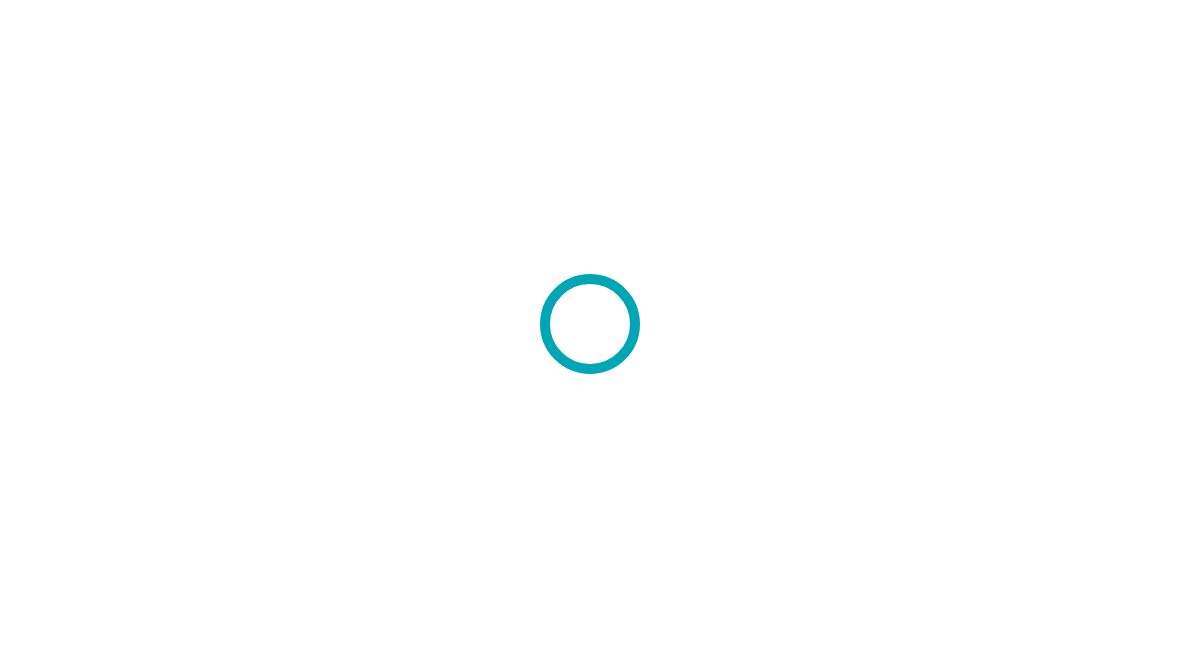 scroll, scrollTop: 0, scrollLeft: 0, axis: both 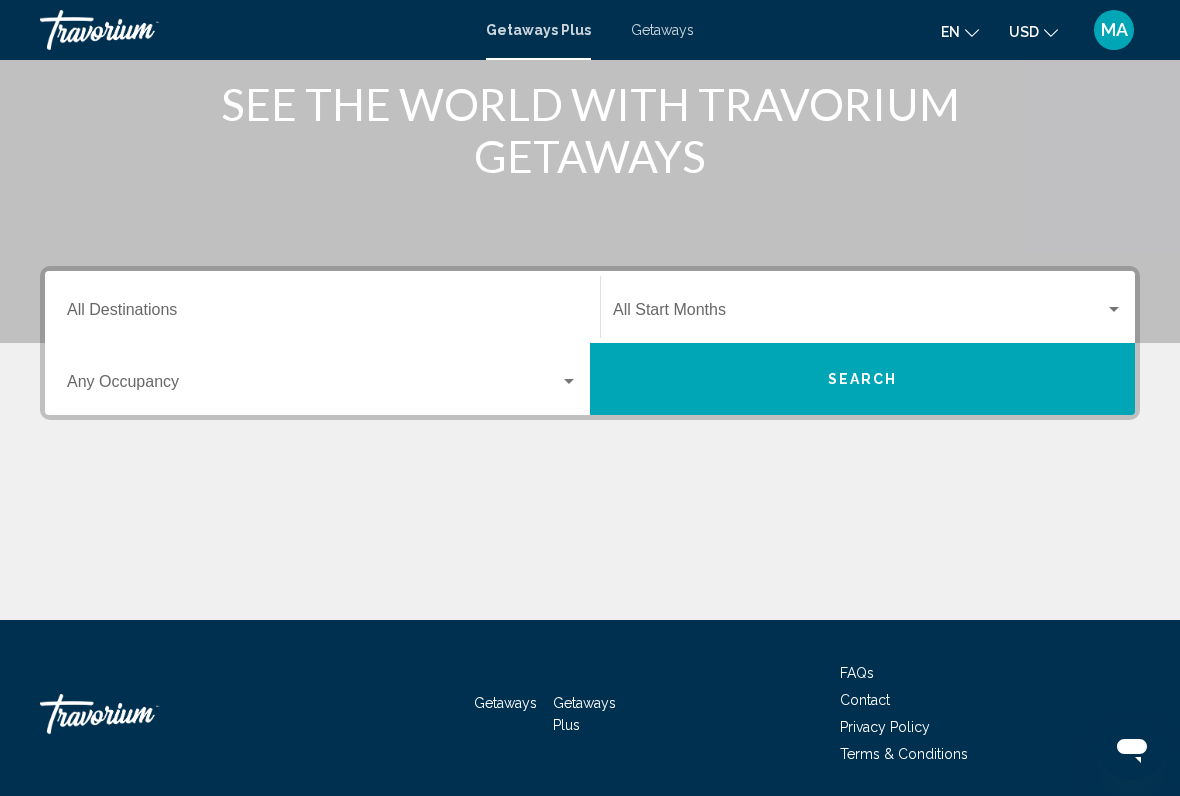 click on "Destination All Destinations" at bounding box center [322, 314] 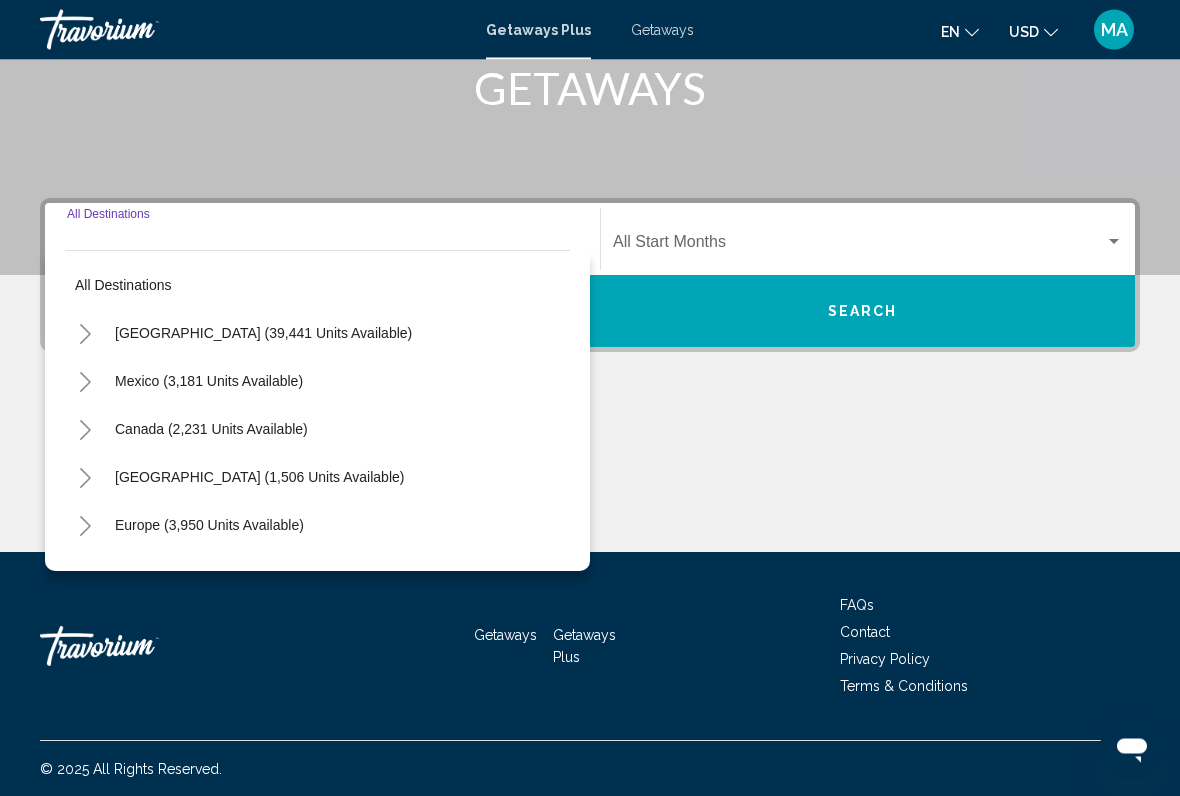 scroll, scrollTop: 326, scrollLeft: 0, axis: vertical 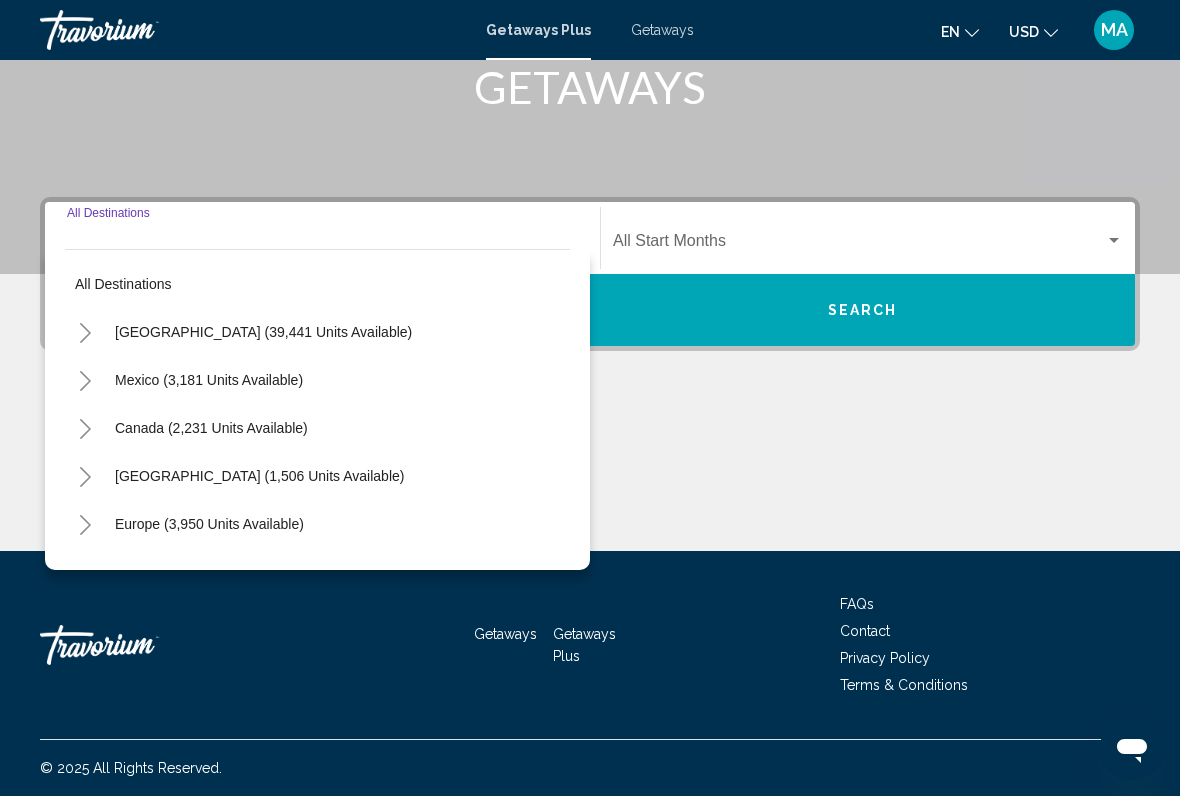 click on "[GEOGRAPHIC_DATA] (39,441 units available)" at bounding box center (209, 380) 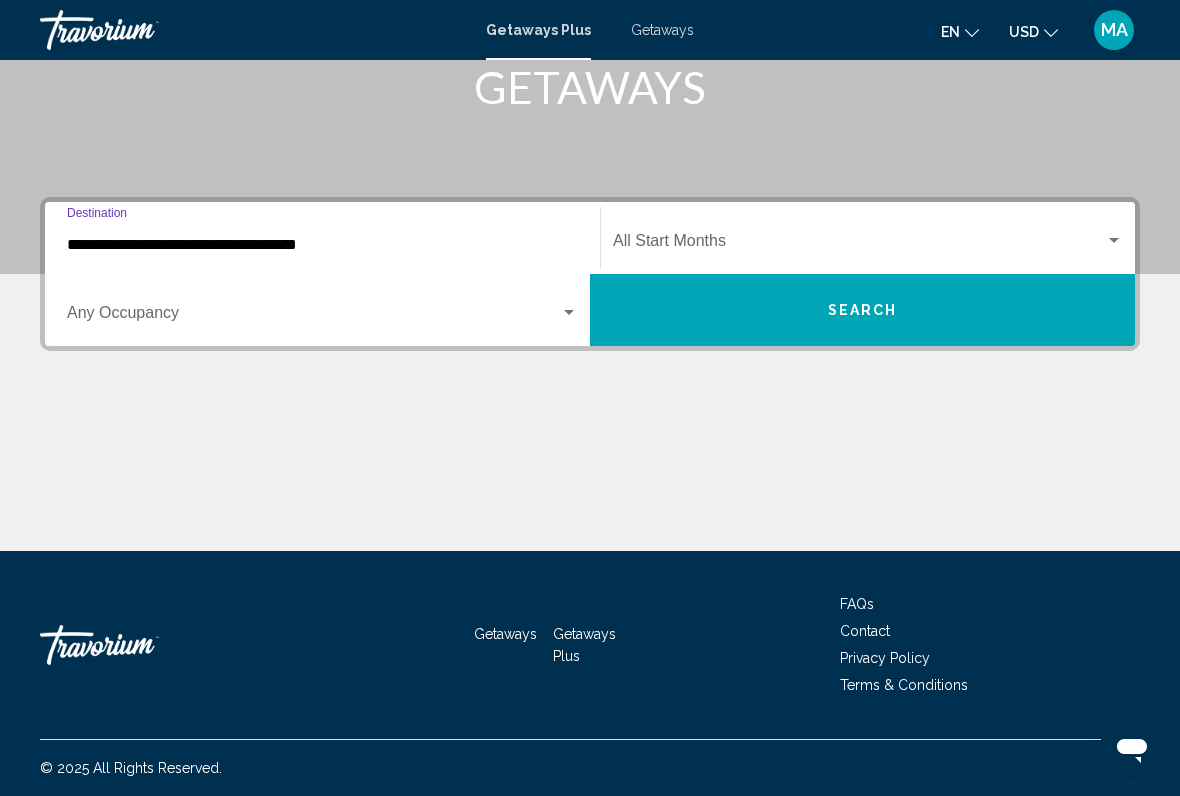 click at bounding box center (569, 313) 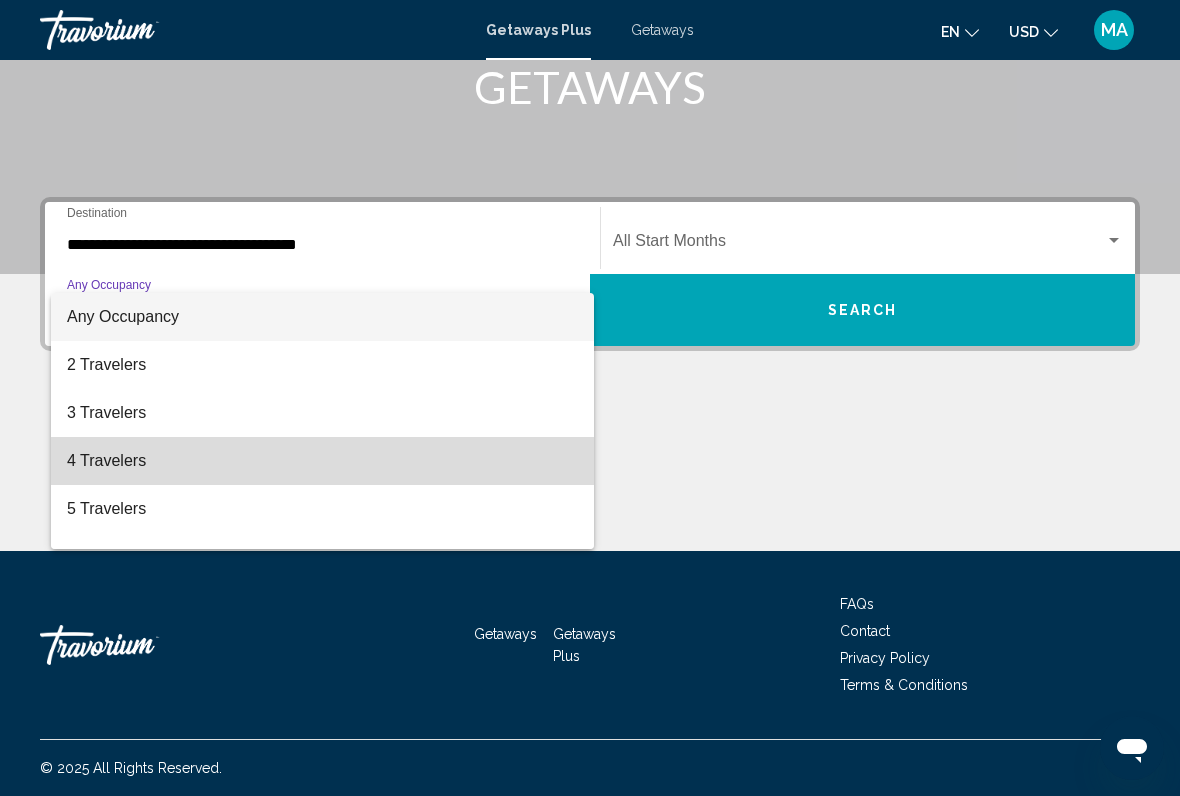 click on "4 Travelers" at bounding box center (322, 461) 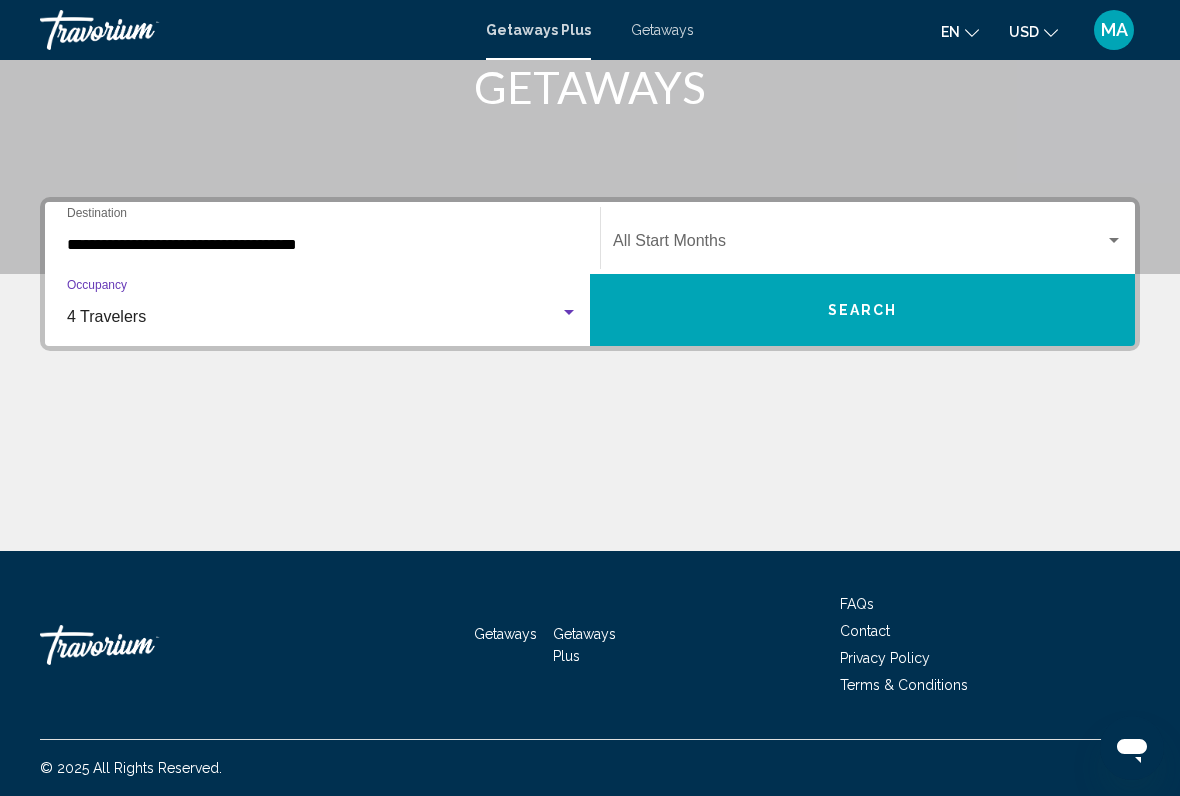 click at bounding box center [859, 245] 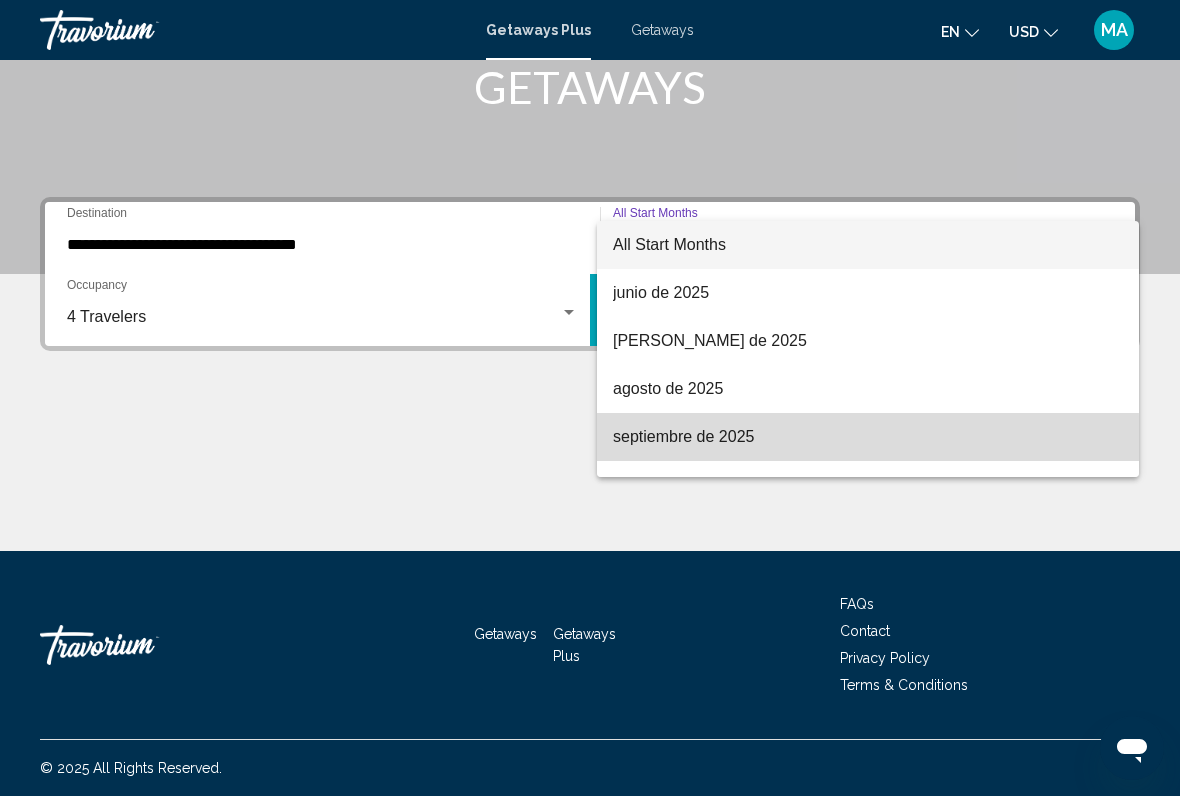 click on "septiembre de 2025" at bounding box center (868, 437) 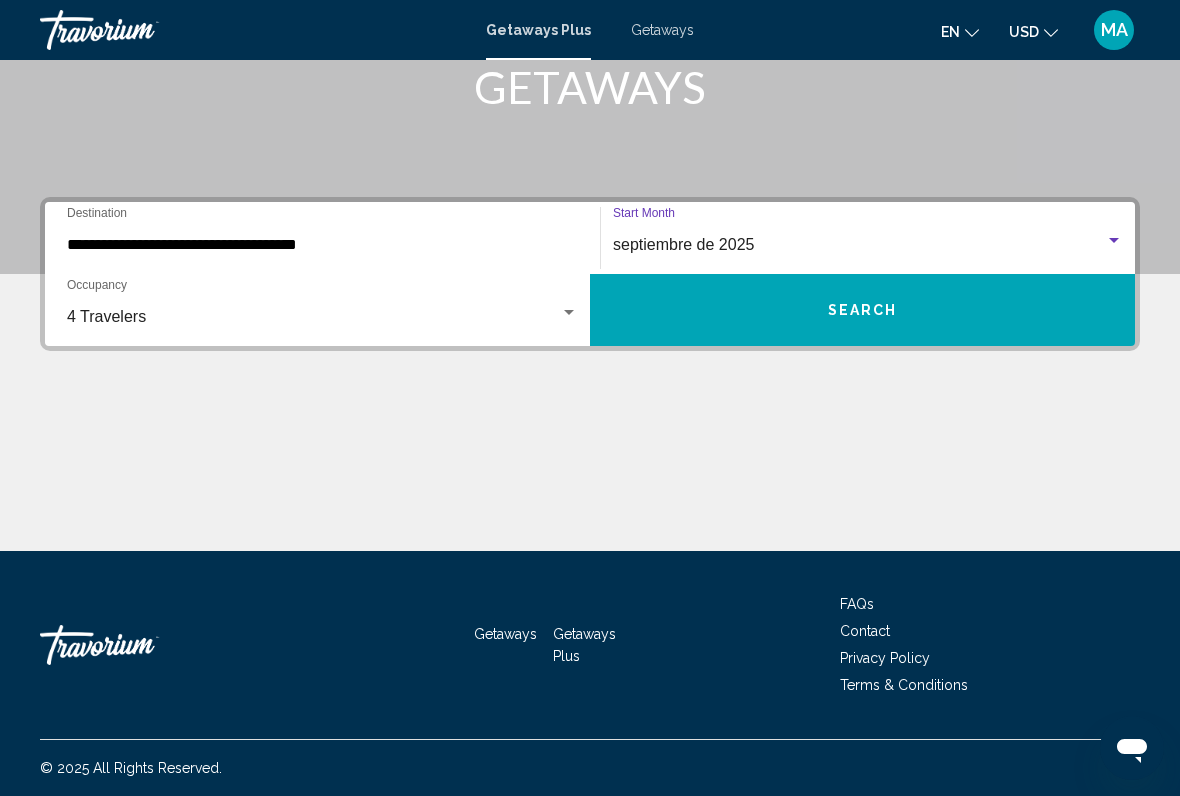 click on "Search" at bounding box center (863, 311) 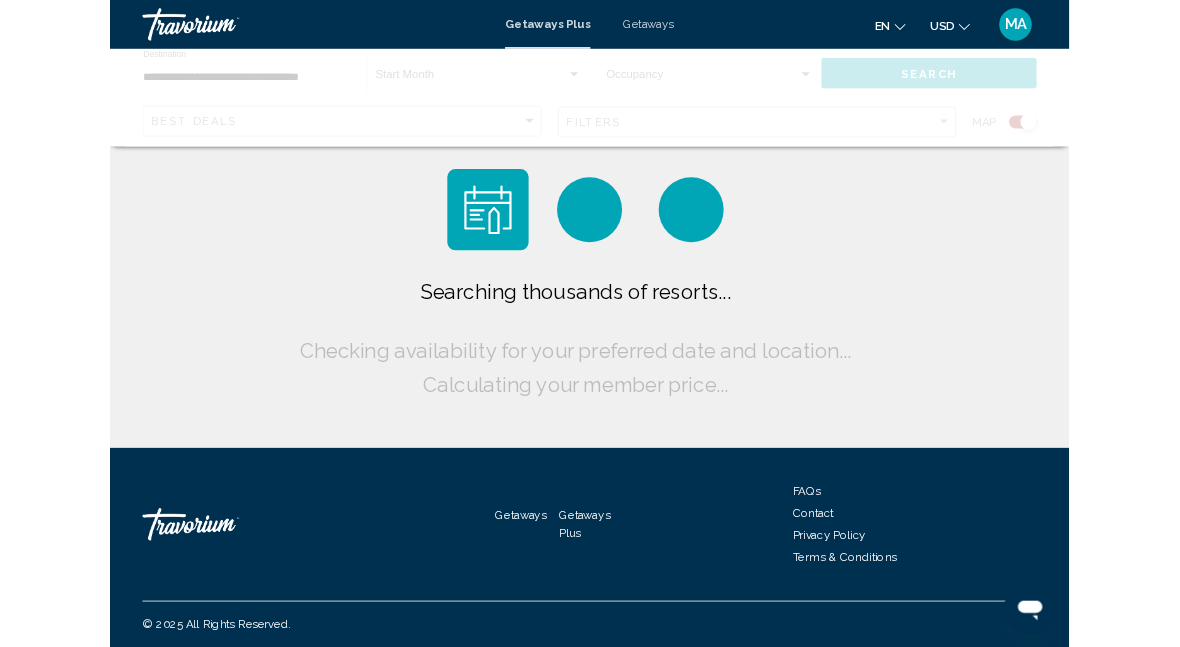 scroll, scrollTop: 0, scrollLeft: 0, axis: both 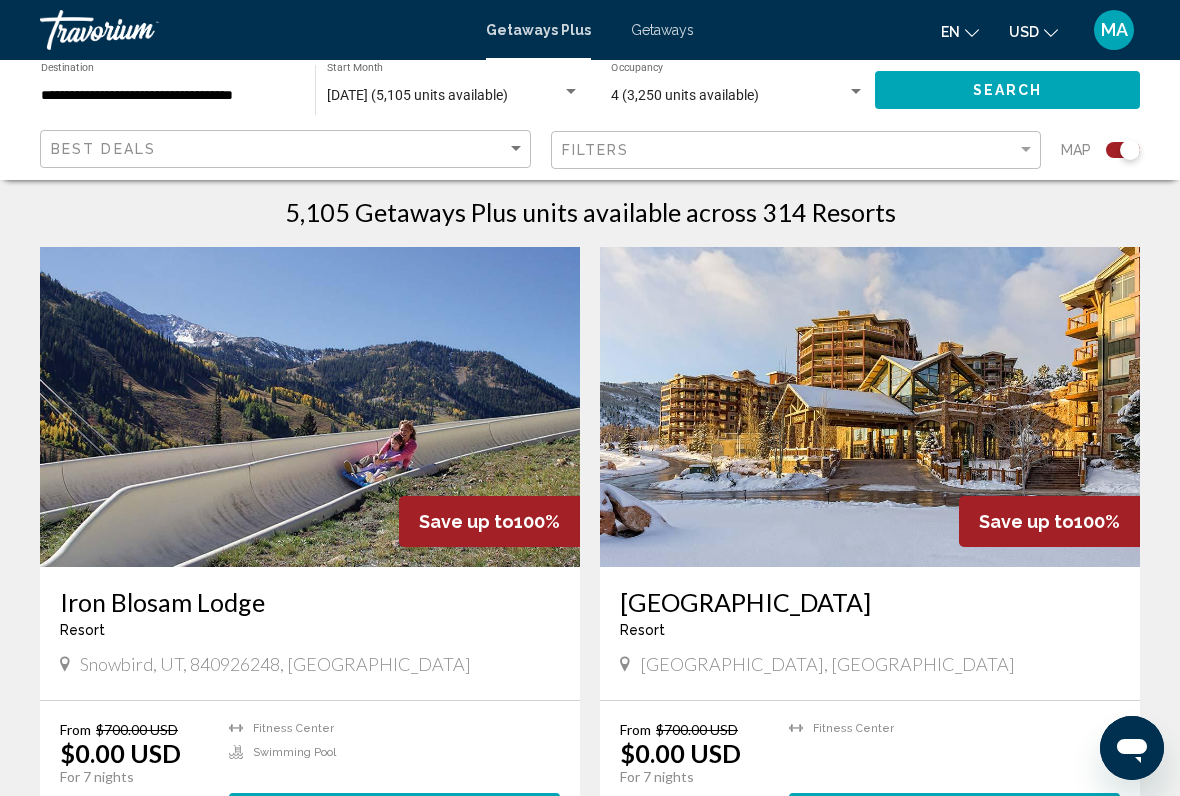 click on "**********" at bounding box center [168, 96] 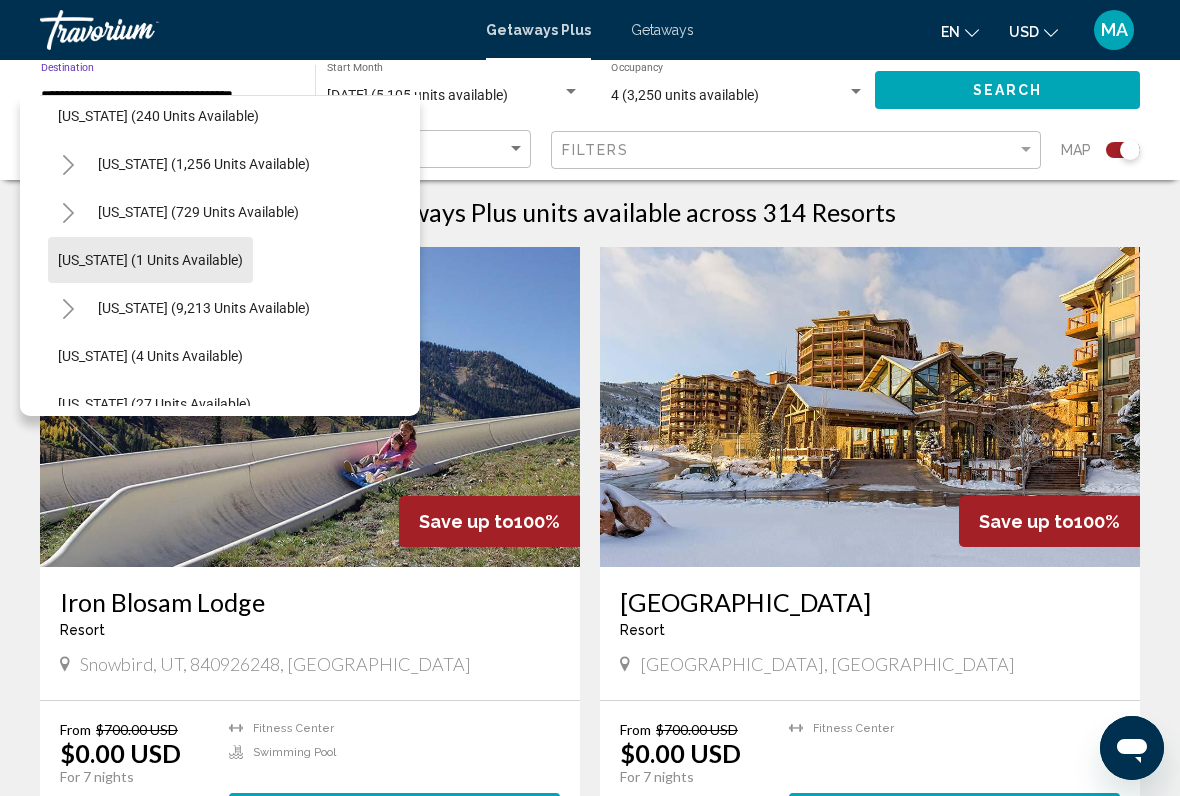 scroll, scrollTop: 163, scrollLeft: 12, axis: both 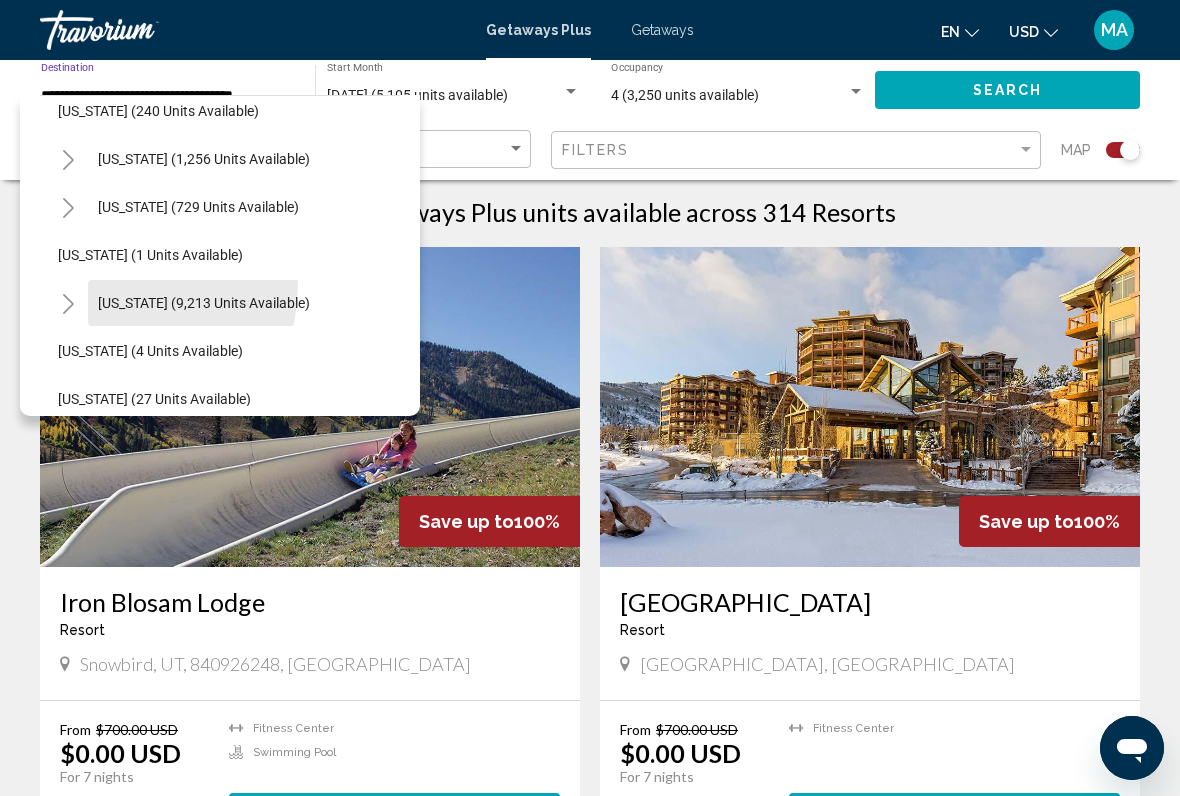 click on "[US_STATE] (9,213 units available)" 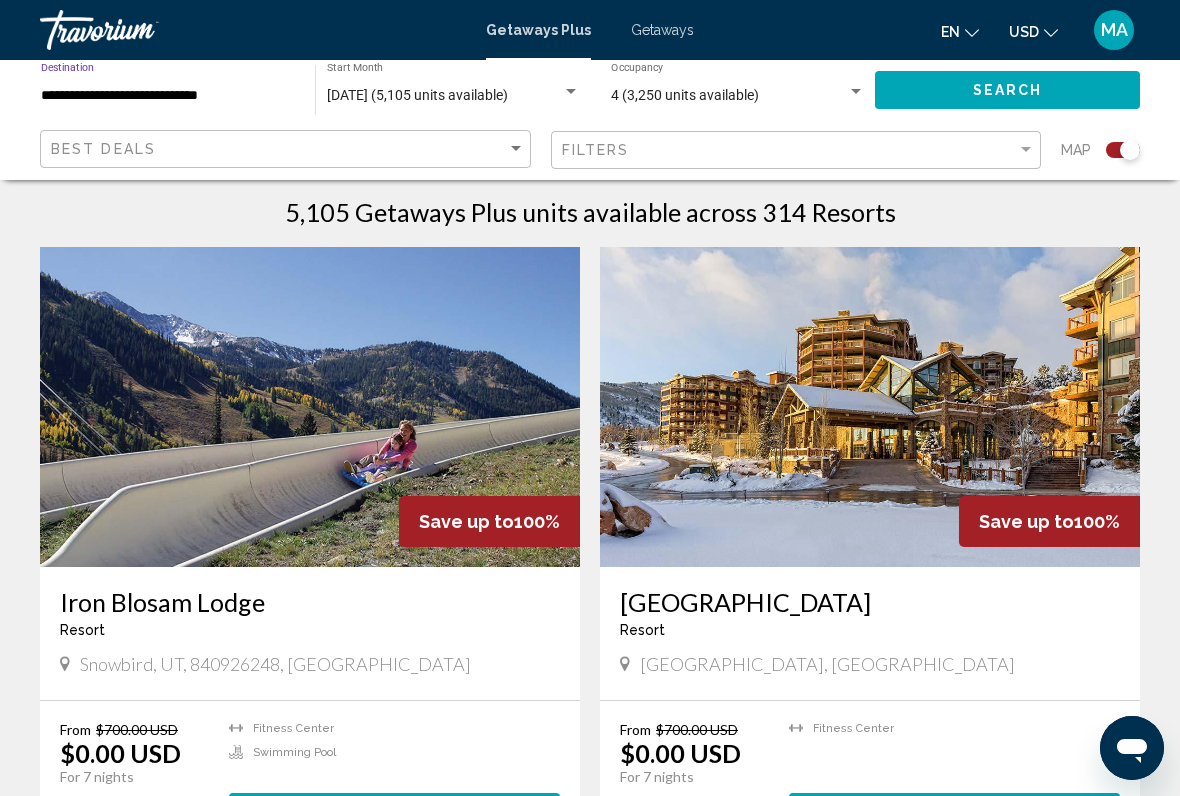 click on "Search" 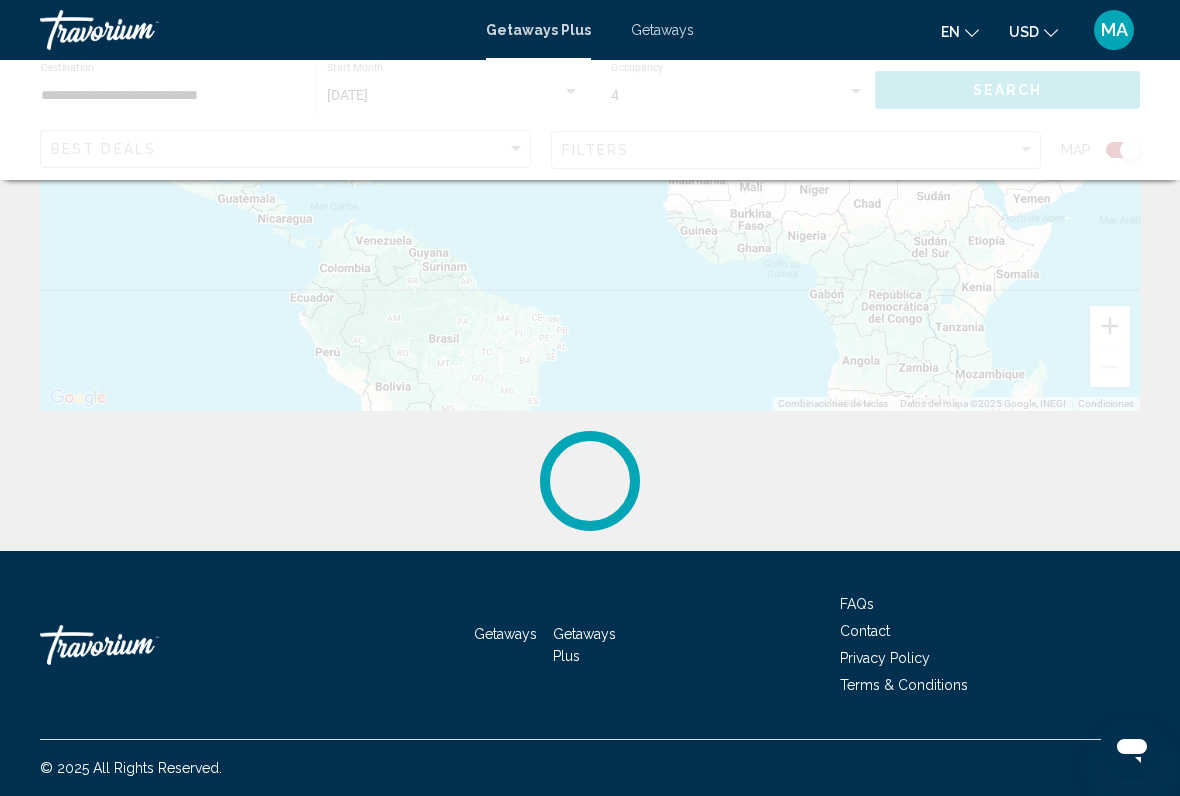 scroll, scrollTop: 0, scrollLeft: 0, axis: both 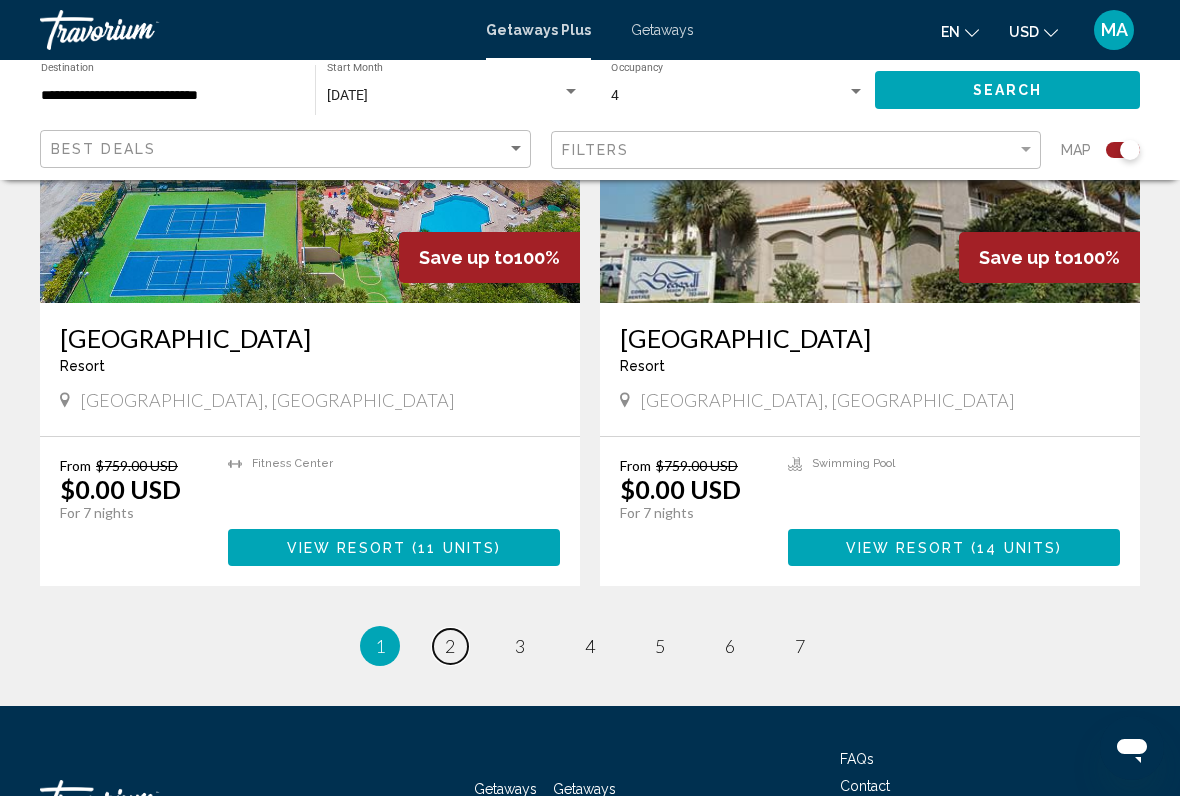 click on "page  2" at bounding box center (450, 646) 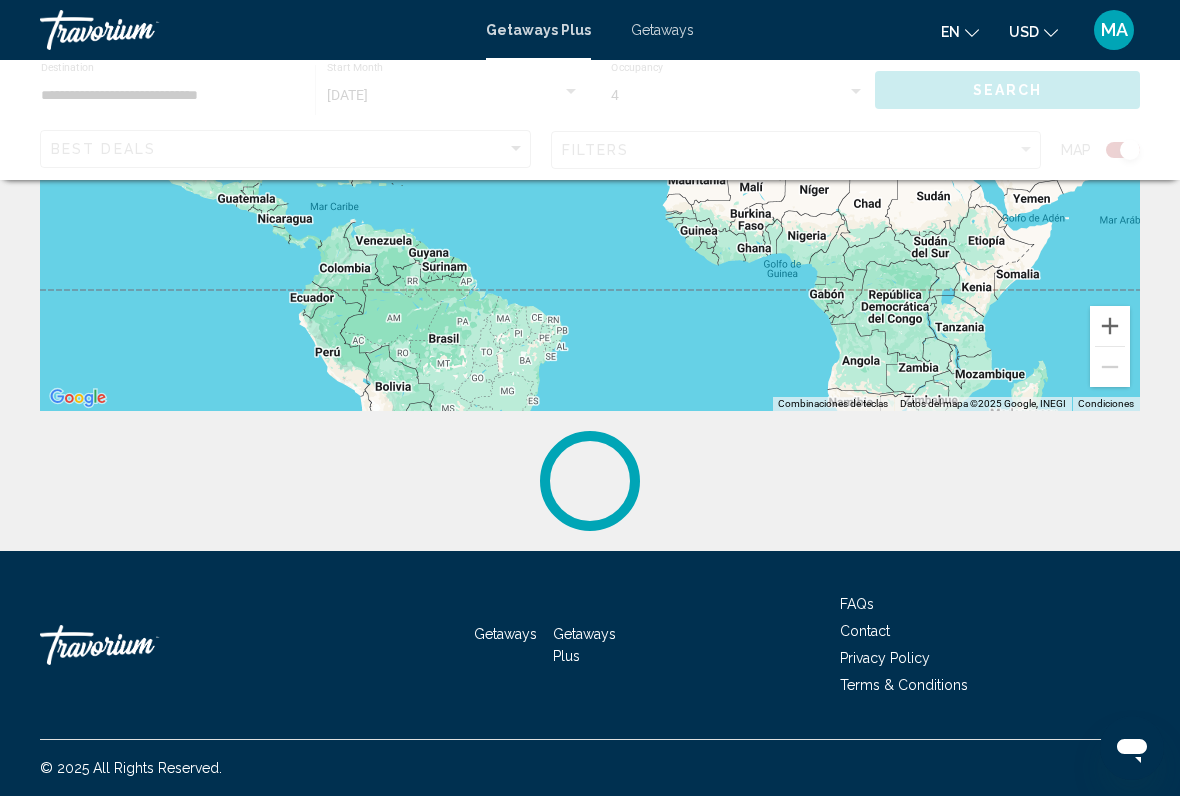 scroll, scrollTop: 0, scrollLeft: 0, axis: both 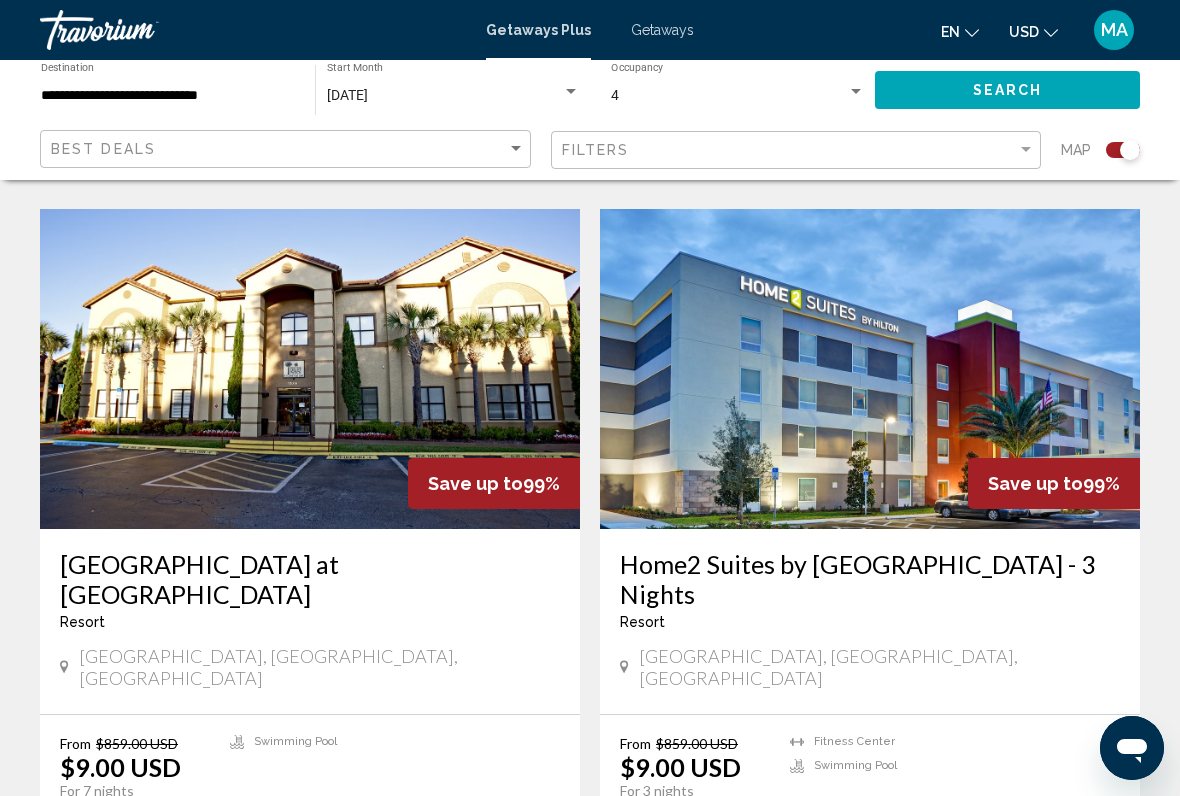click on "3" at bounding box center (520, 924) 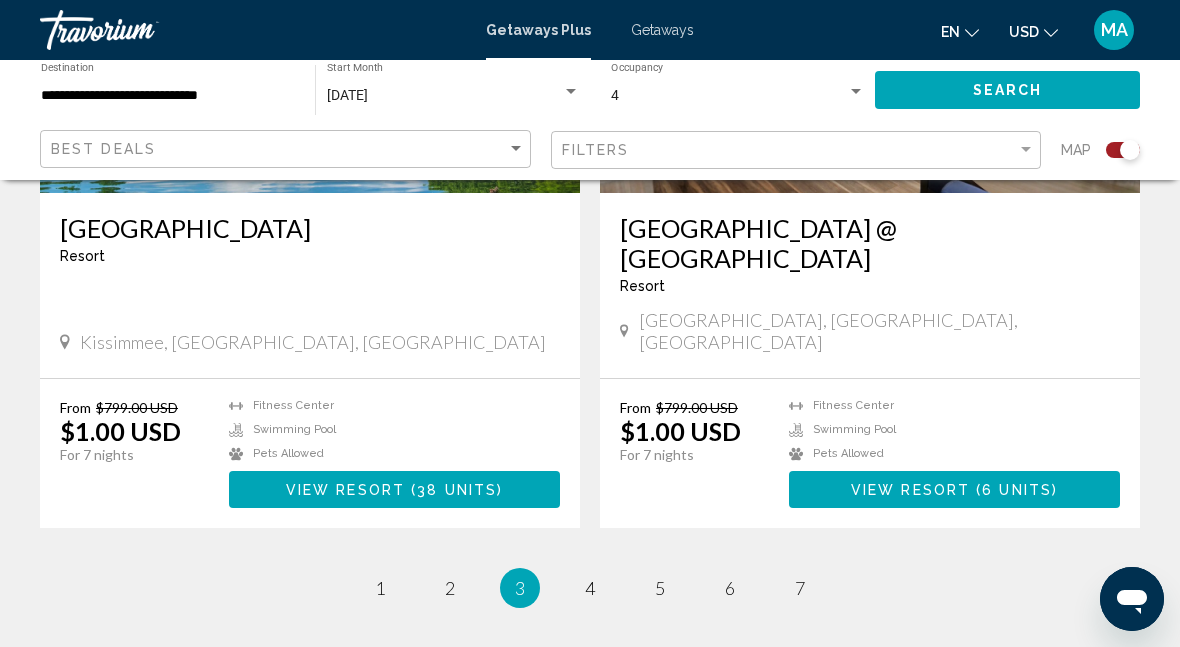 scroll, scrollTop: 4336, scrollLeft: 0, axis: vertical 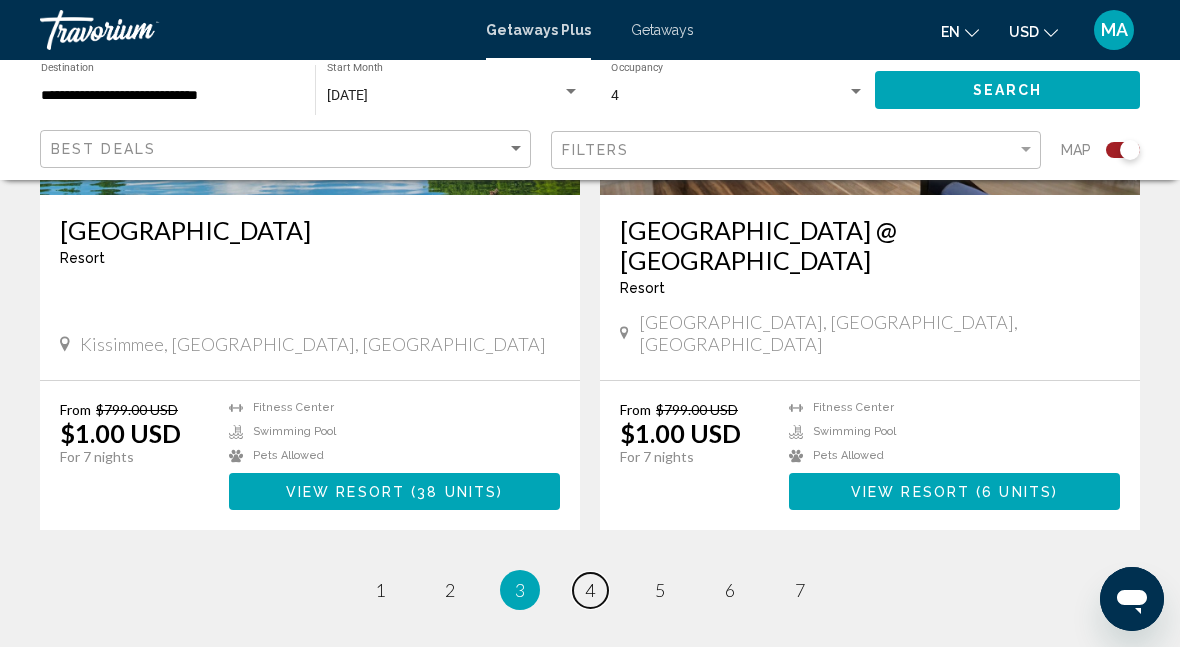 click on "4" at bounding box center [590, 590] 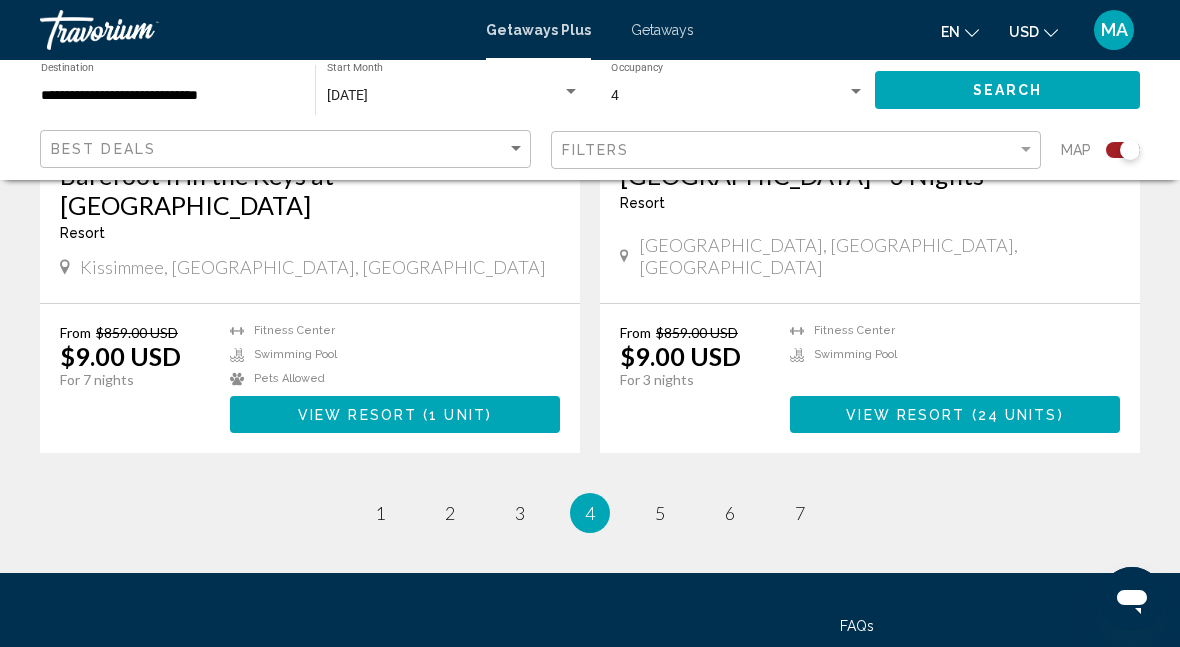 scroll, scrollTop: 4459, scrollLeft: 0, axis: vertical 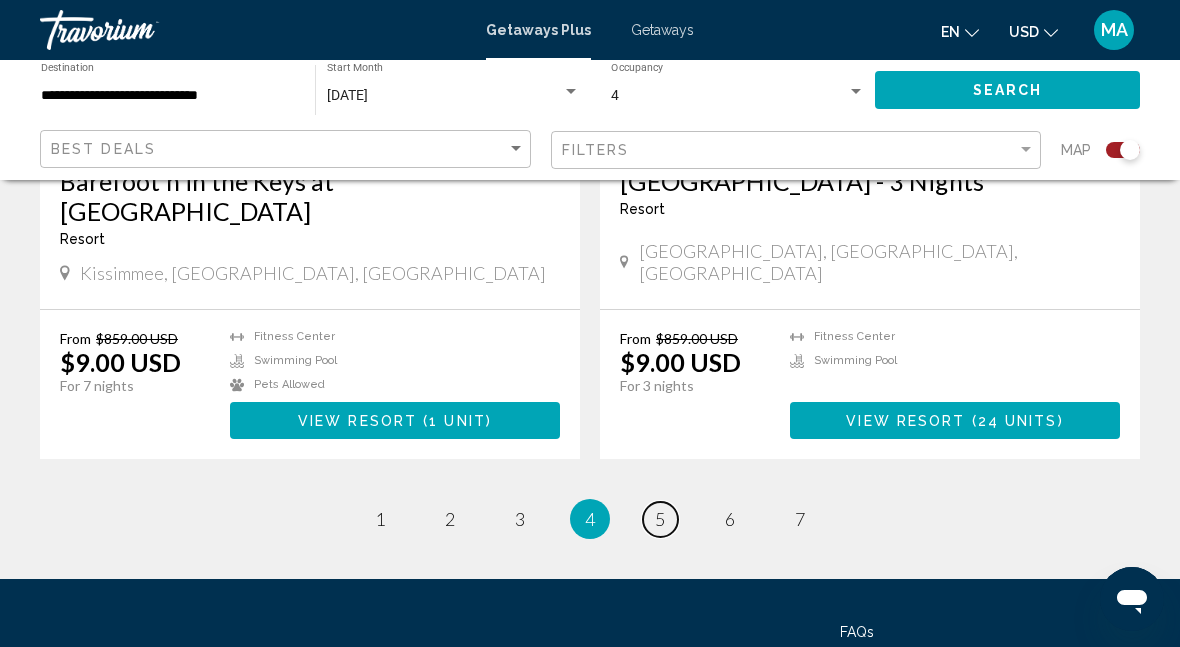 click on "page  5" at bounding box center [660, 519] 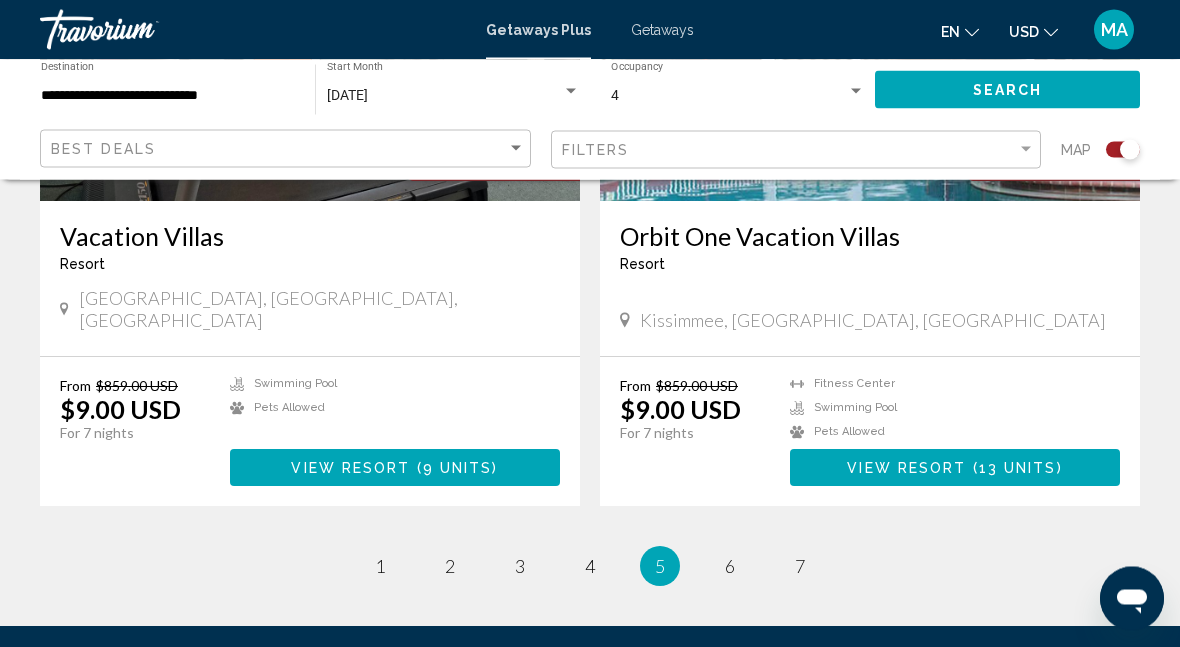 scroll, scrollTop: 4412, scrollLeft: 0, axis: vertical 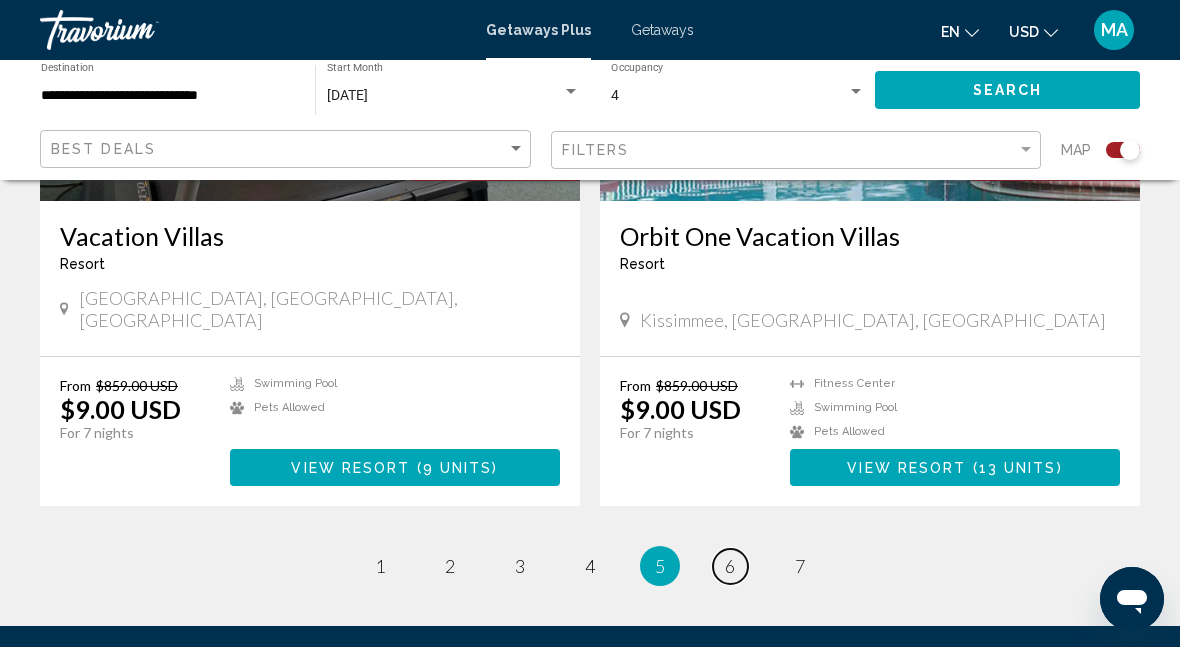 click on "6" at bounding box center (730, 566) 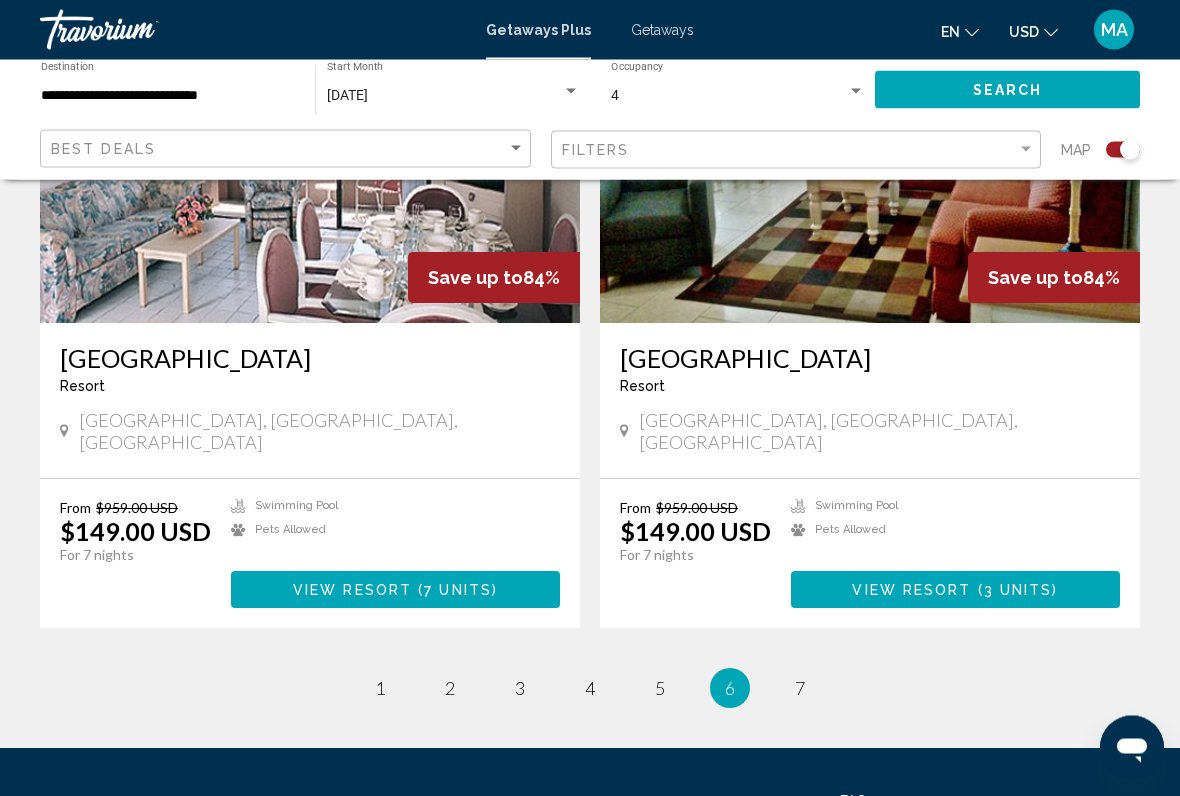 scroll, scrollTop: 4231, scrollLeft: 0, axis: vertical 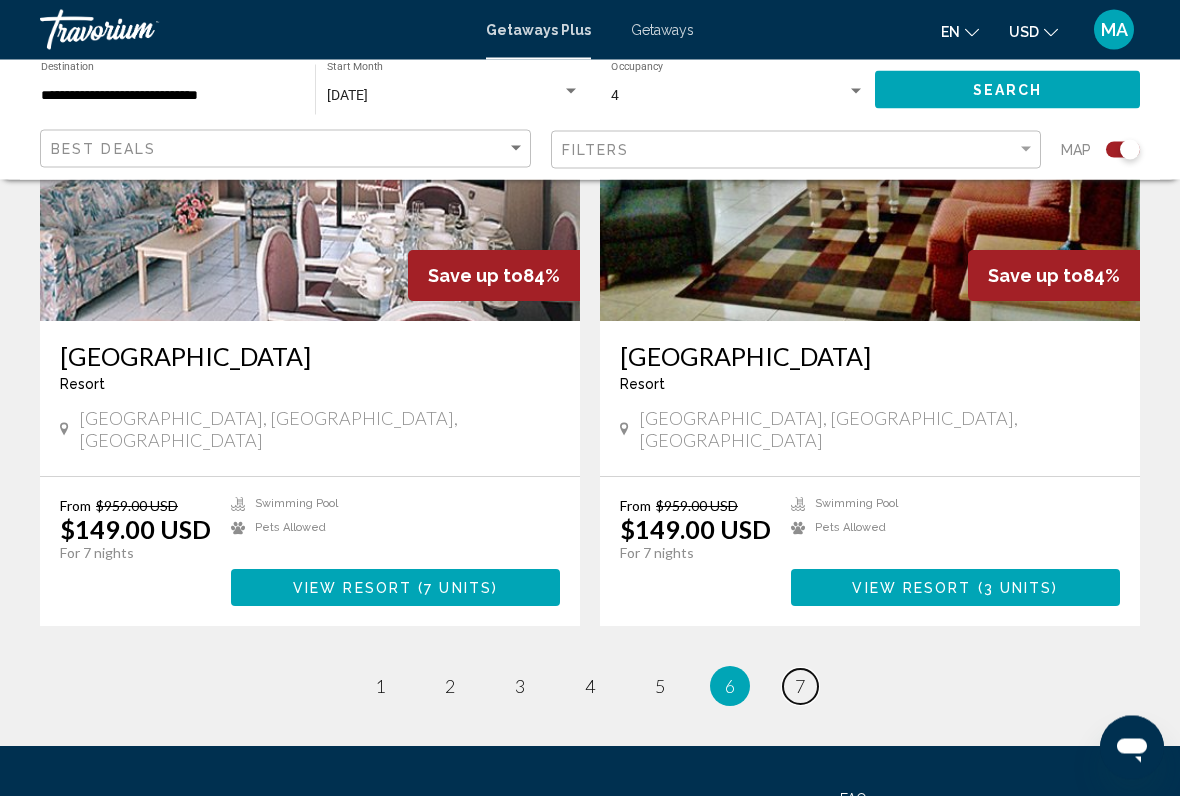 click on "page  7" at bounding box center [800, 687] 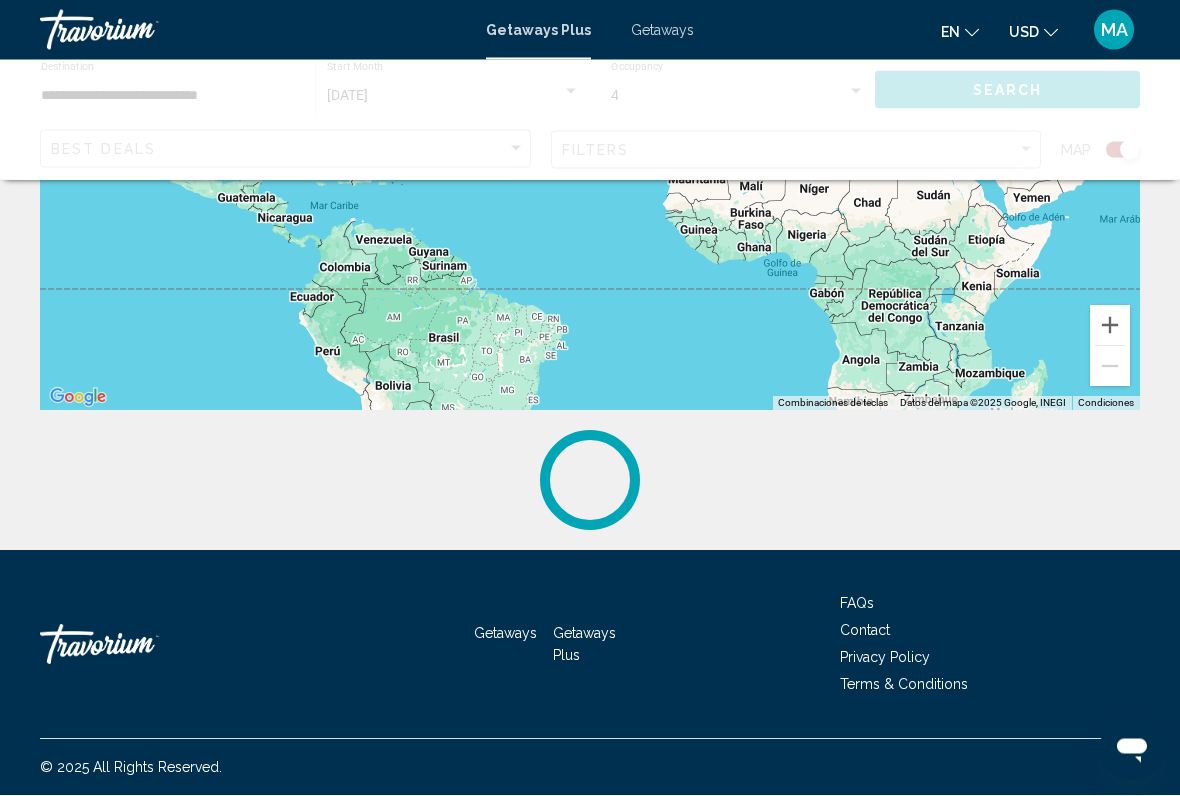 scroll, scrollTop: 0, scrollLeft: 0, axis: both 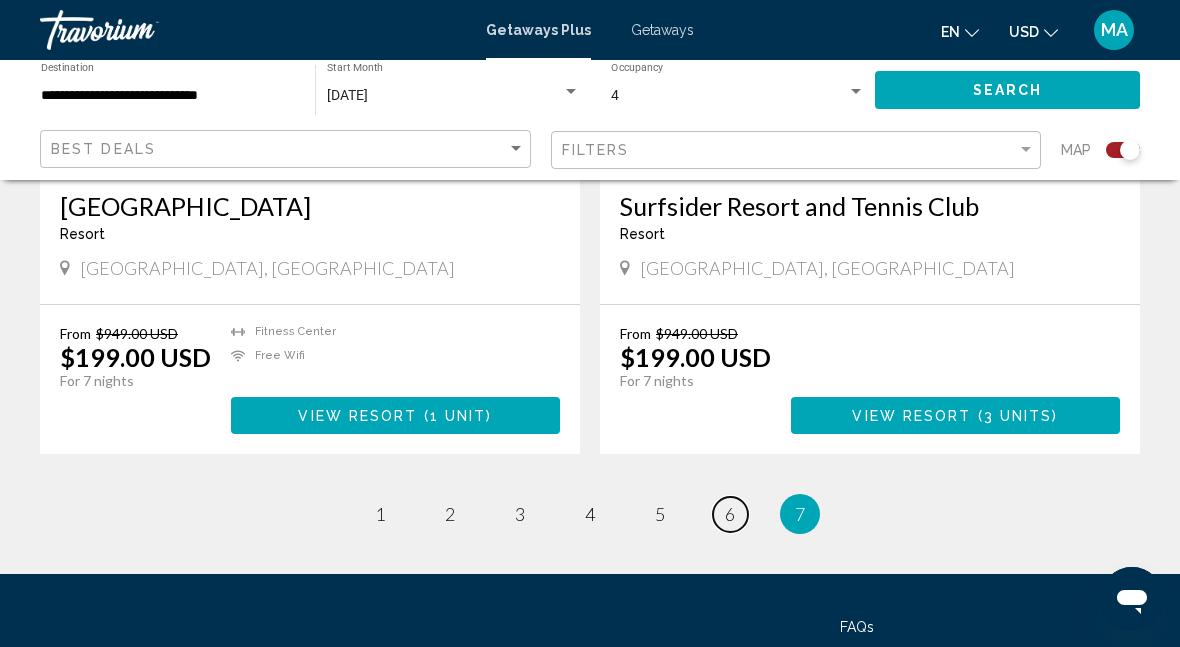 click on "page  6" at bounding box center [730, 514] 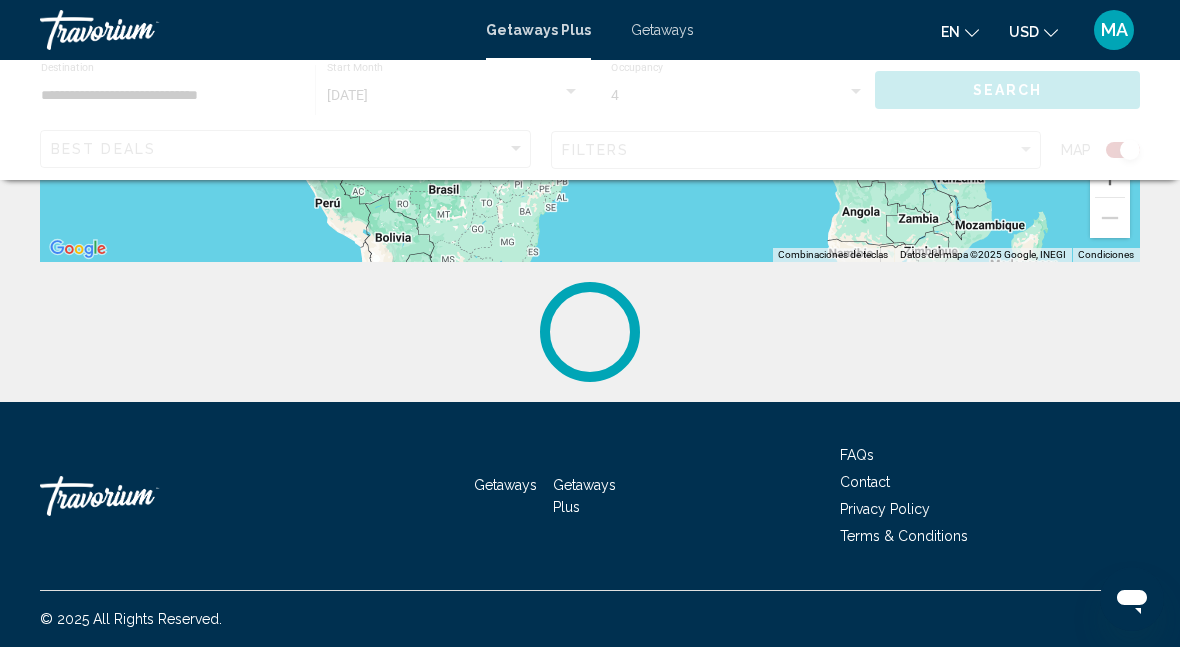 scroll, scrollTop: 0, scrollLeft: 0, axis: both 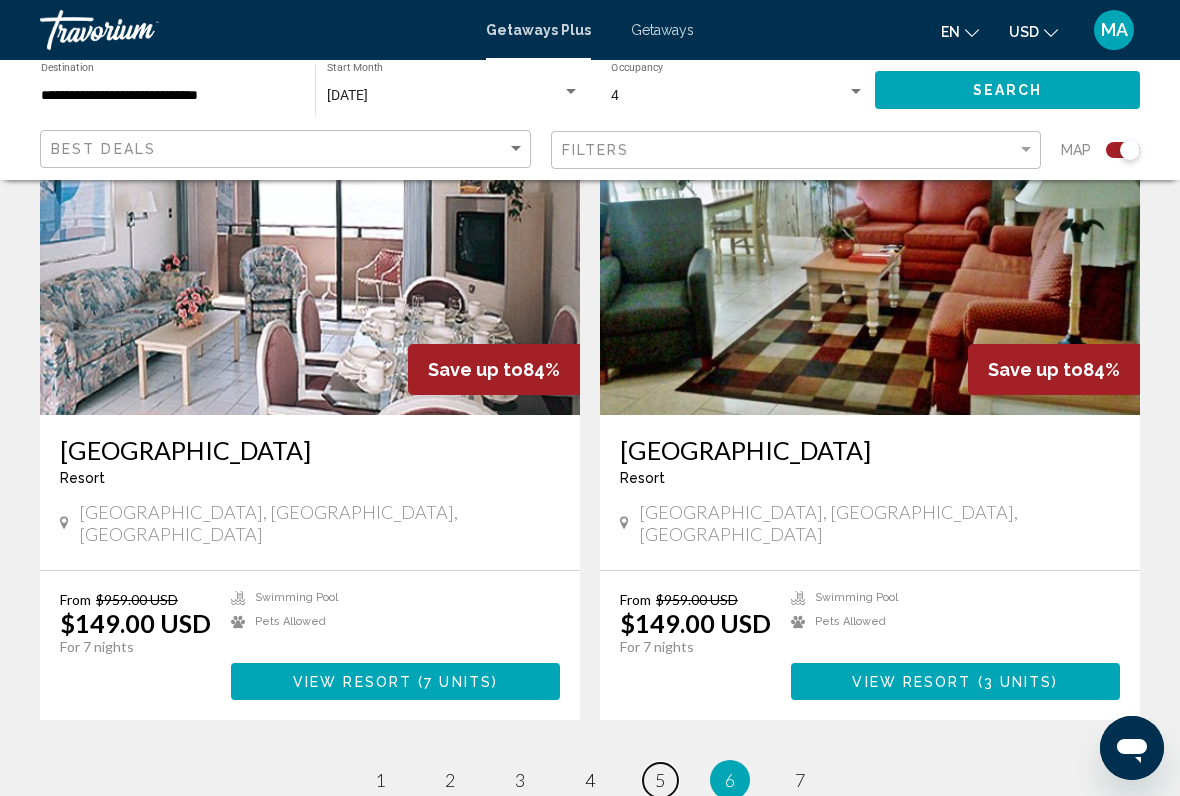 click on "5" at bounding box center (660, 780) 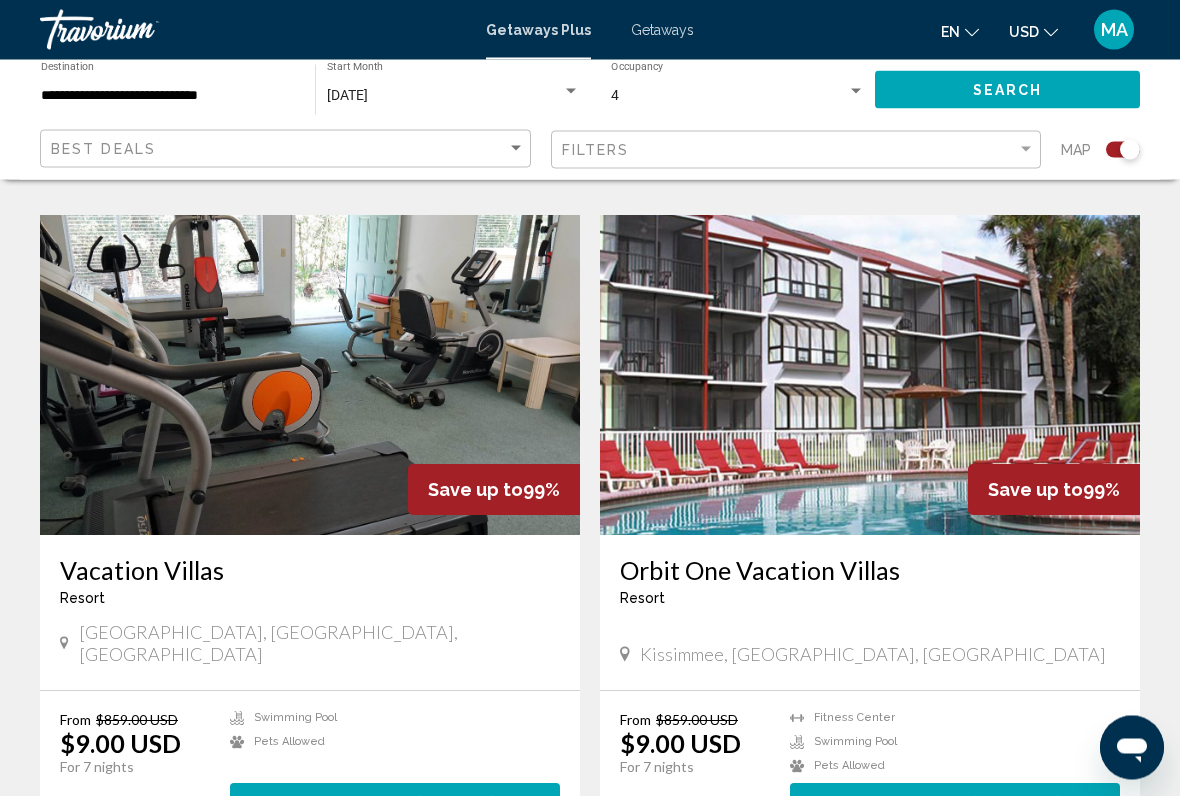 scroll, scrollTop: 4080, scrollLeft: 0, axis: vertical 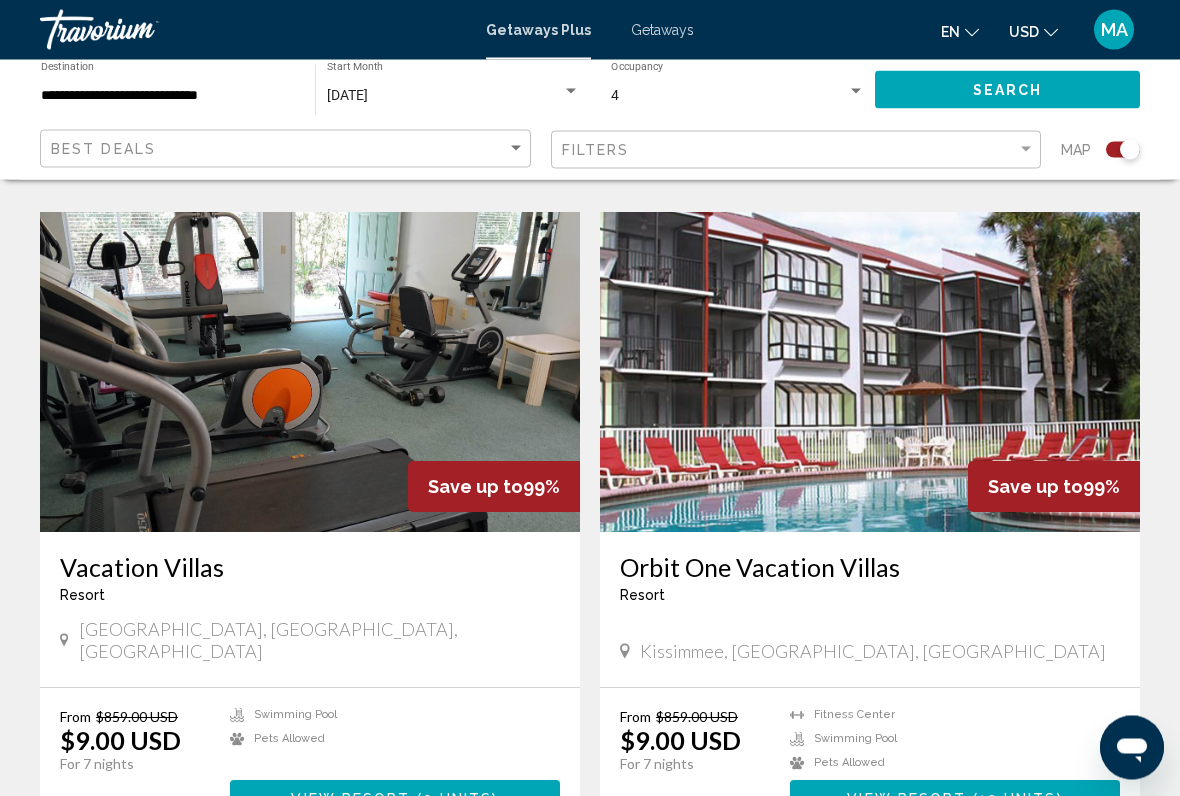 click on "page  4" at bounding box center (590, 898) 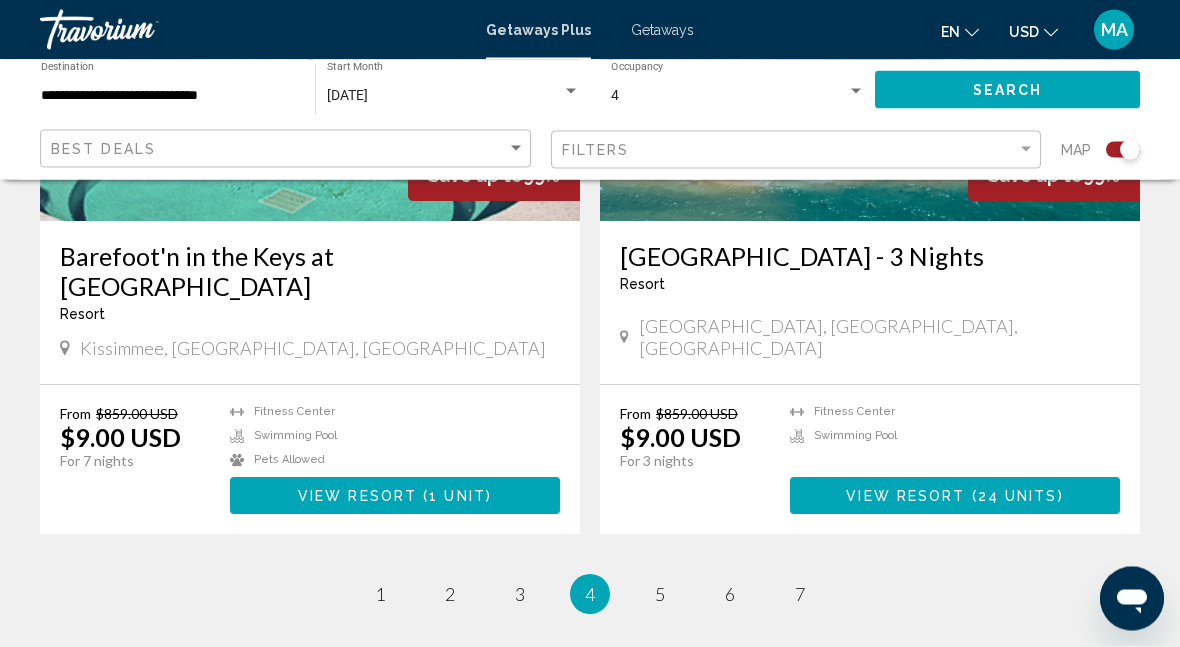 scroll, scrollTop: 4383, scrollLeft: 0, axis: vertical 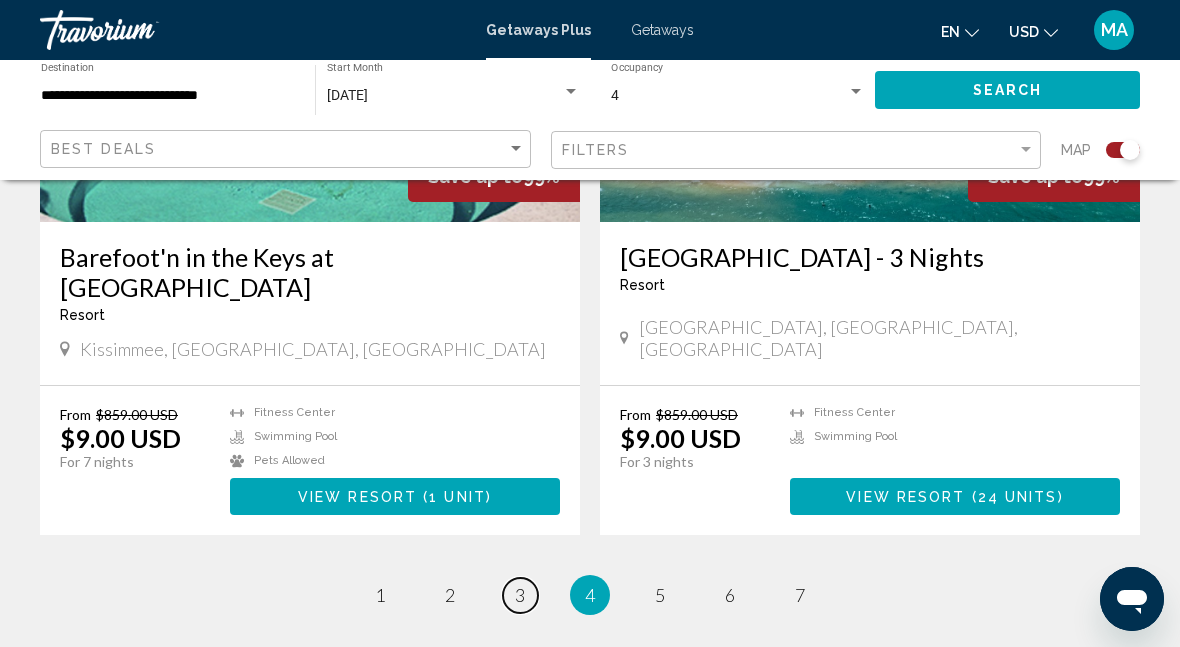 click on "page  3" at bounding box center [520, 595] 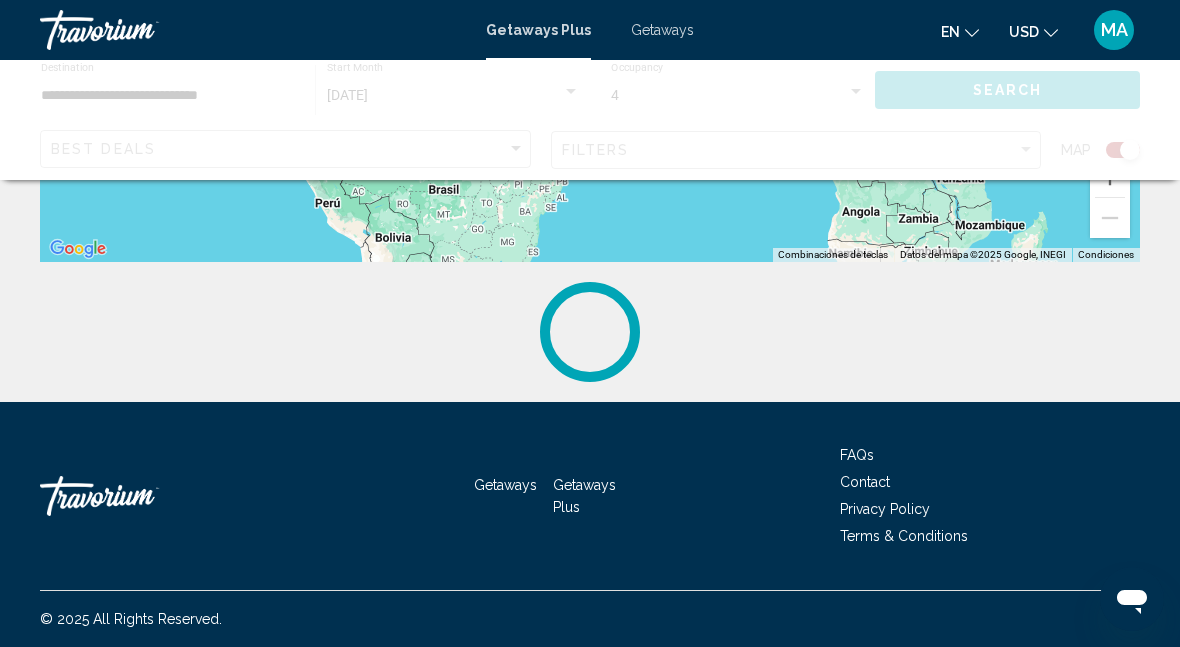 scroll, scrollTop: 0, scrollLeft: 0, axis: both 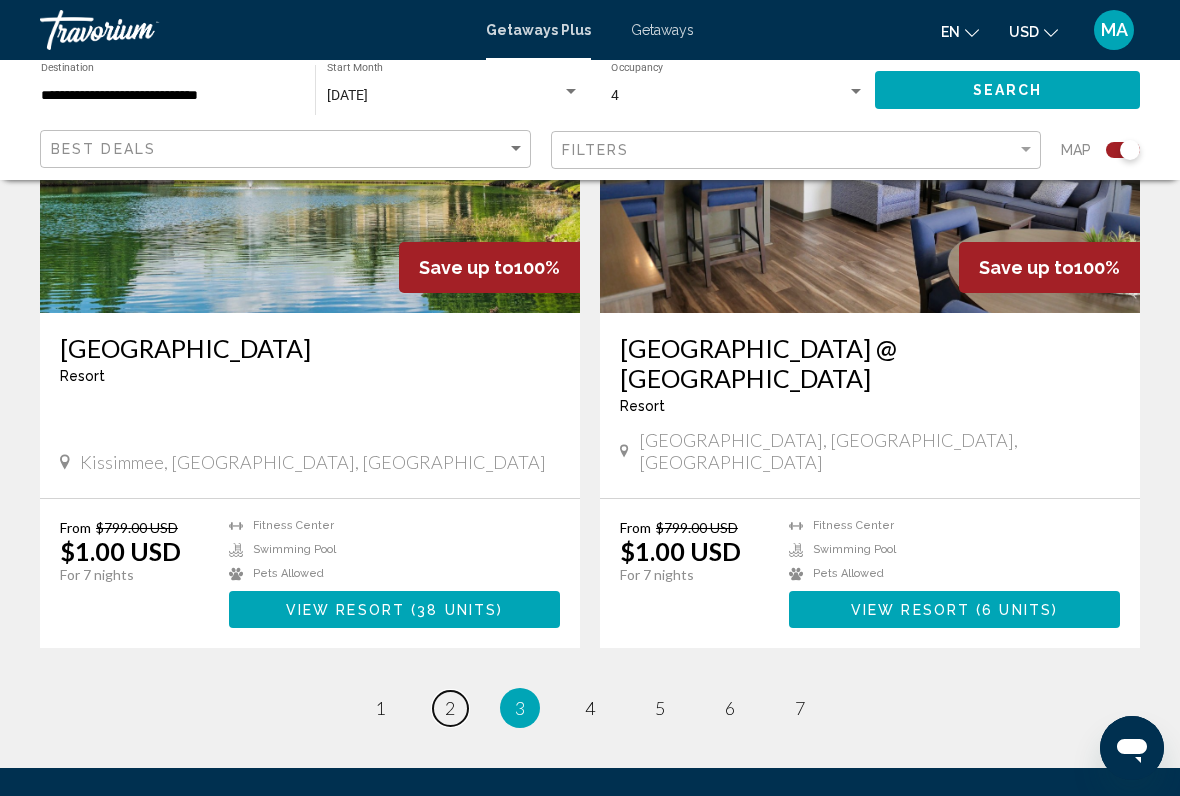 click on "page  2" at bounding box center (450, 708) 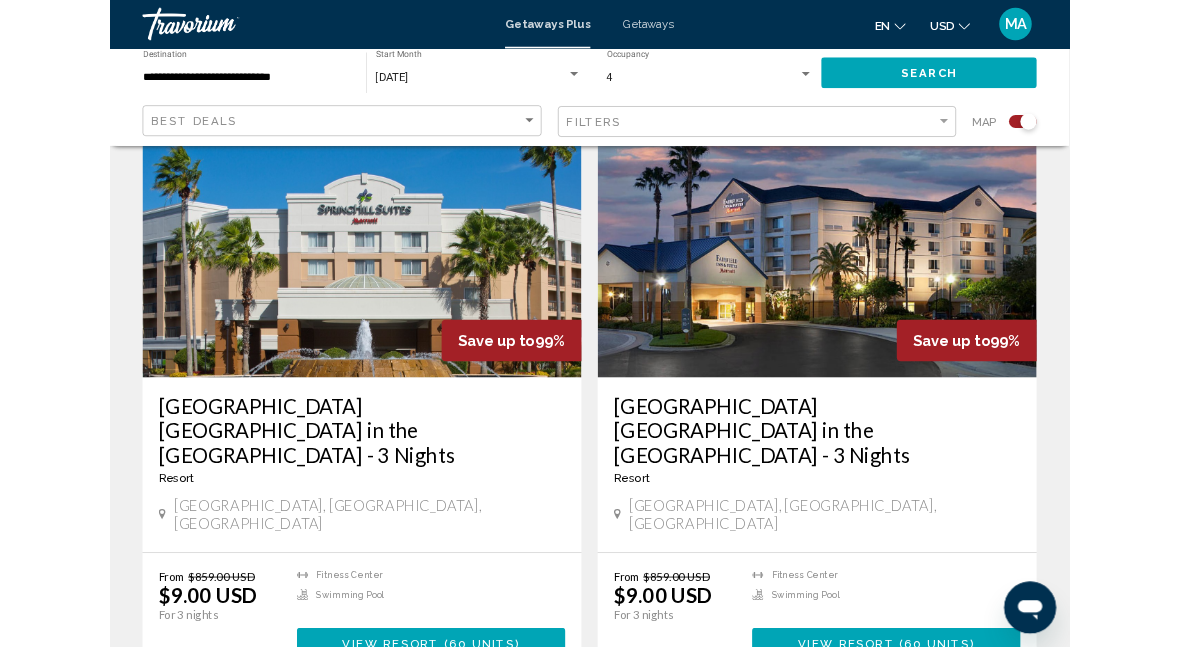 scroll, scrollTop: 753, scrollLeft: 0, axis: vertical 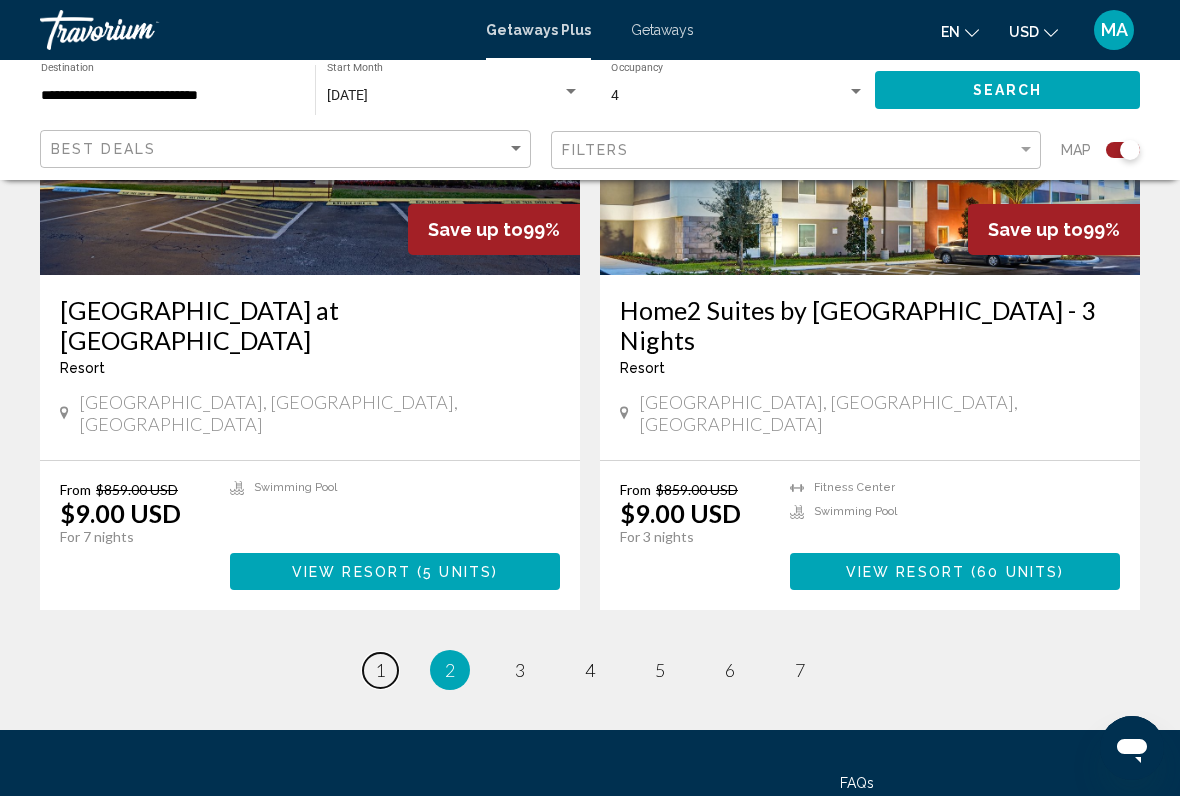 click on "page  1" at bounding box center (380, 670) 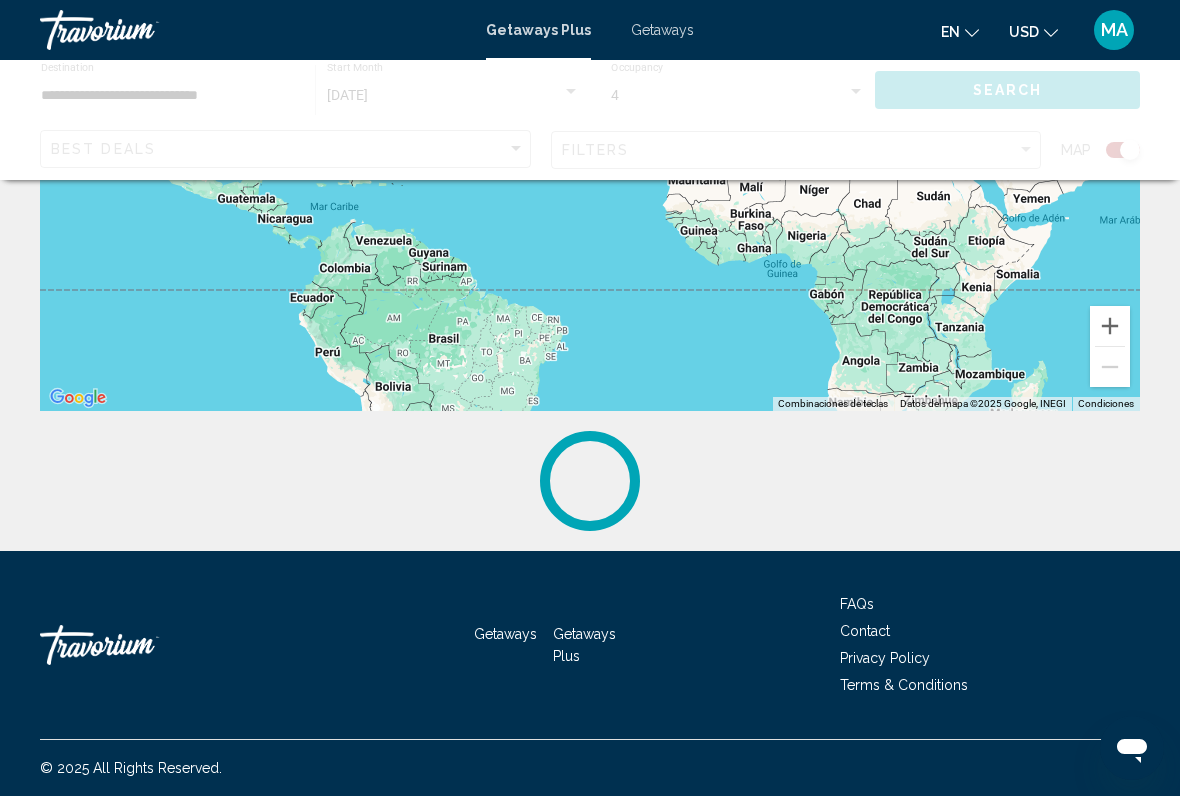scroll, scrollTop: 0, scrollLeft: 0, axis: both 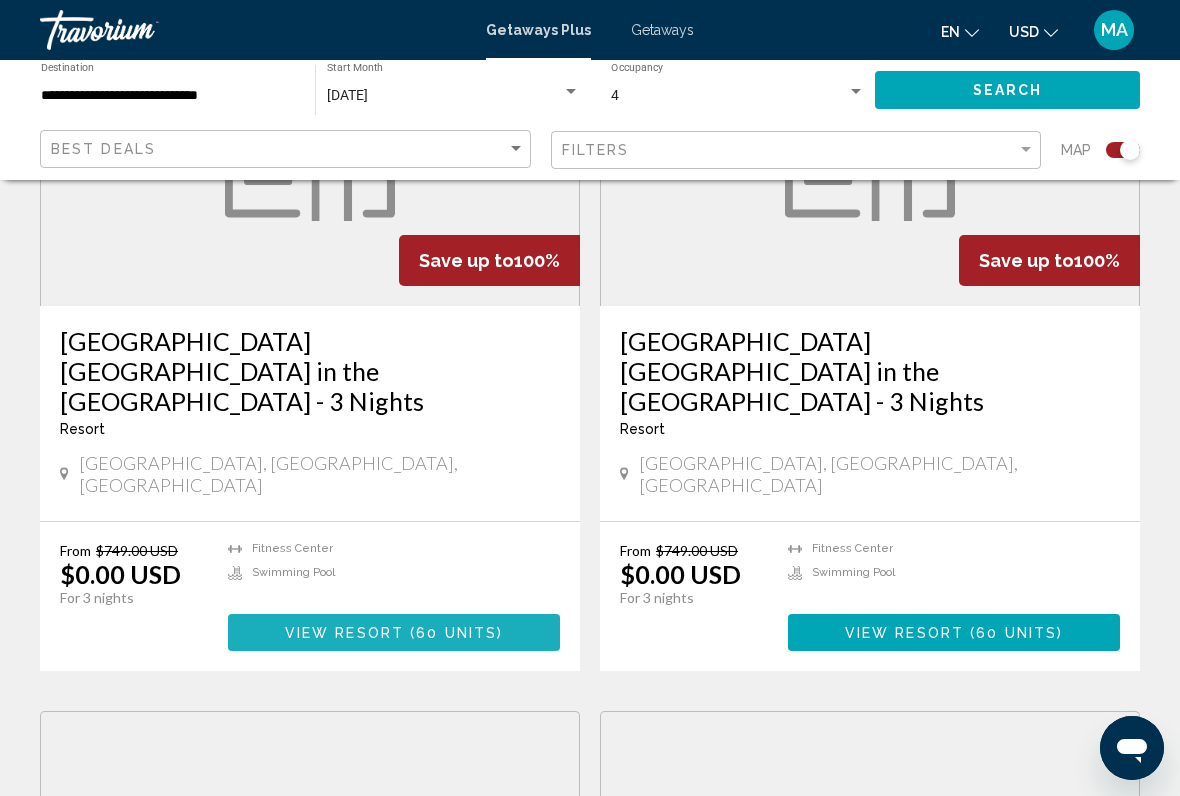 click on "View Resort    ( 60 units )" at bounding box center (394, 632) 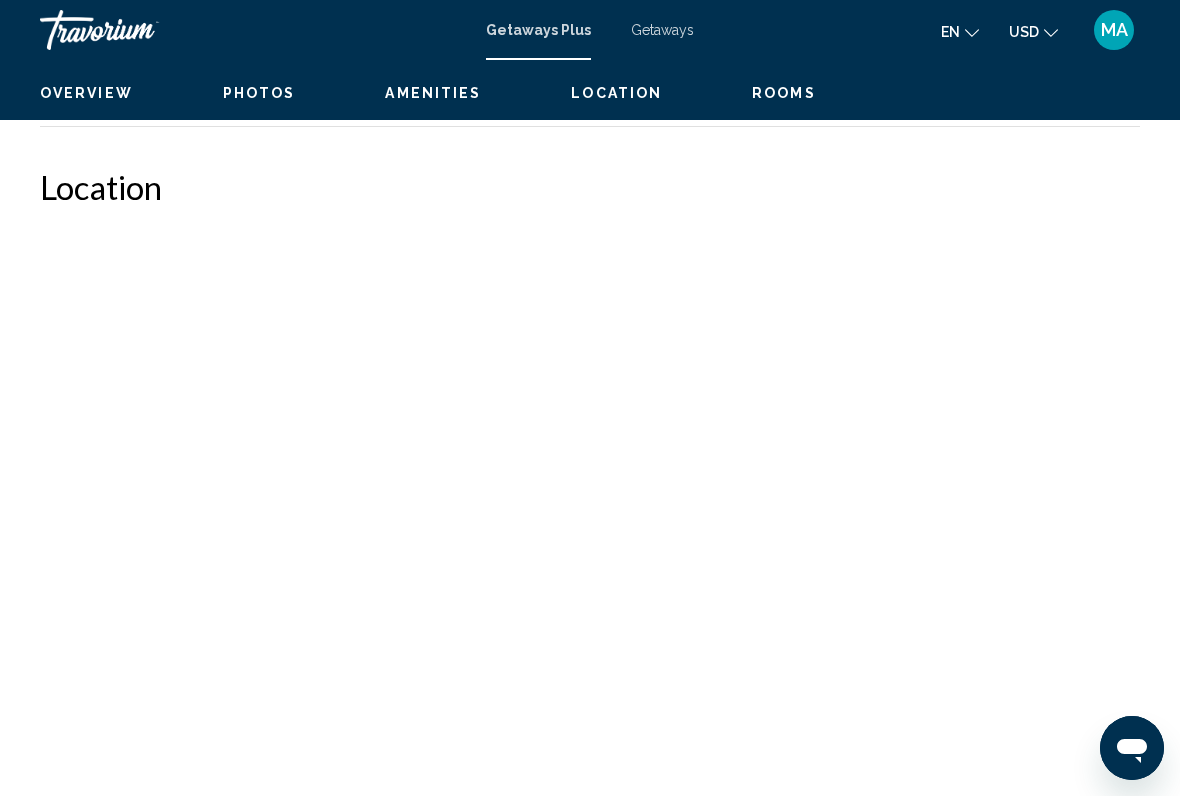 scroll, scrollTop: 0, scrollLeft: 0, axis: both 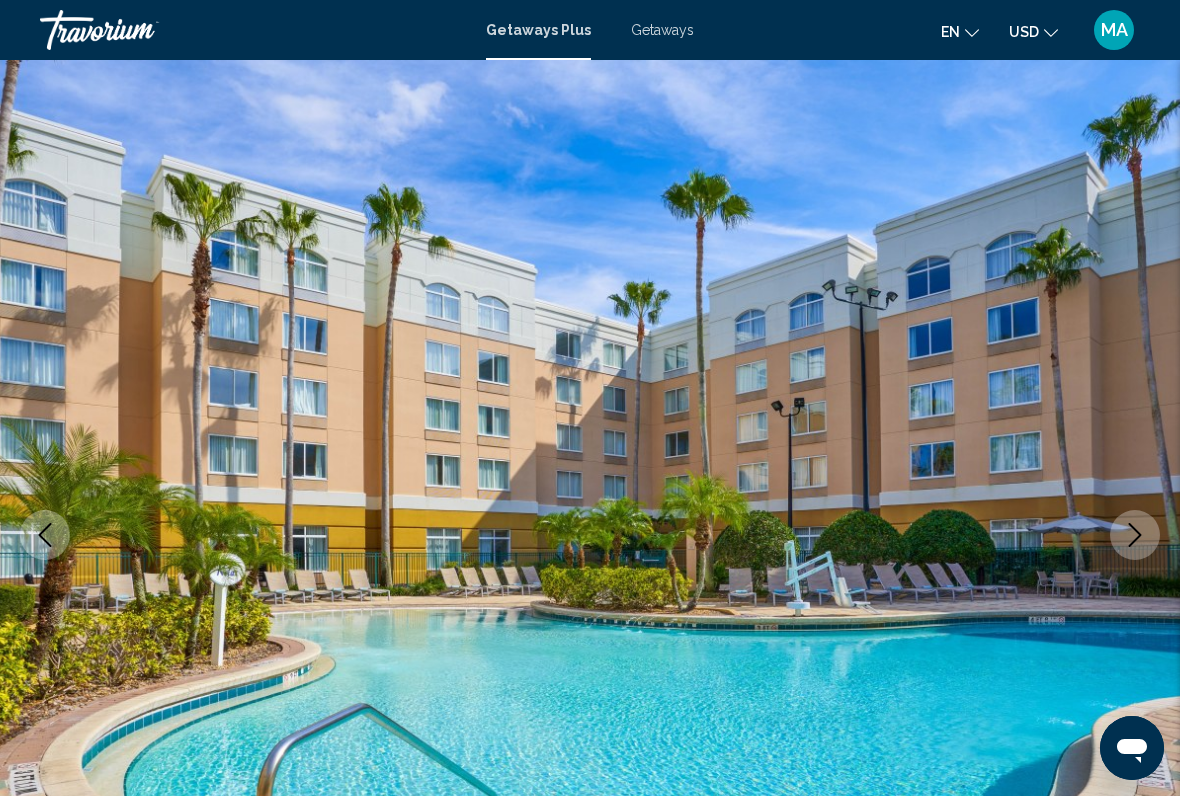 click 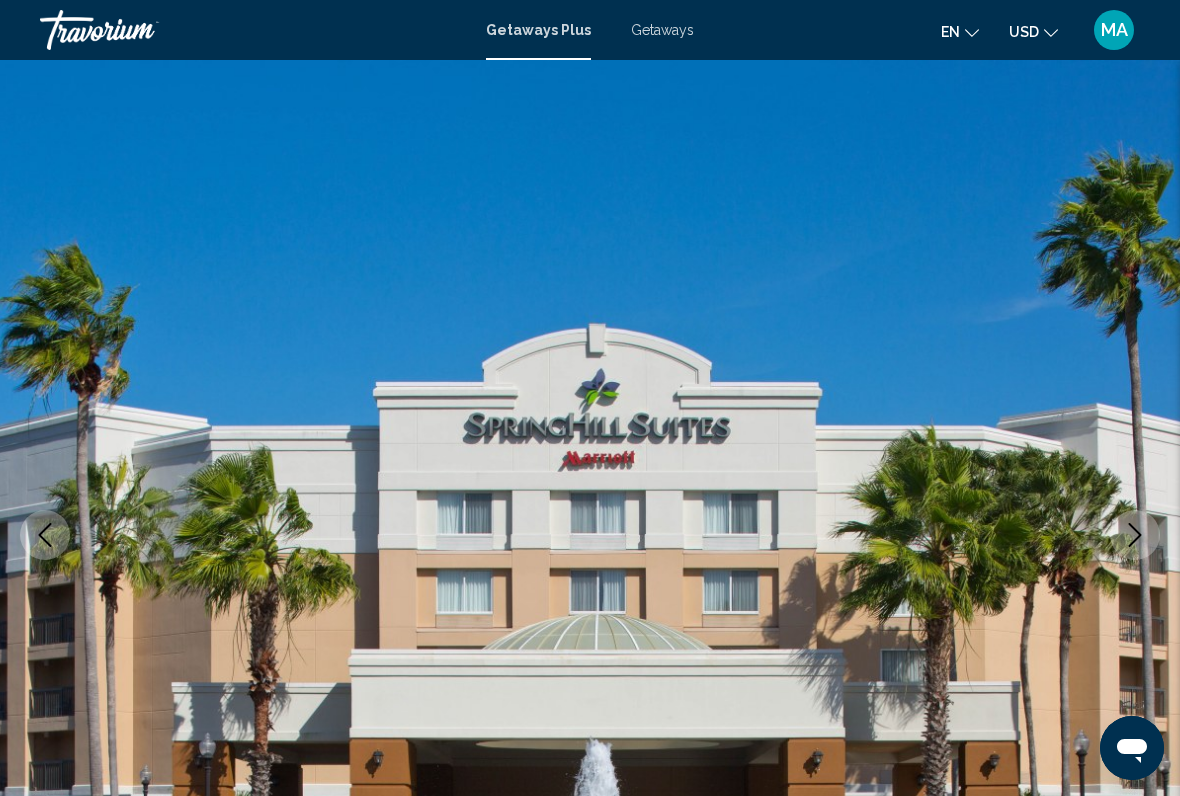 click 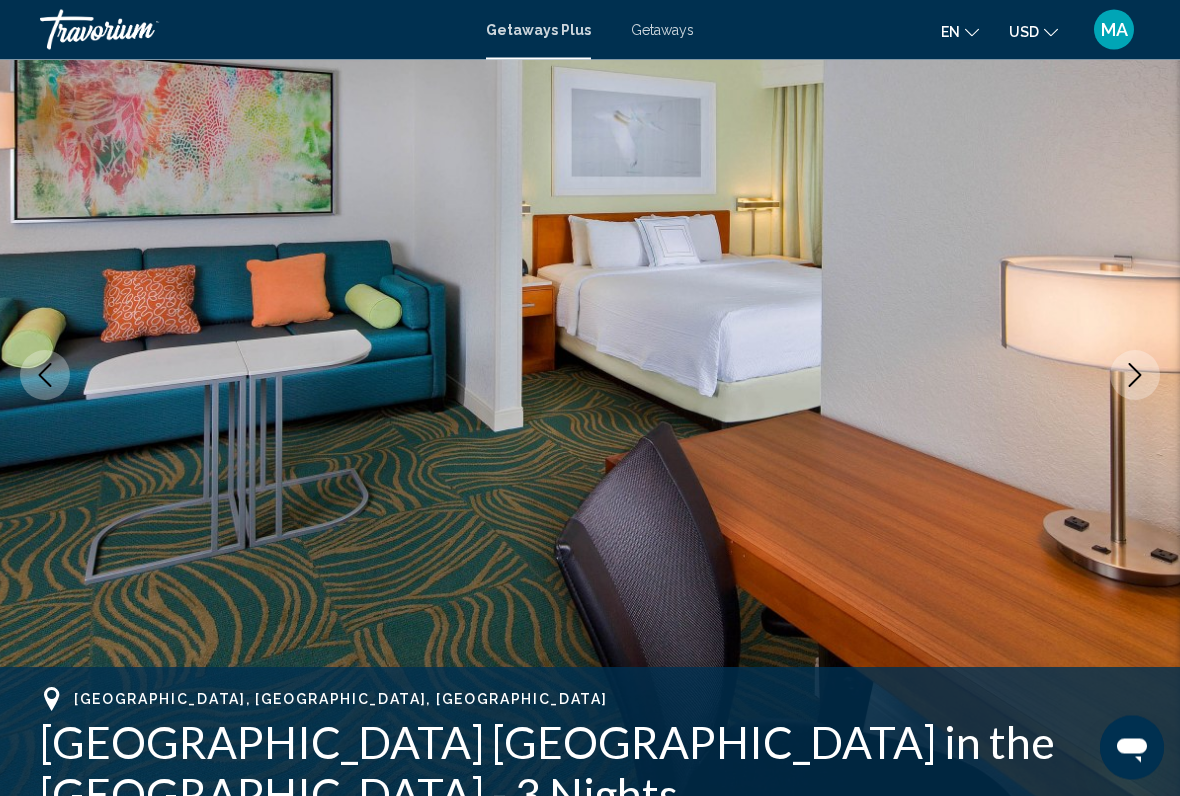 click 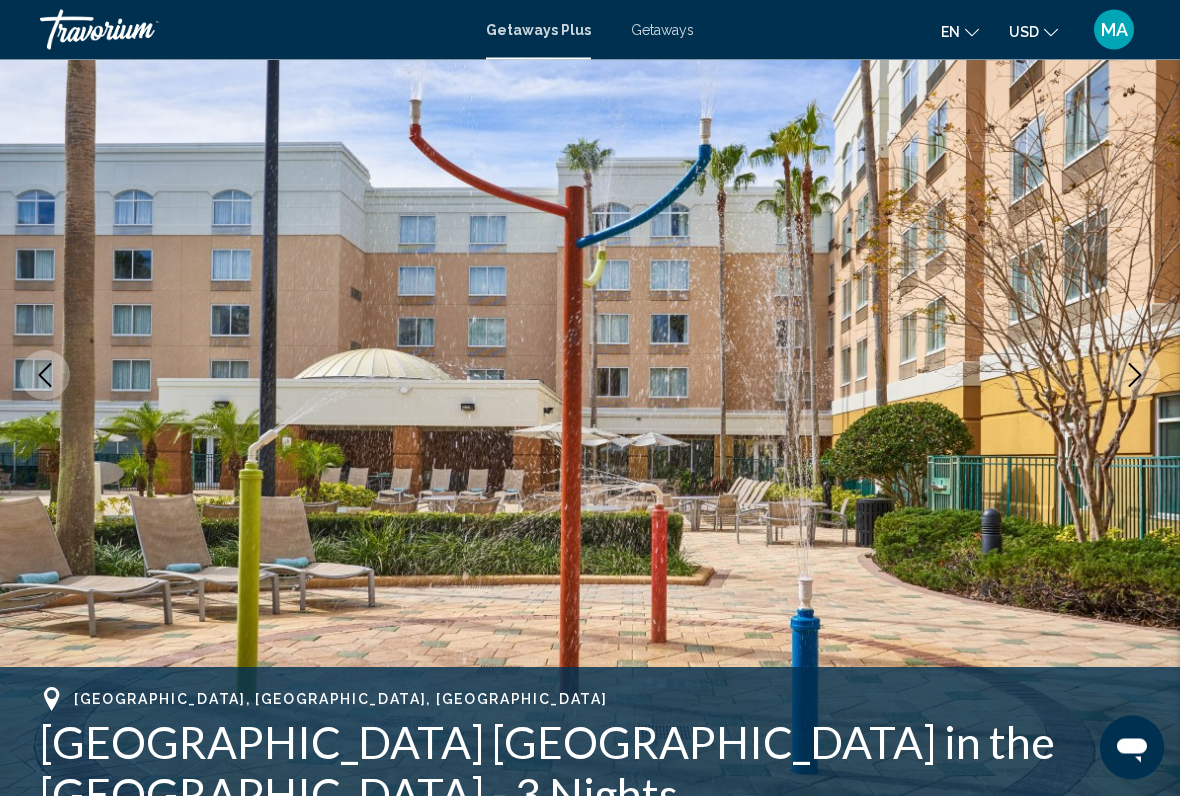 scroll, scrollTop: 160, scrollLeft: 0, axis: vertical 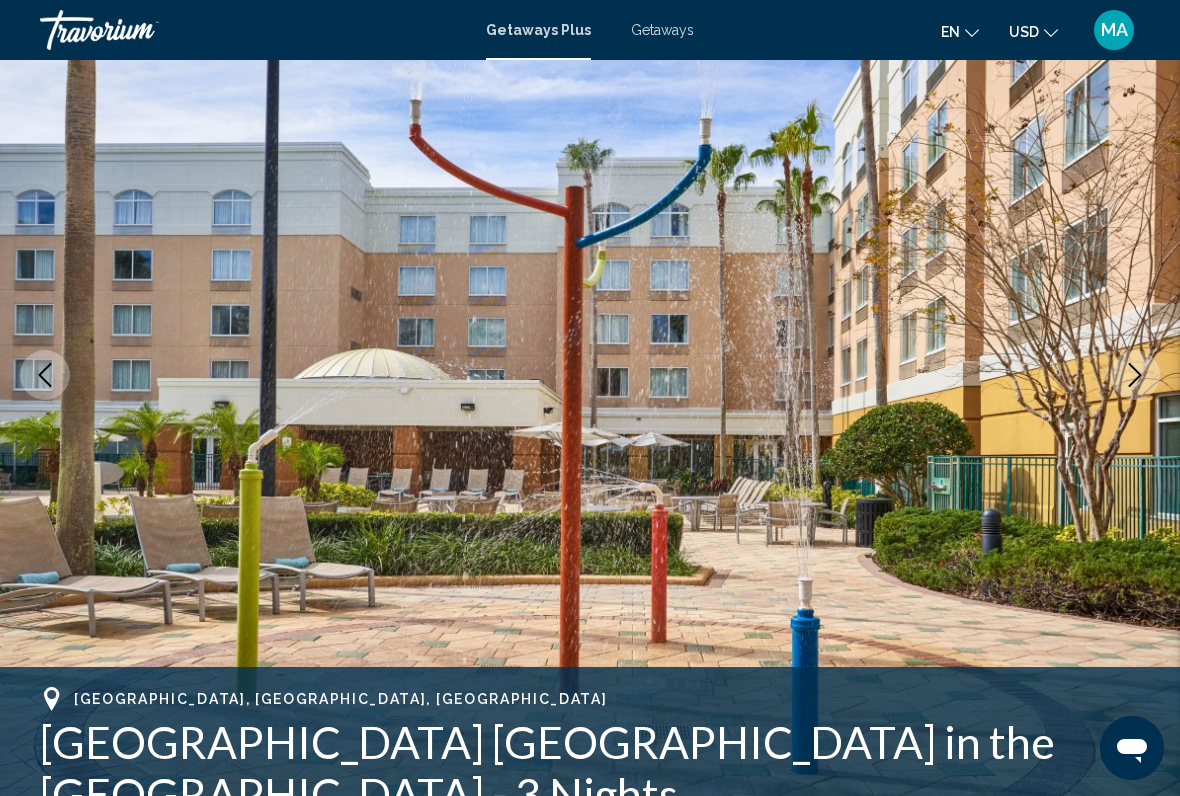 click 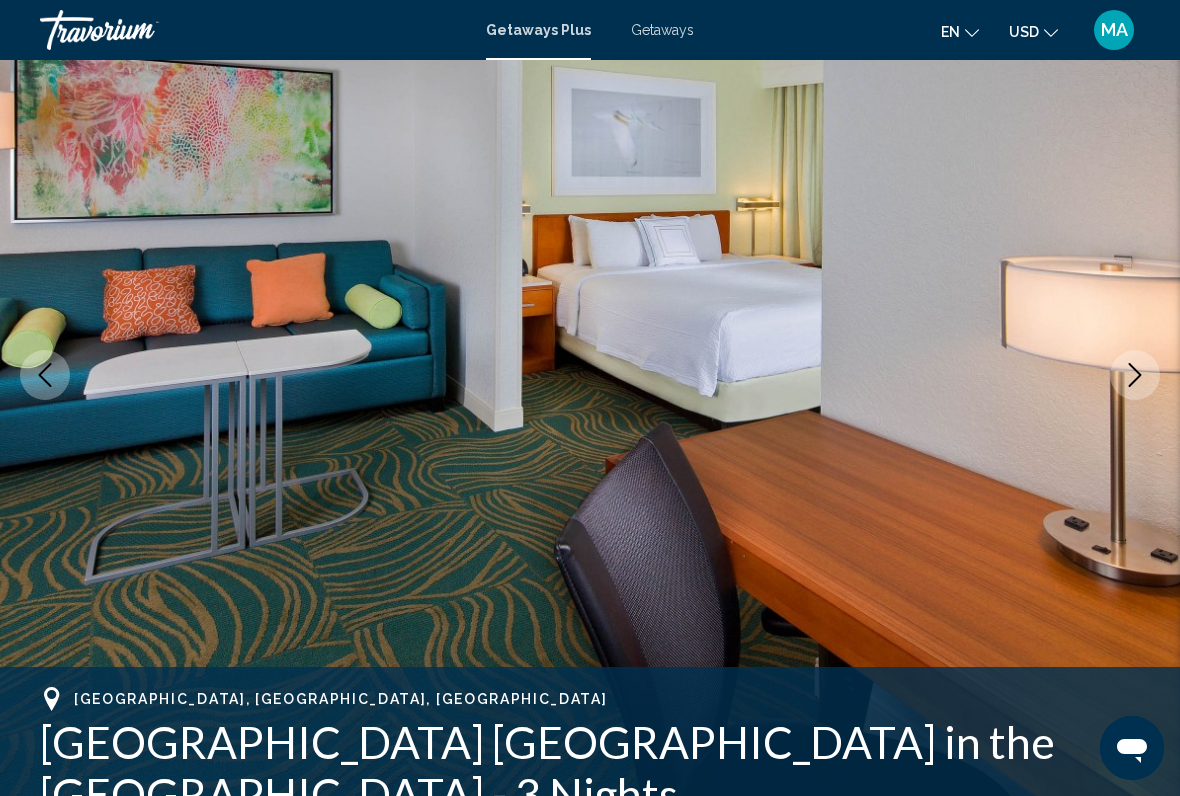 click at bounding box center [1135, 375] 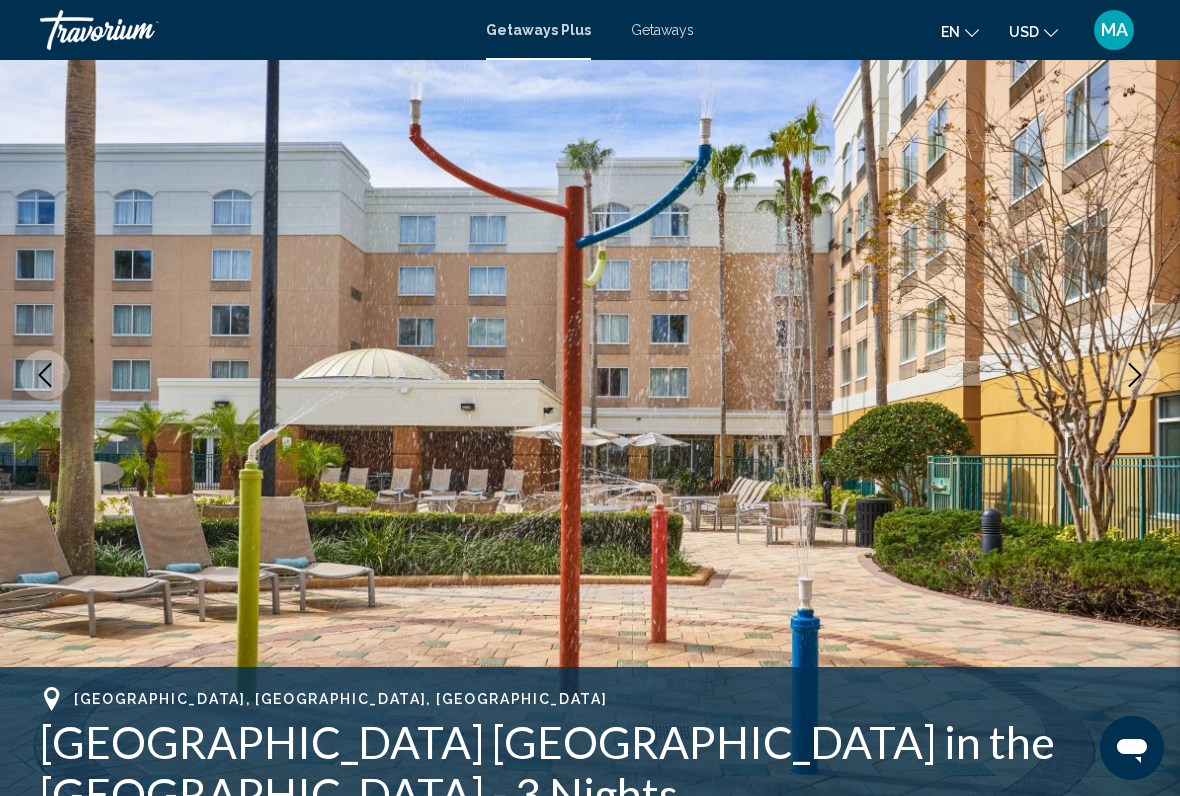 click at bounding box center (1135, 375) 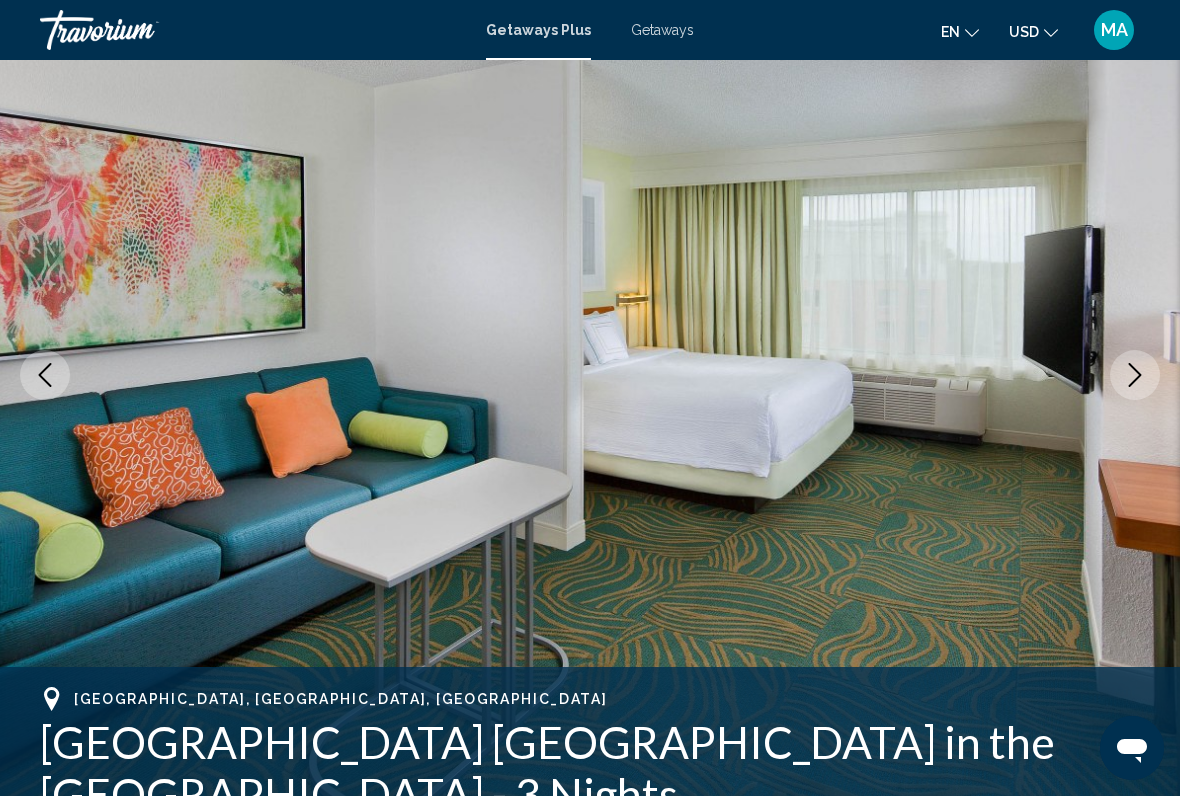 click at bounding box center (1135, 375) 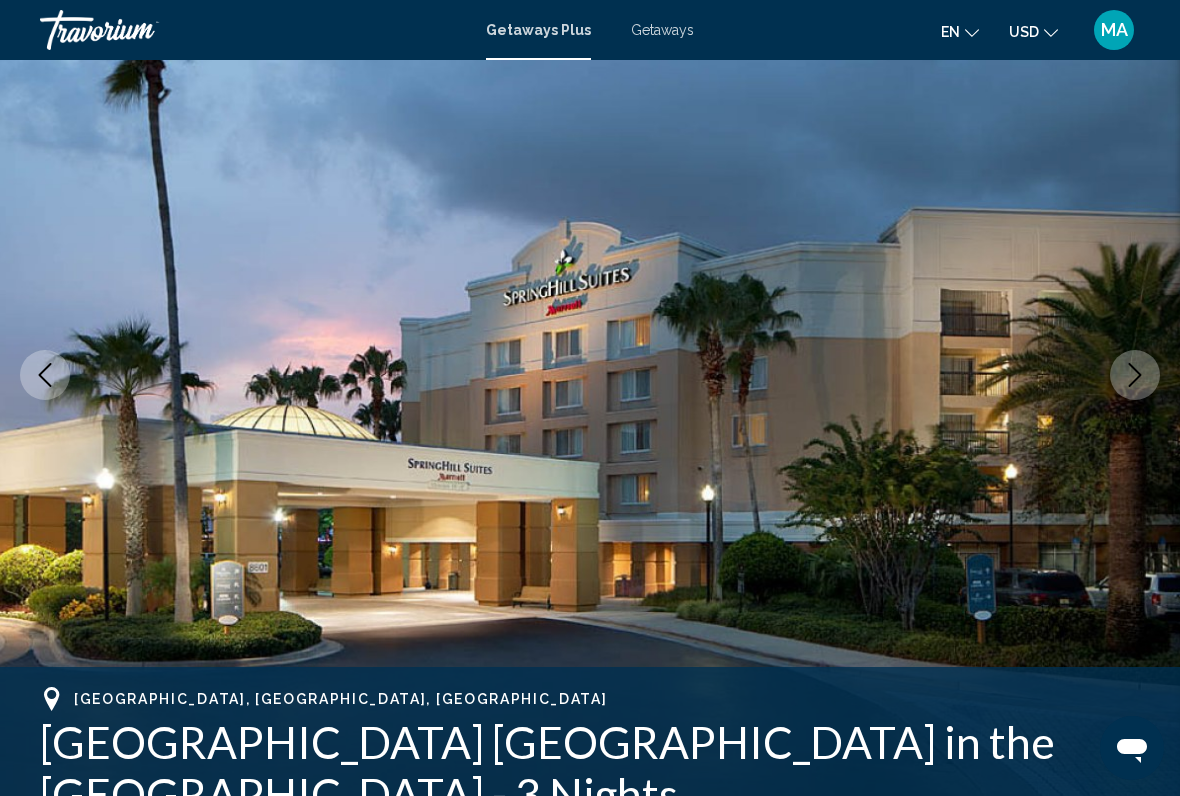 click at bounding box center [1135, 375] 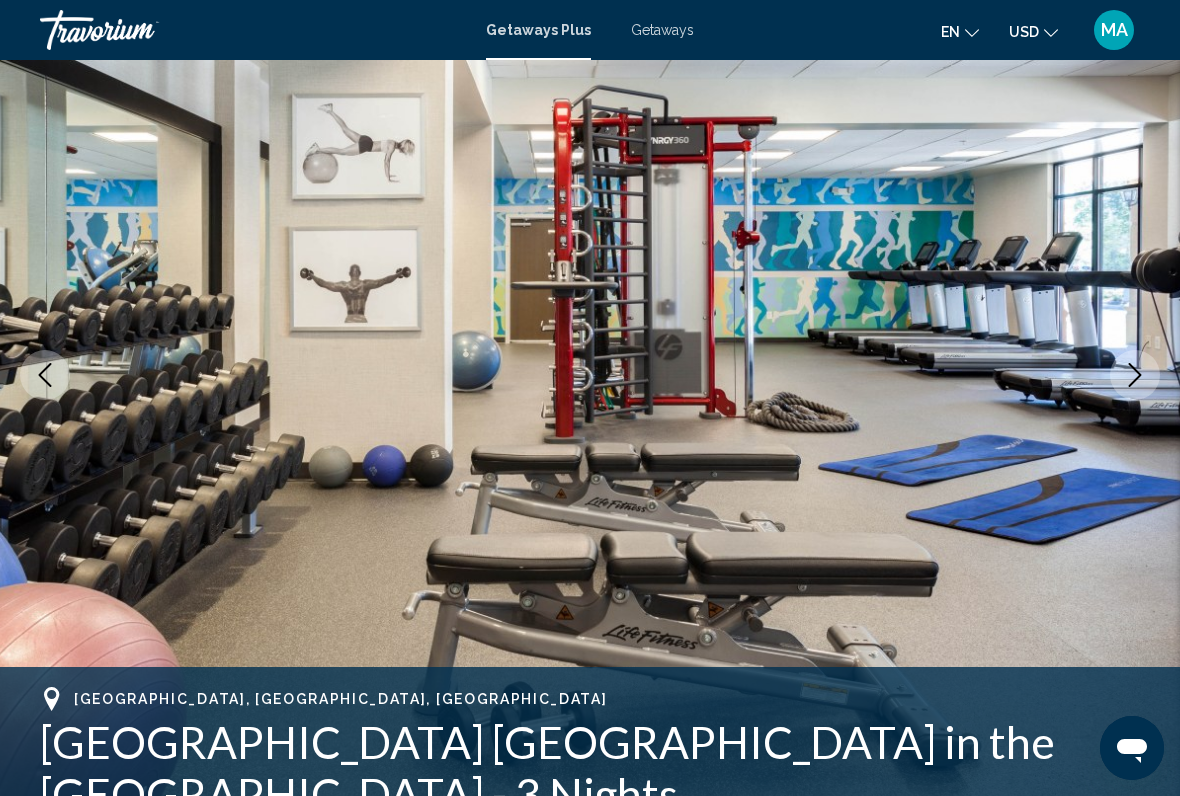 click 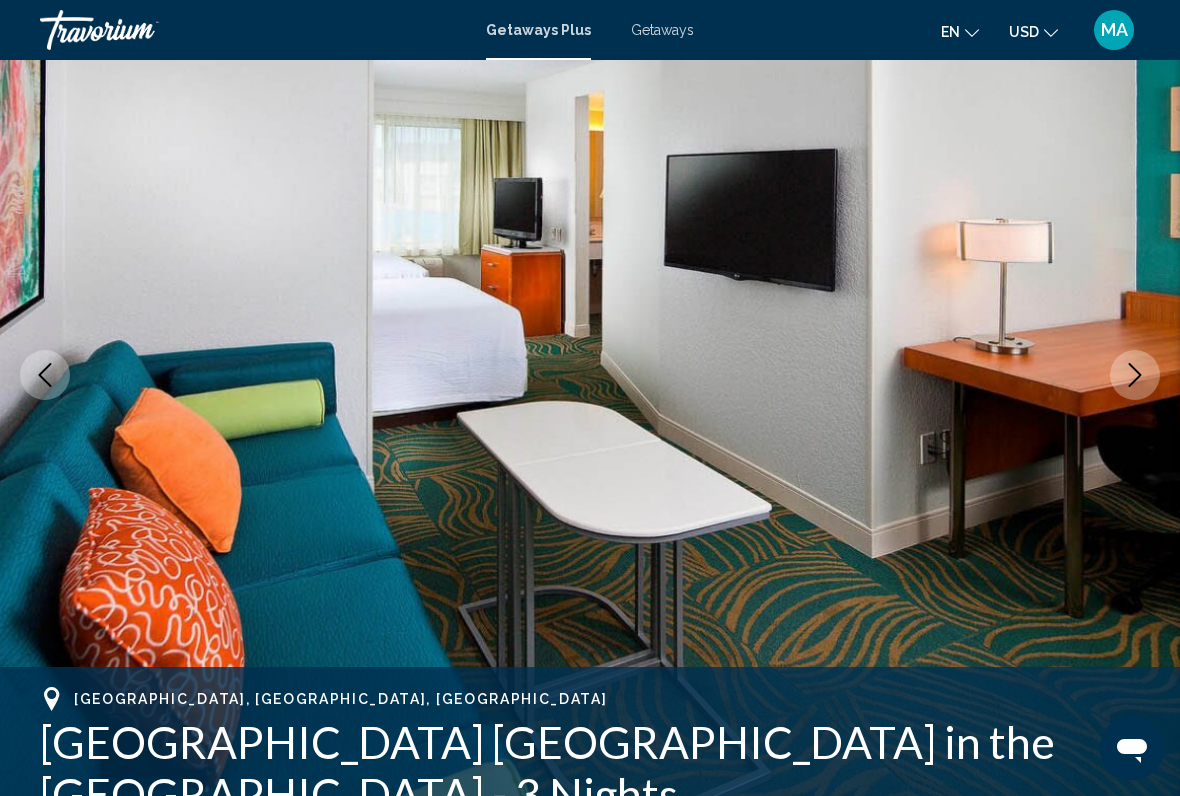 click at bounding box center (1135, 375) 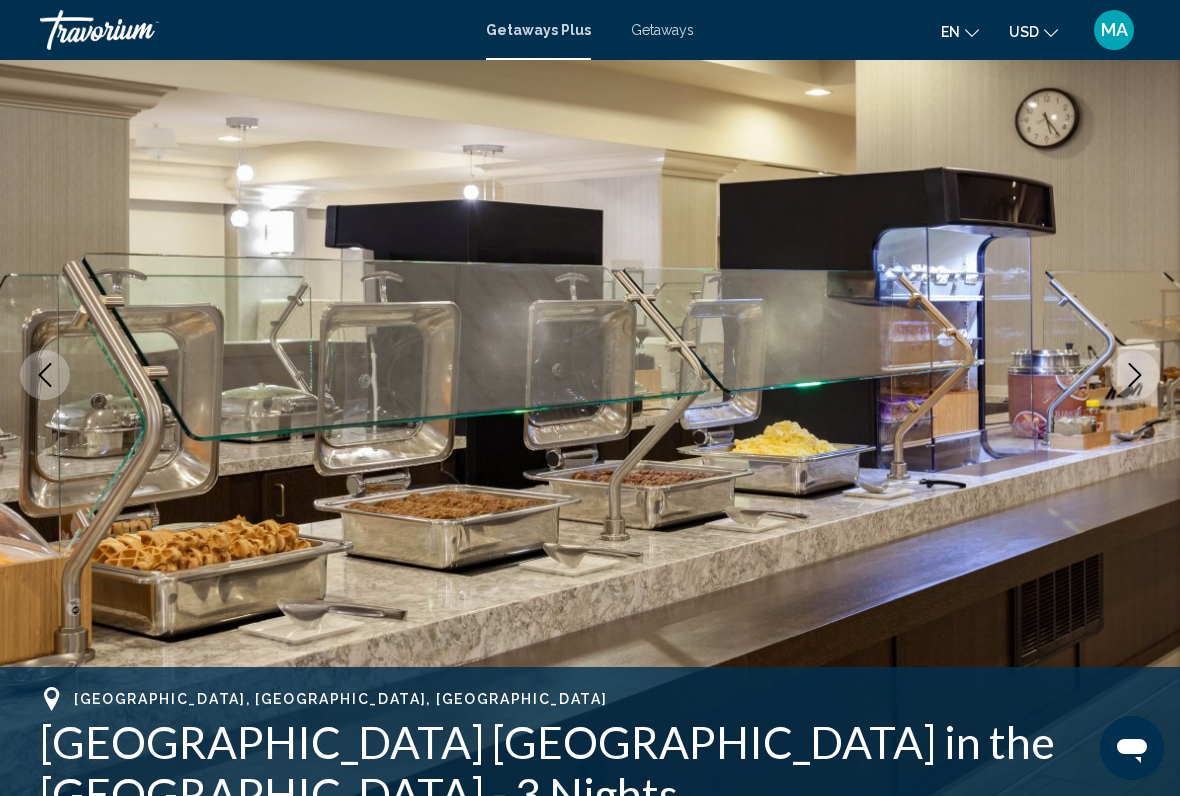 click 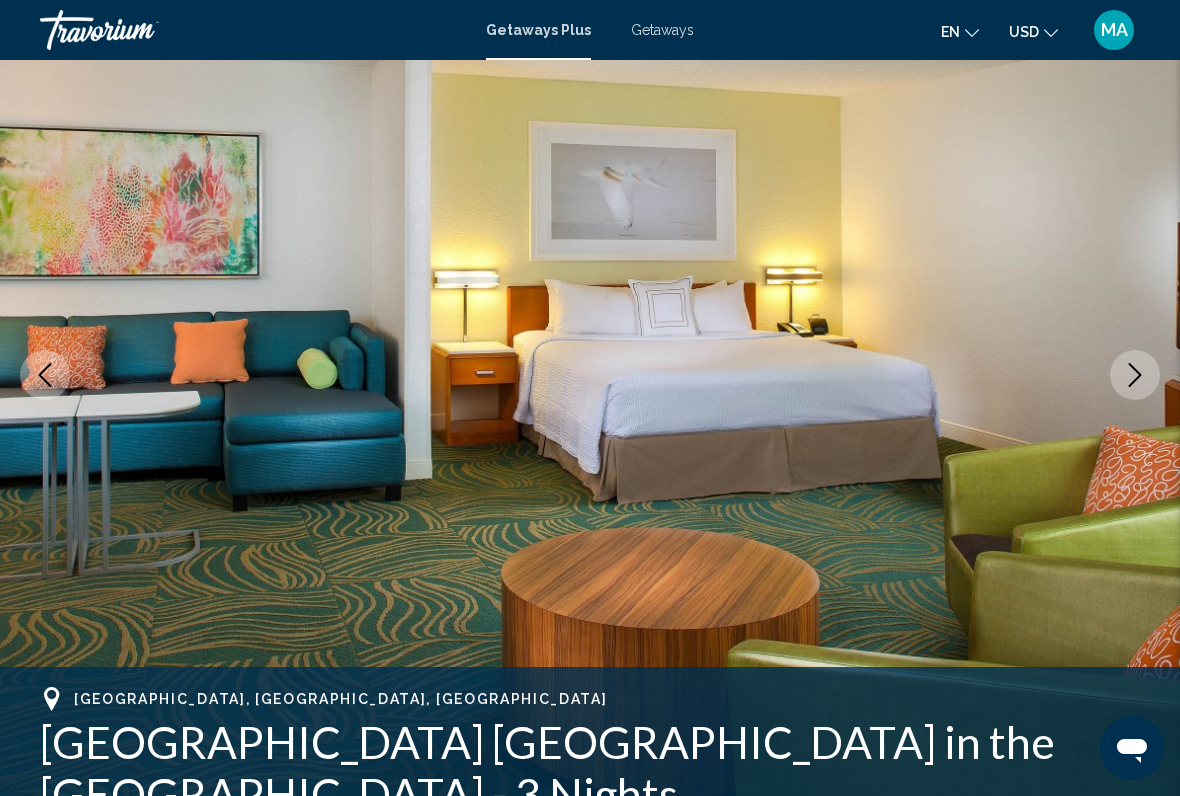 click at bounding box center (1135, 375) 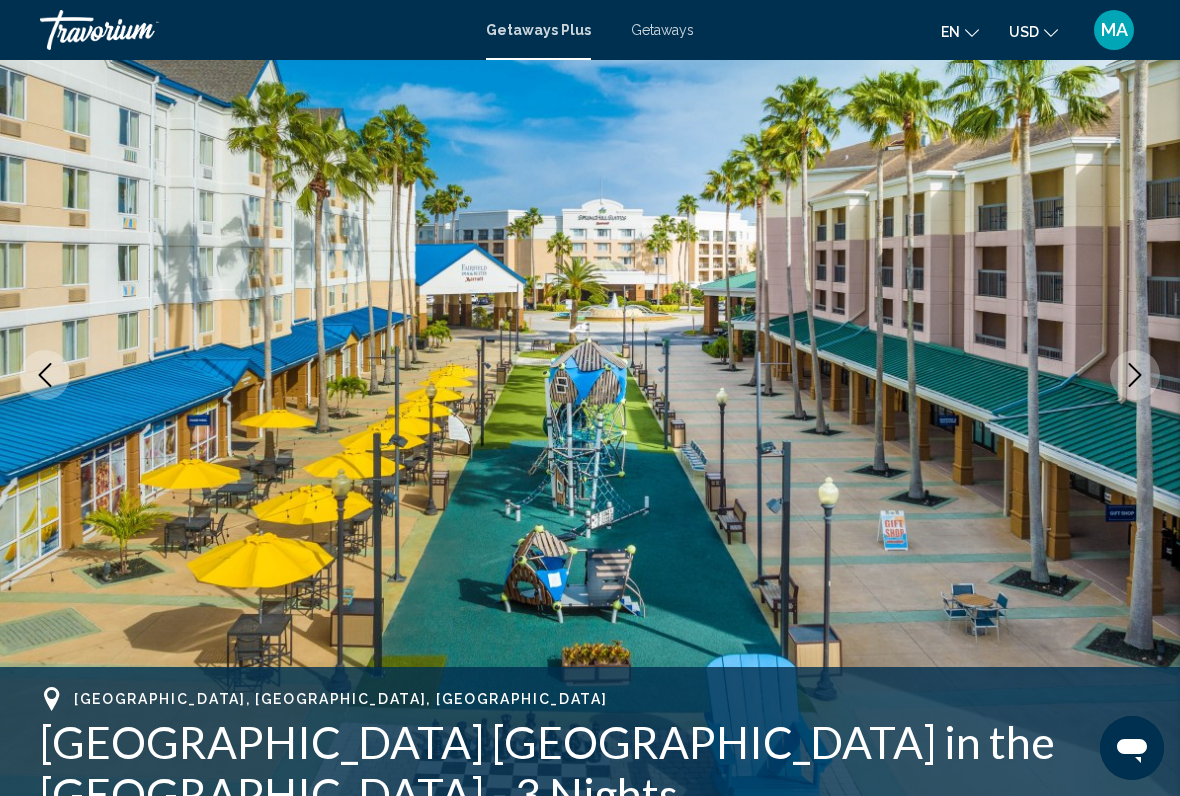 click 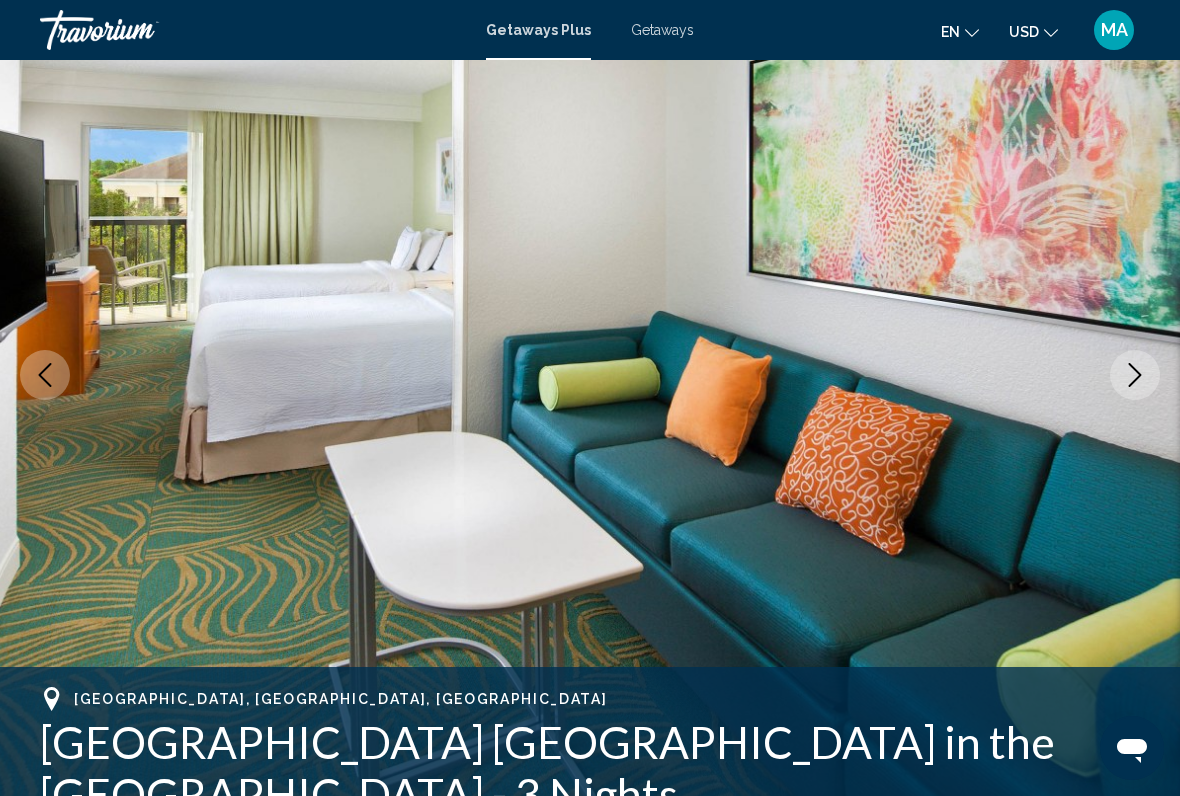 click 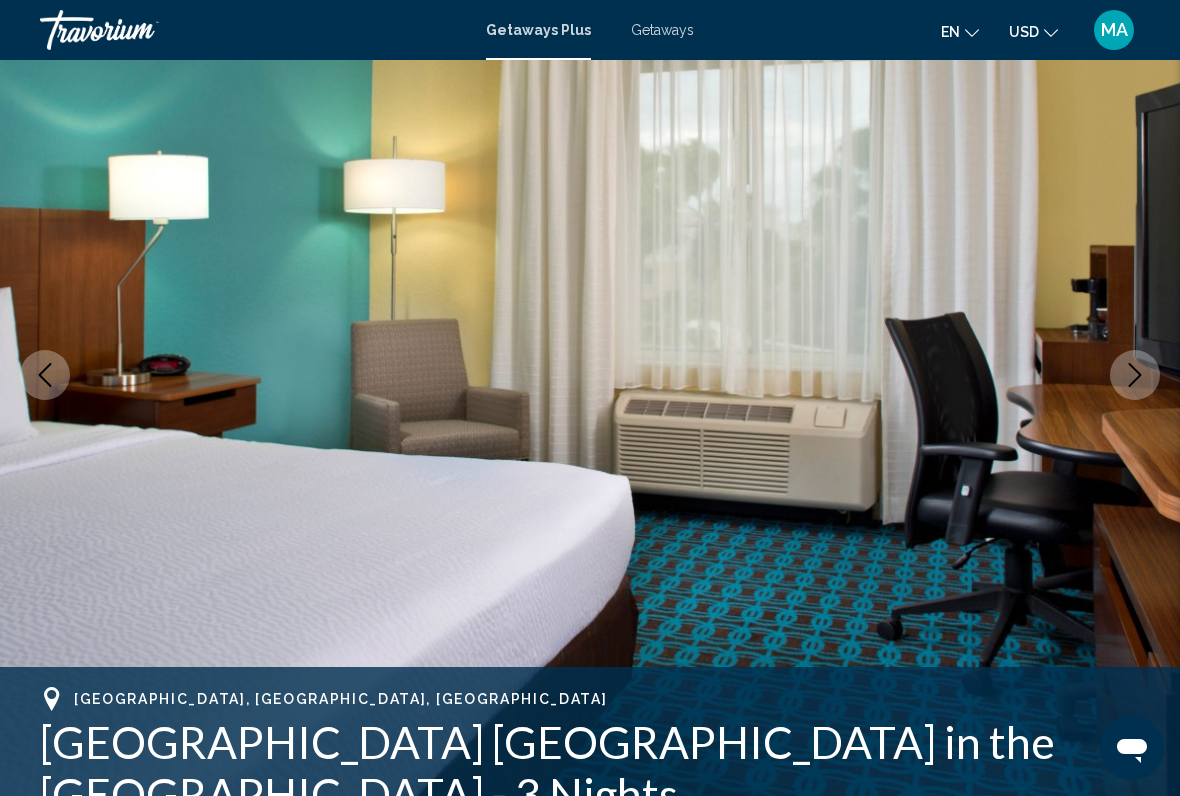 click 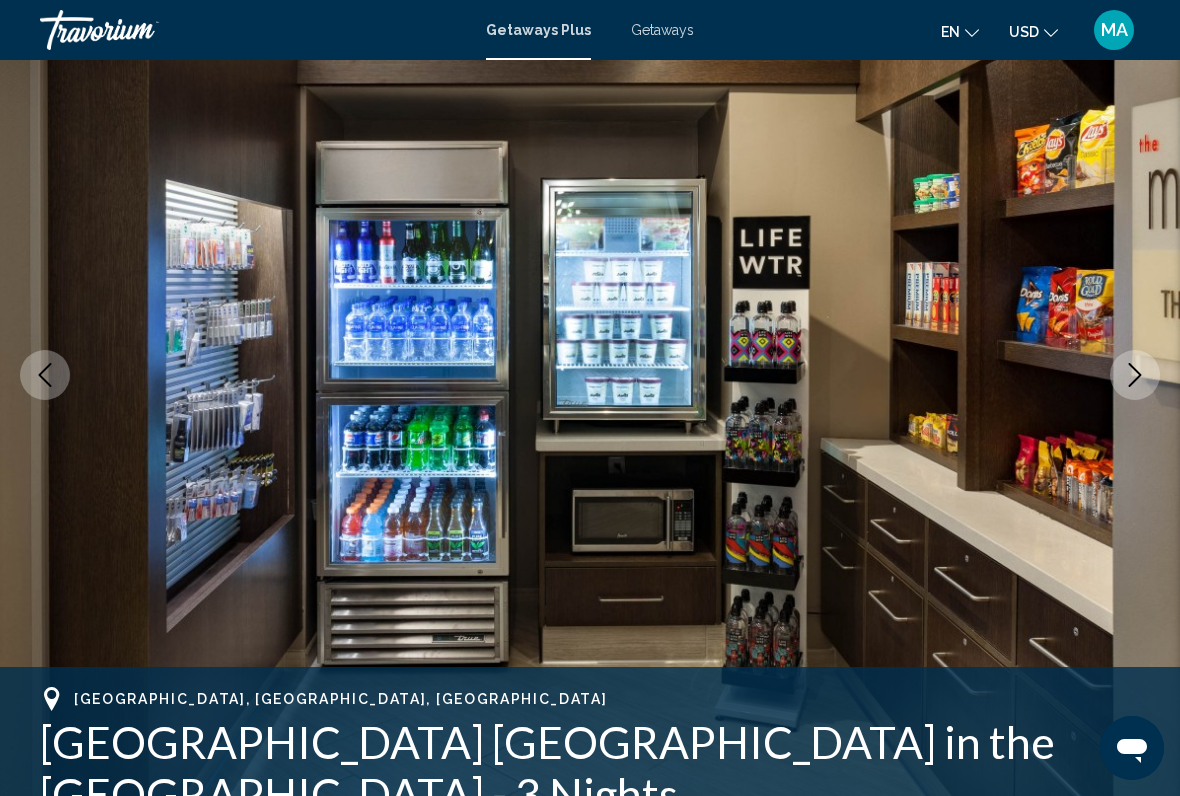 click 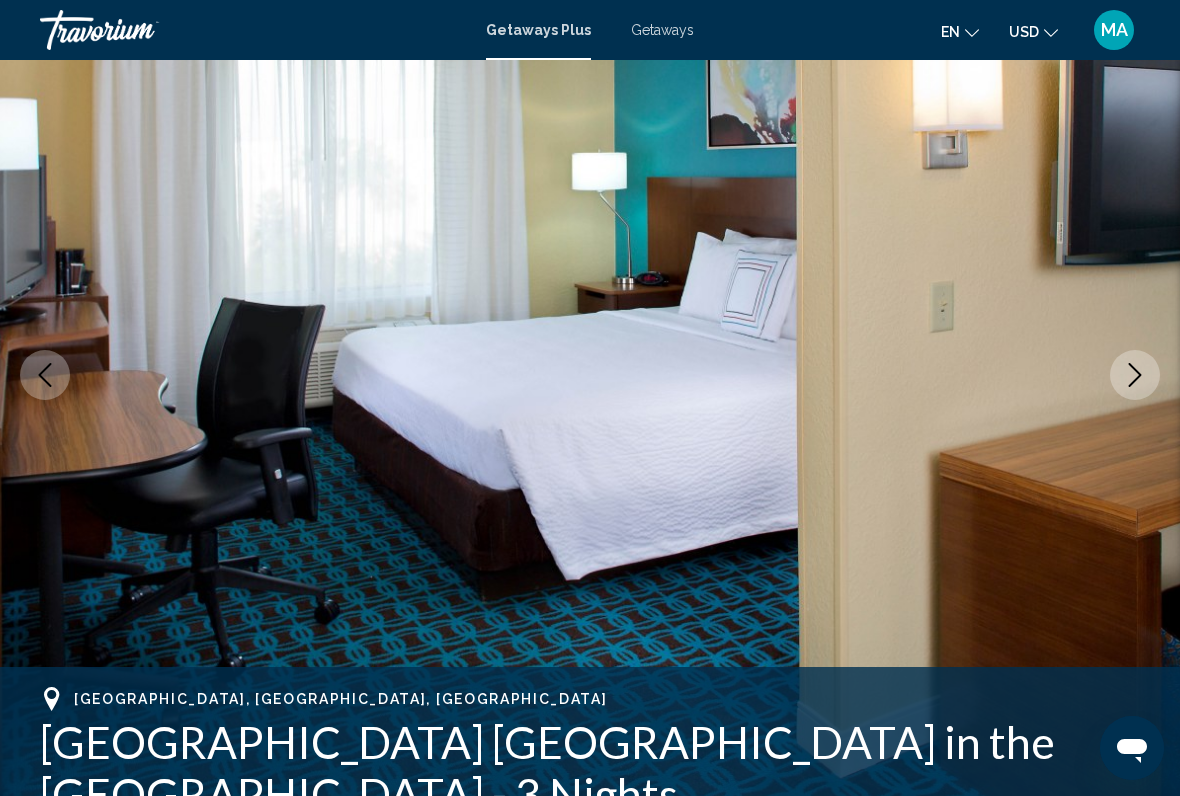 click 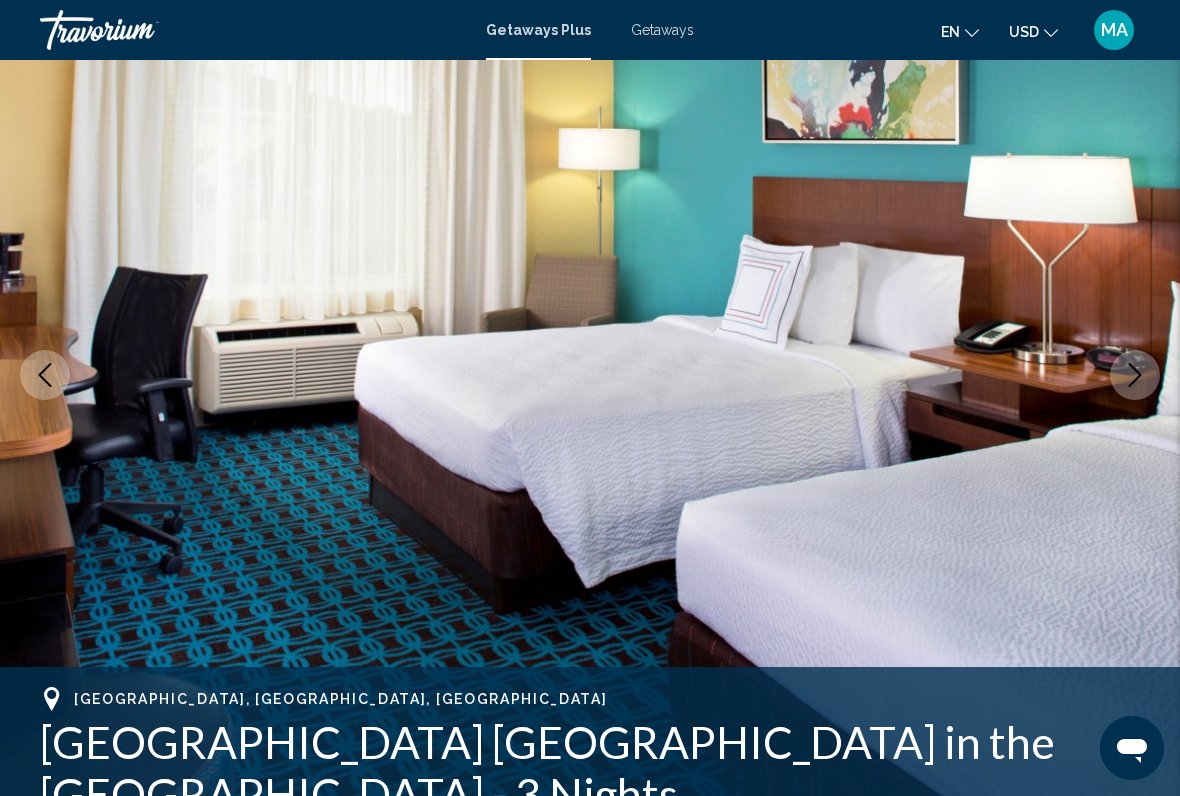 click 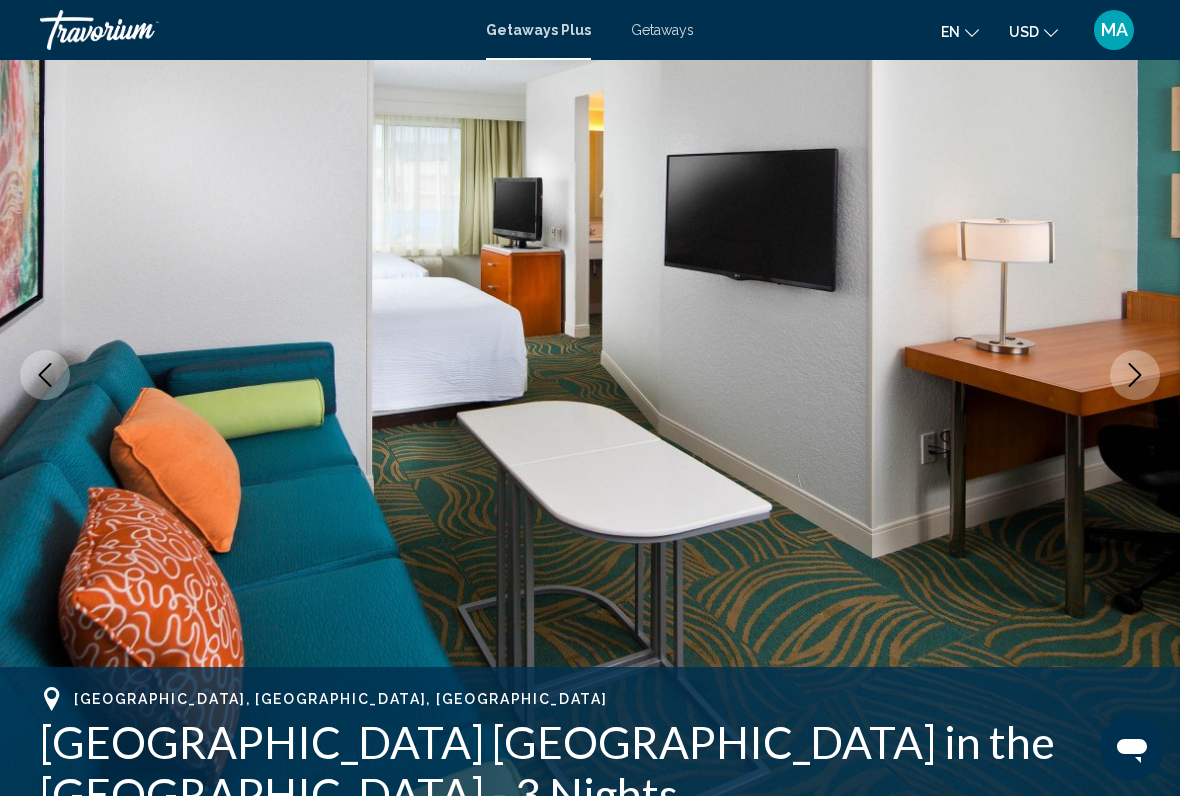 click 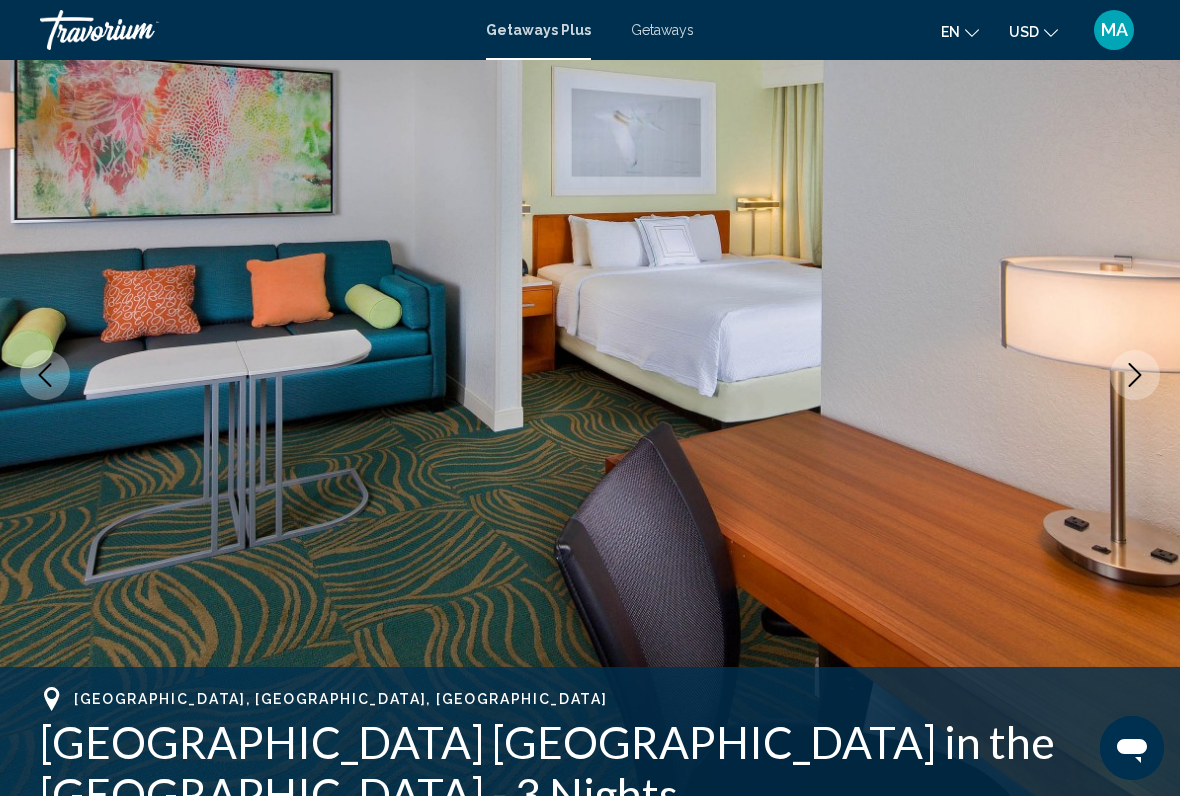 click 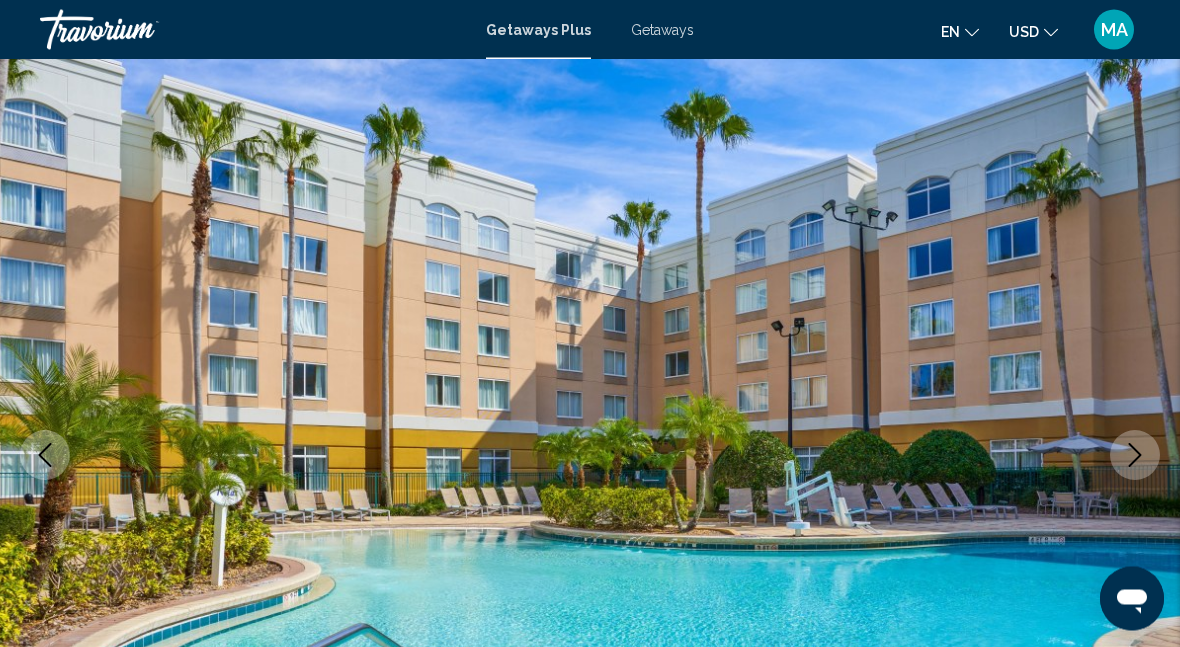 scroll, scrollTop: 0, scrollLeft: 0, axis: both 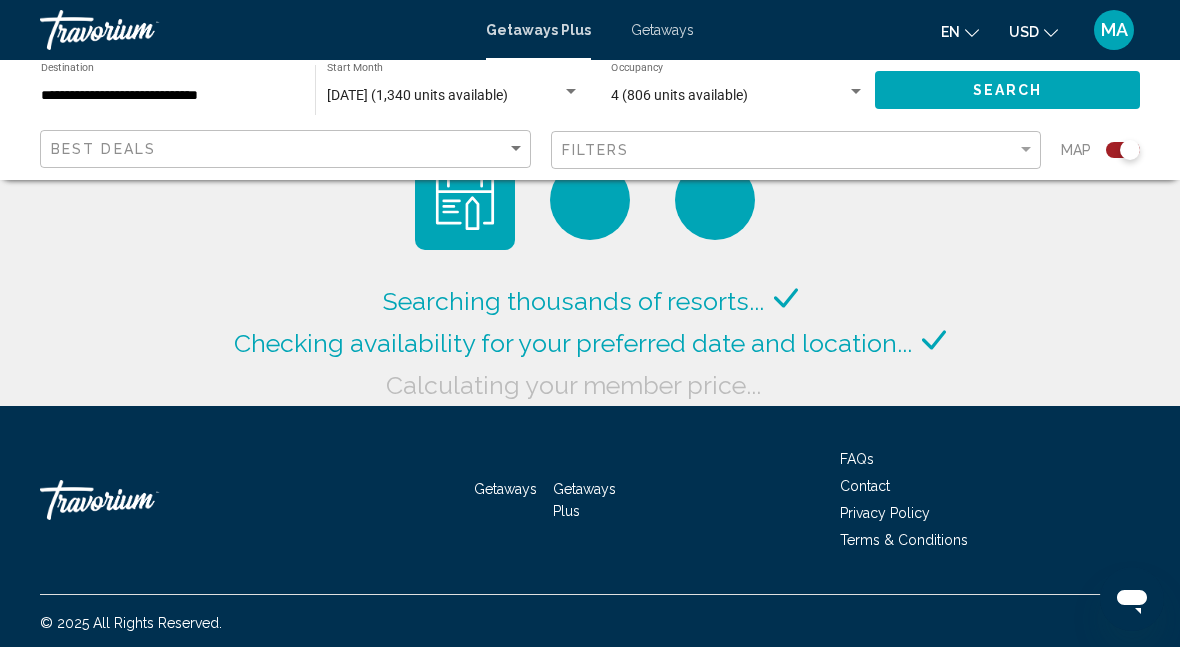 click at bounding box center (571, 92) 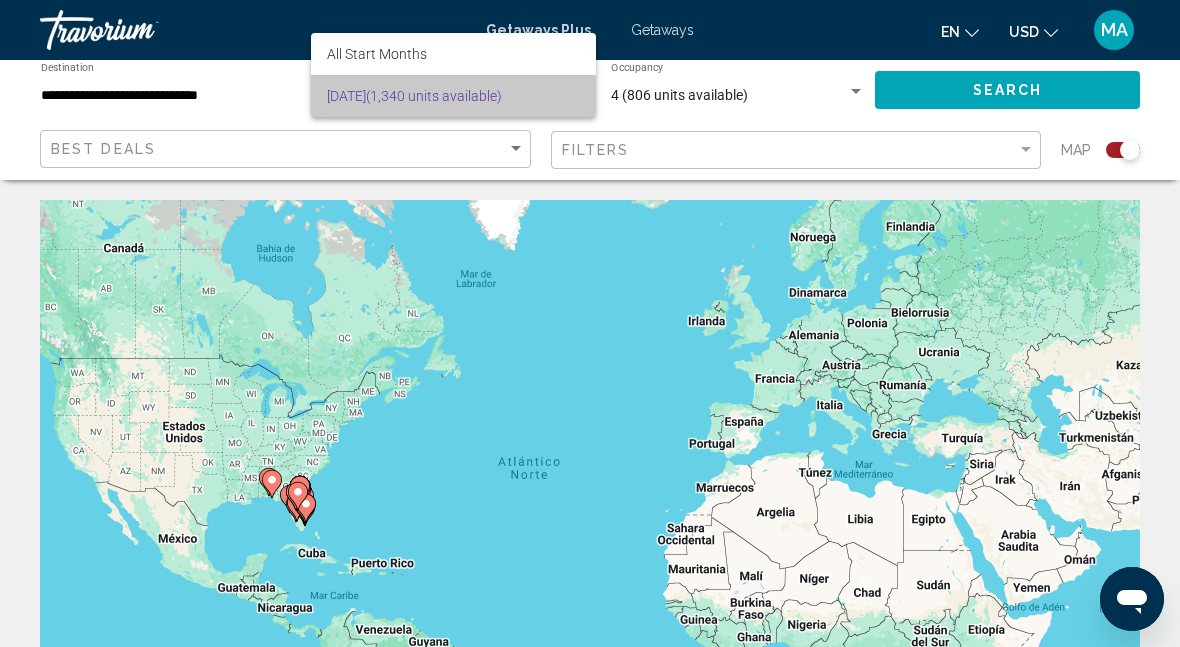 click on "[DATE]  (1,340 units available)" at bounding box center (453, 96) 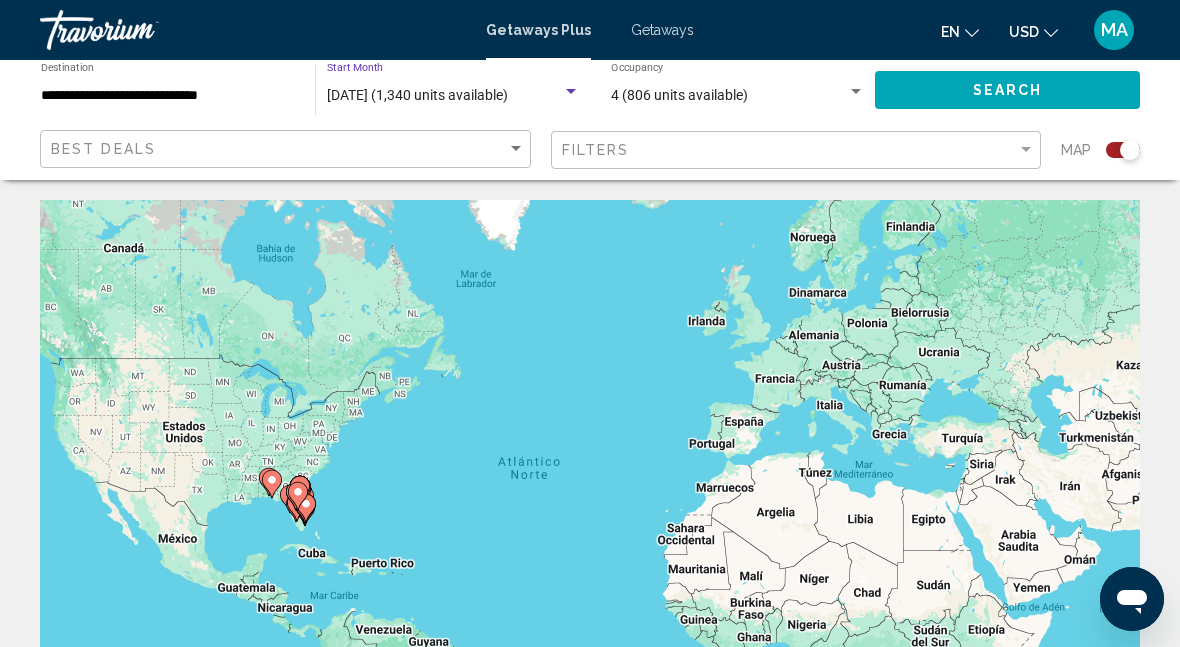 click on "[DATE] (1,340 units available)" at bounding box center (417, 95) 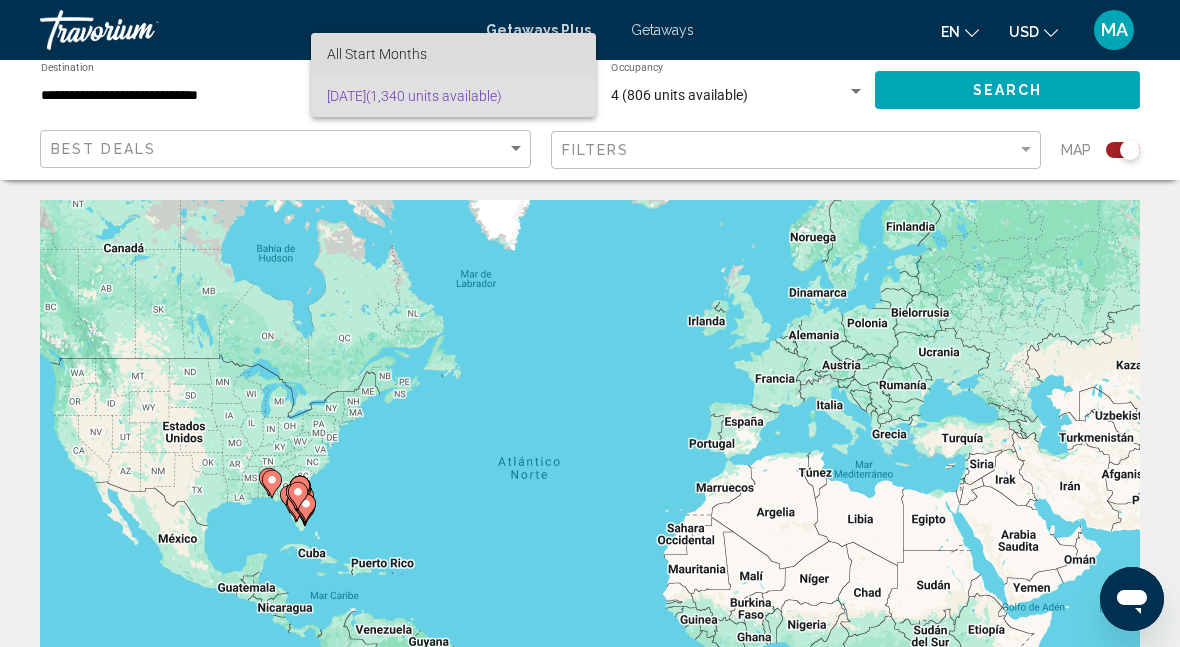 click on "All Start Months" at bounding box center (453, 54) 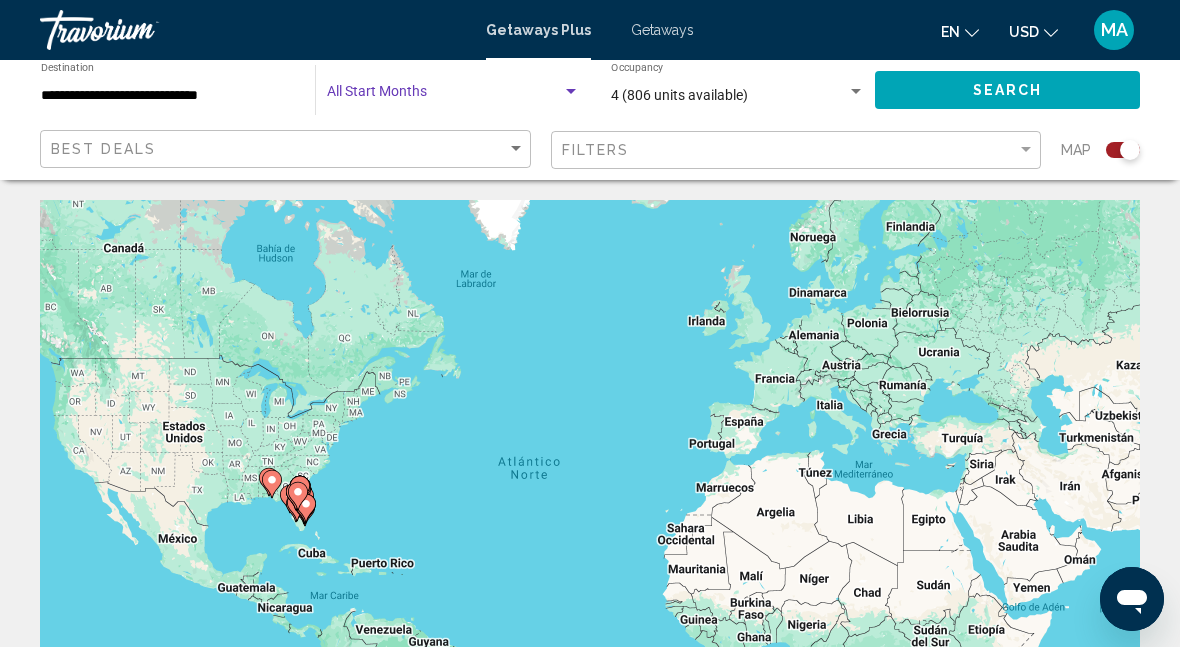 click at bounding box center (571, 92) 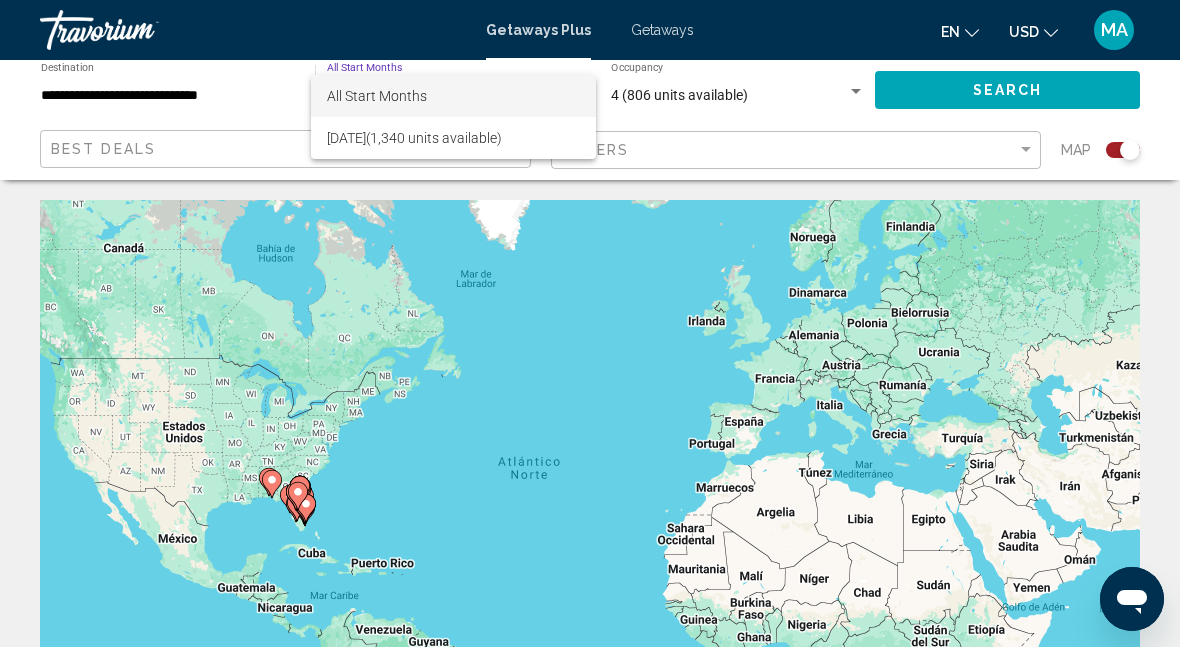 click on "All Start Months" at bounding box center [453, 96] 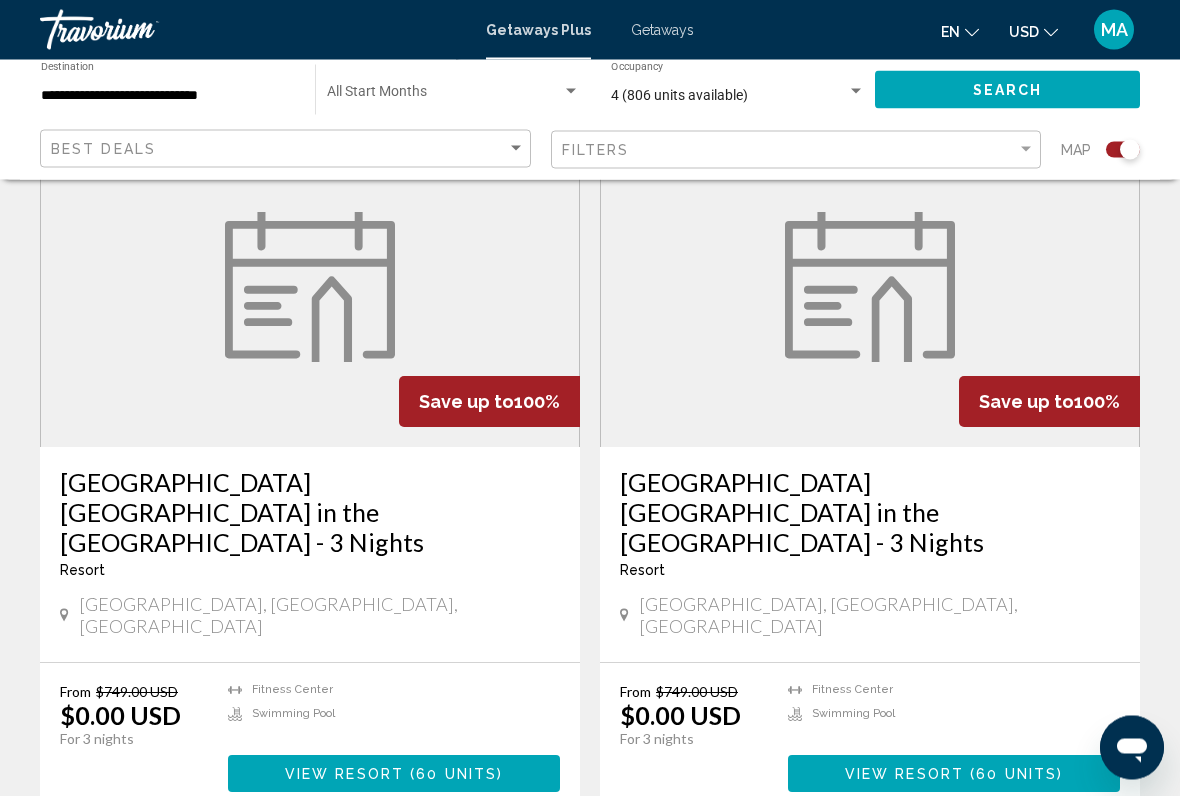 scroll, scrollTop: 2112, scrollLeft: 0, axis: vertical 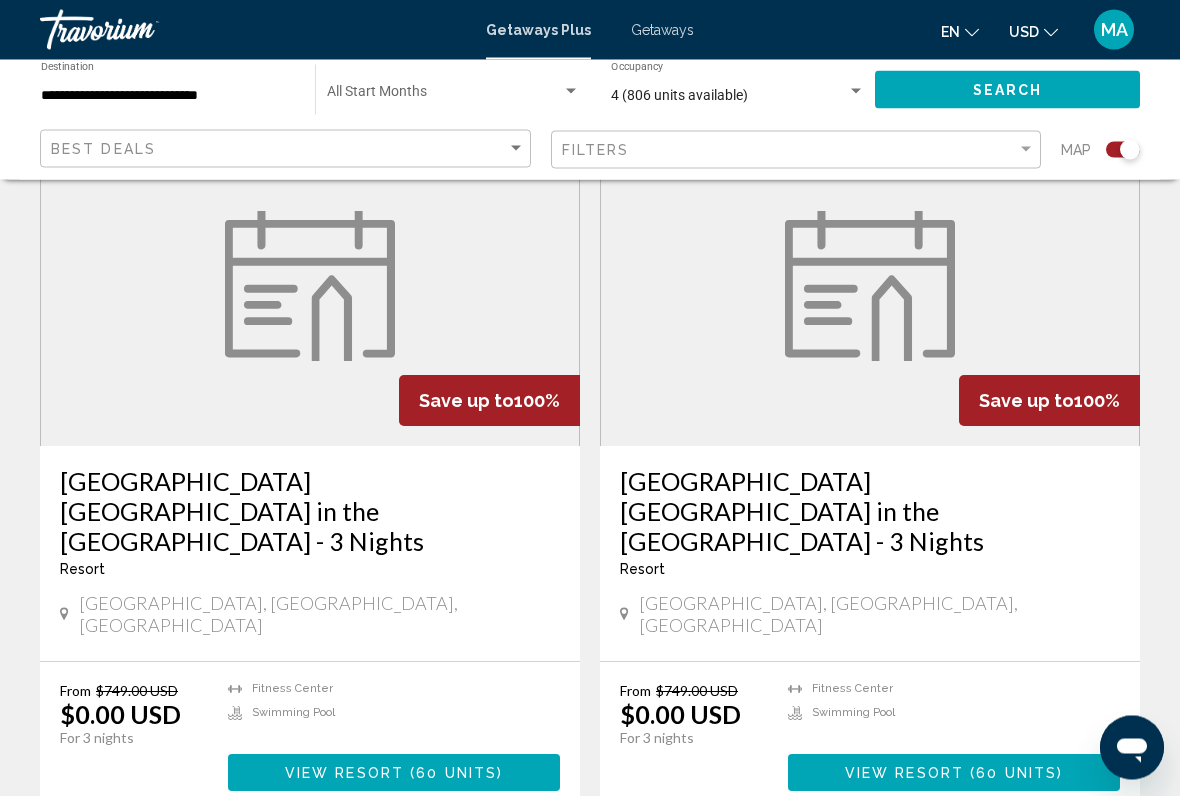 click on "[GEOGRAPHIC_DATA] [GEOGRAPHIC_DATA] in the [GEOGRAPHIC_DATA] - 3 Nights" at bounding box center [310, 512] 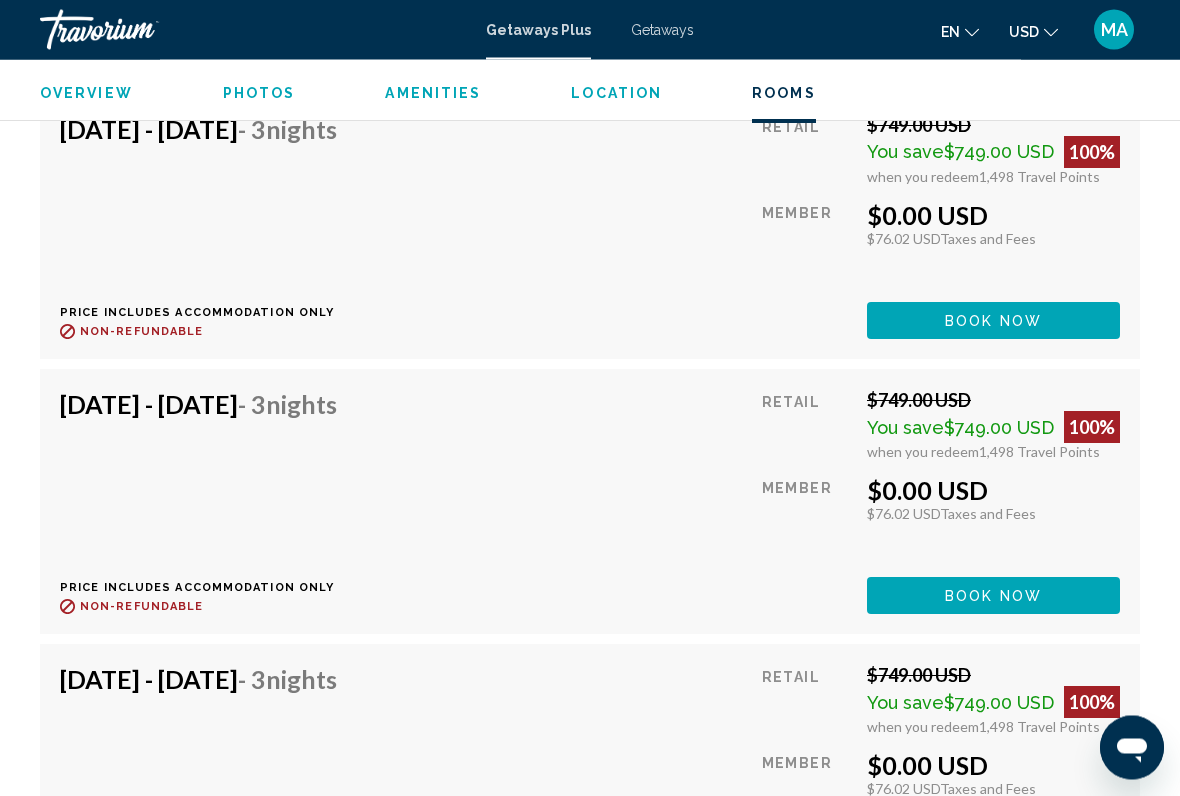 scroll, scrollTop: 5648, scrollLeft: 0, axis: vertical 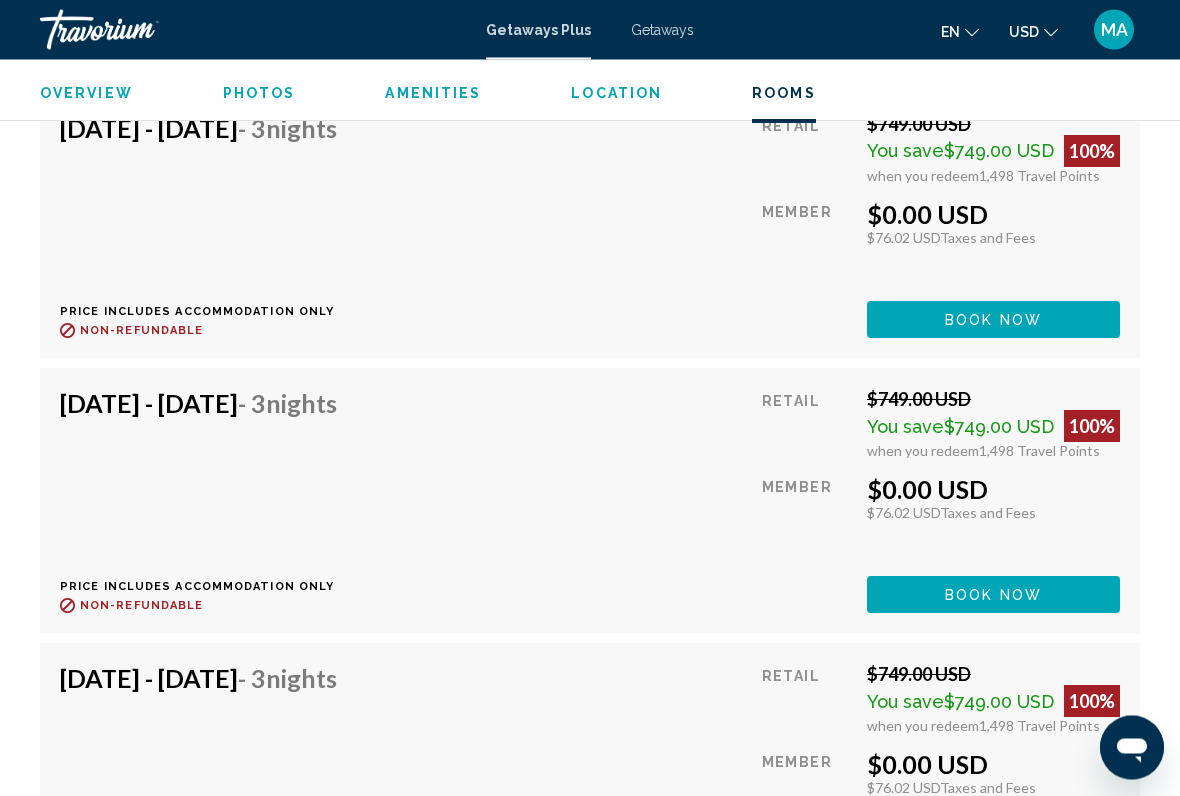 click on "Book now" at bounding box center (993, -1882) 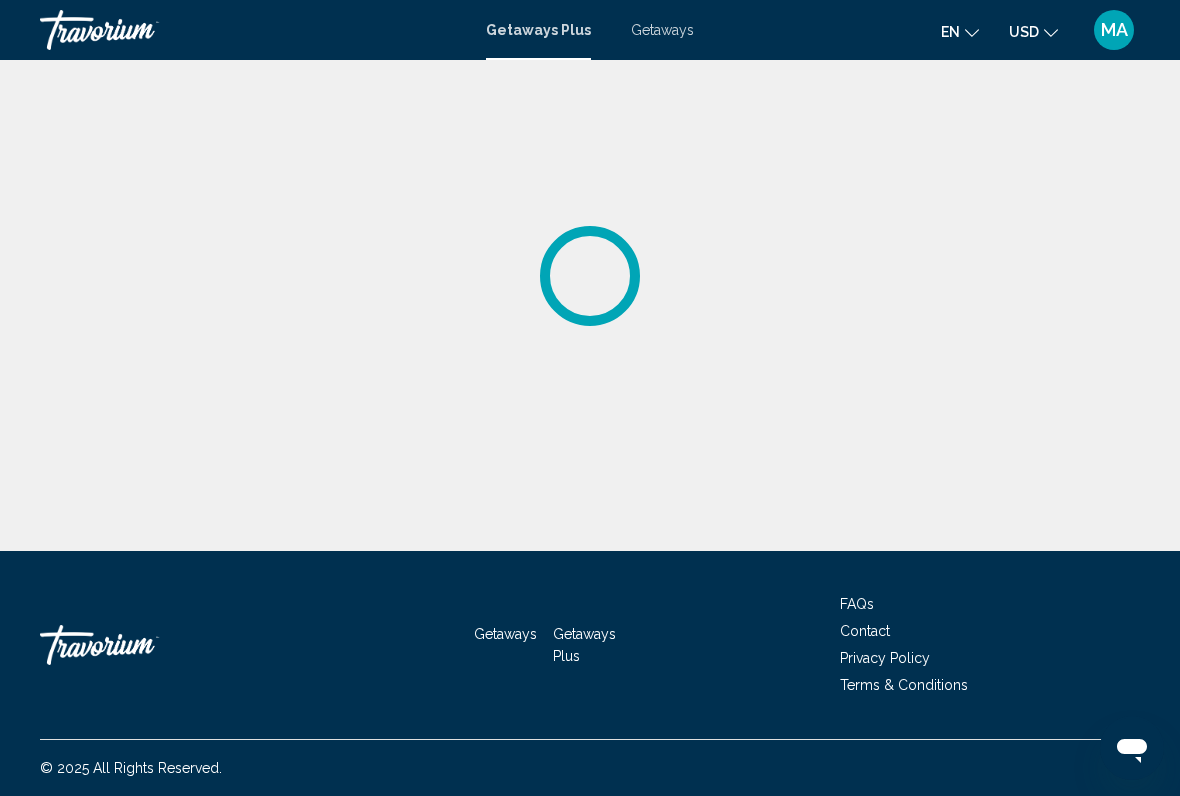 scroll, scrollTop: 0, scrollLeft: 0, axis: both 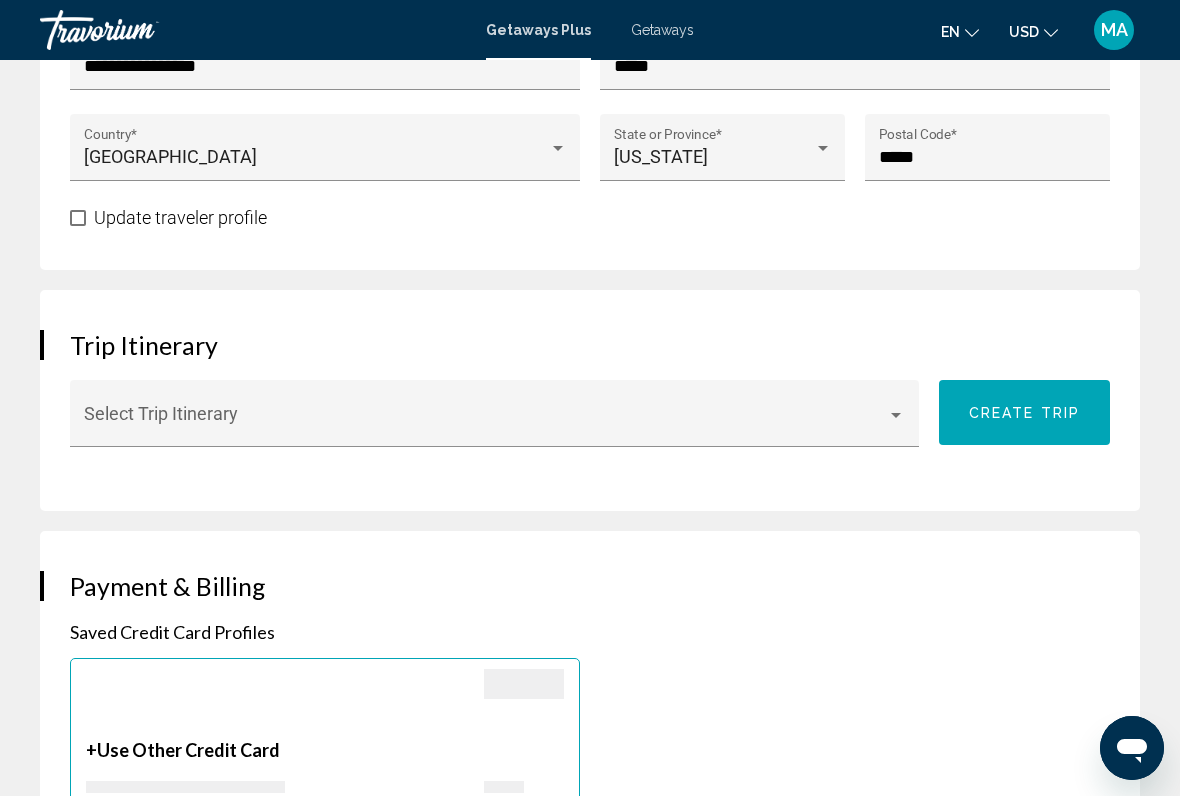 click at bounding box center (896, 415) 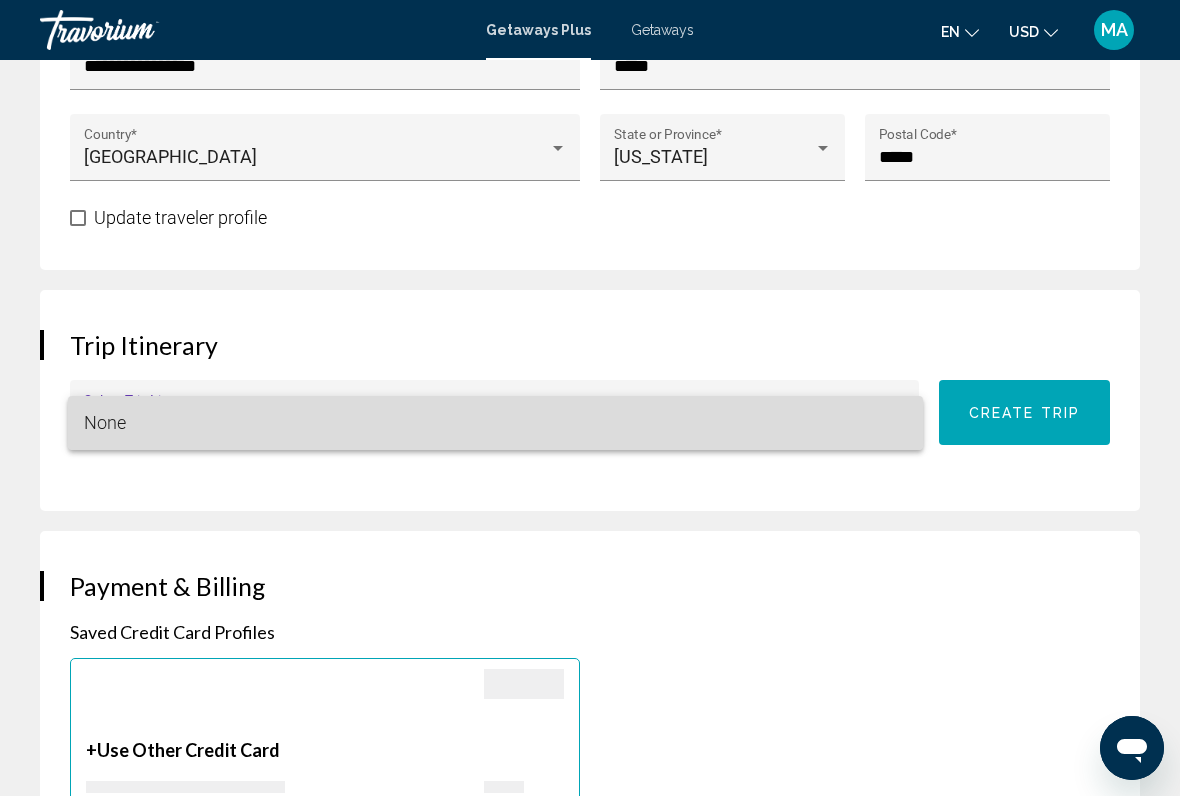 click on "None" at bounding box center (495, 423) 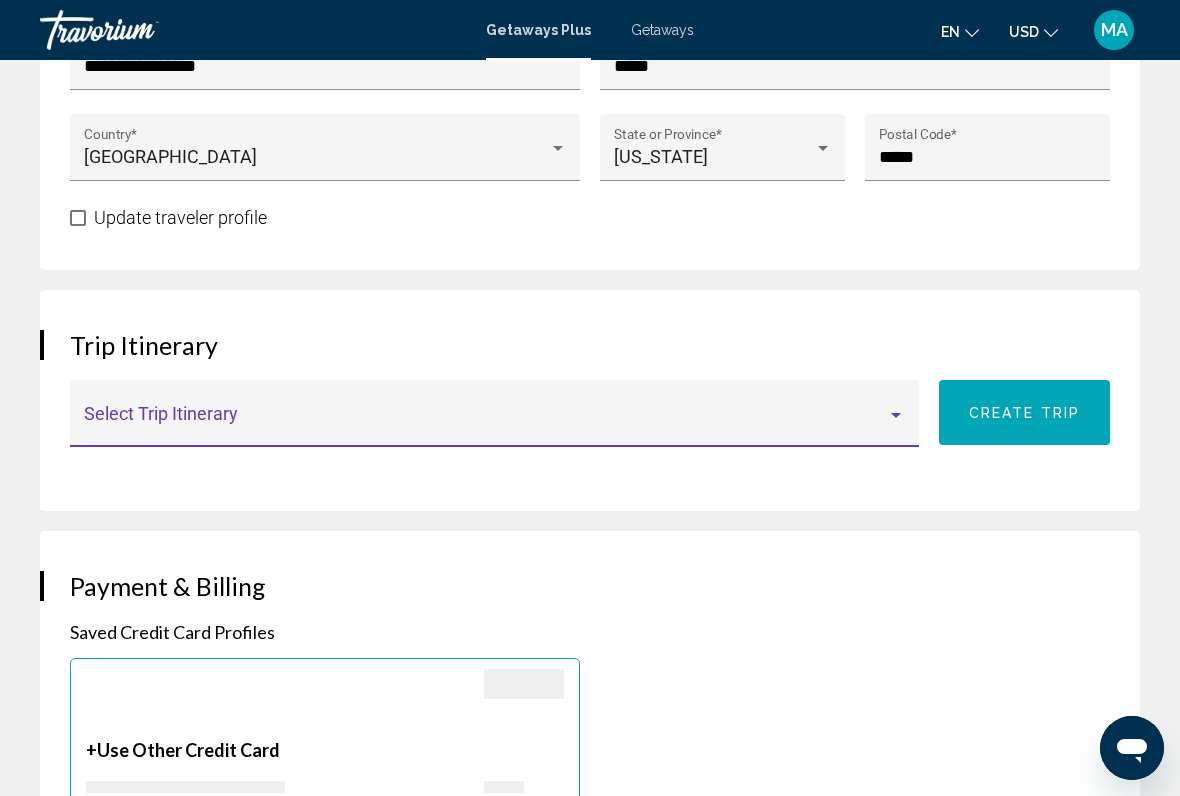 click at bounding box center [896, 415] 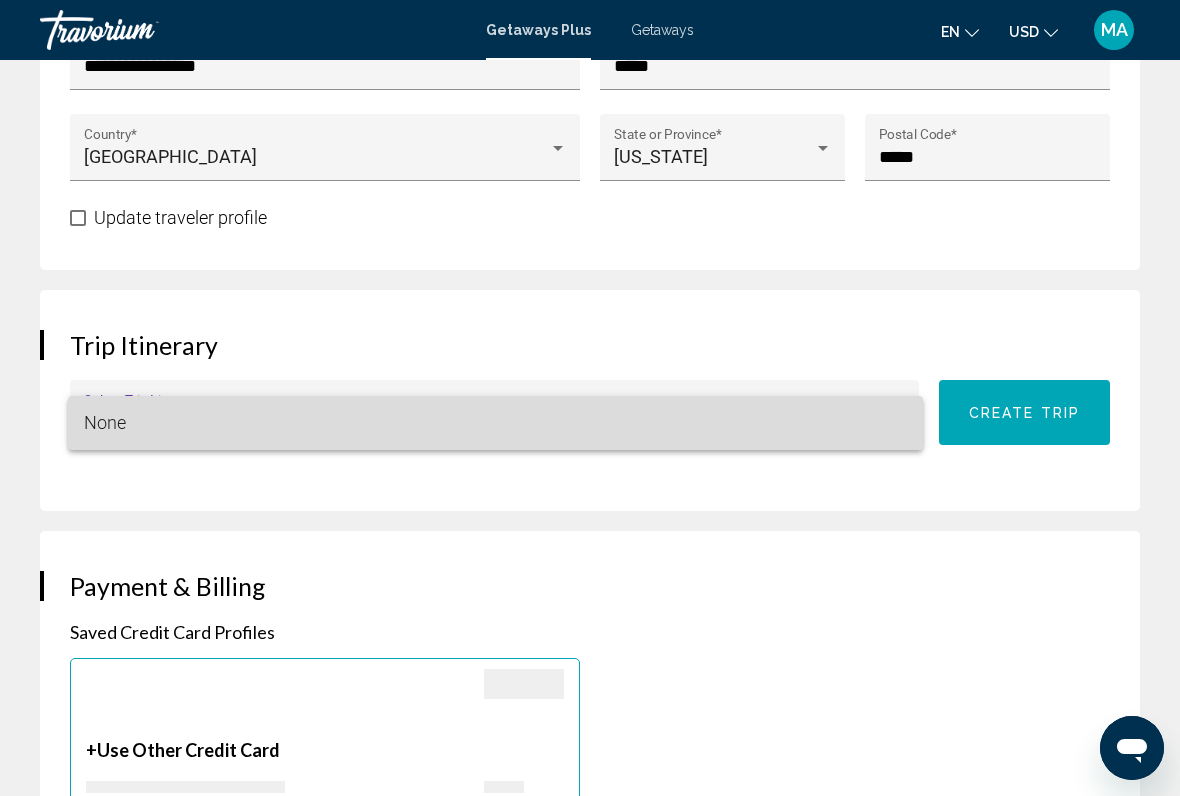 click on "None" at bounding box center [495, 423] 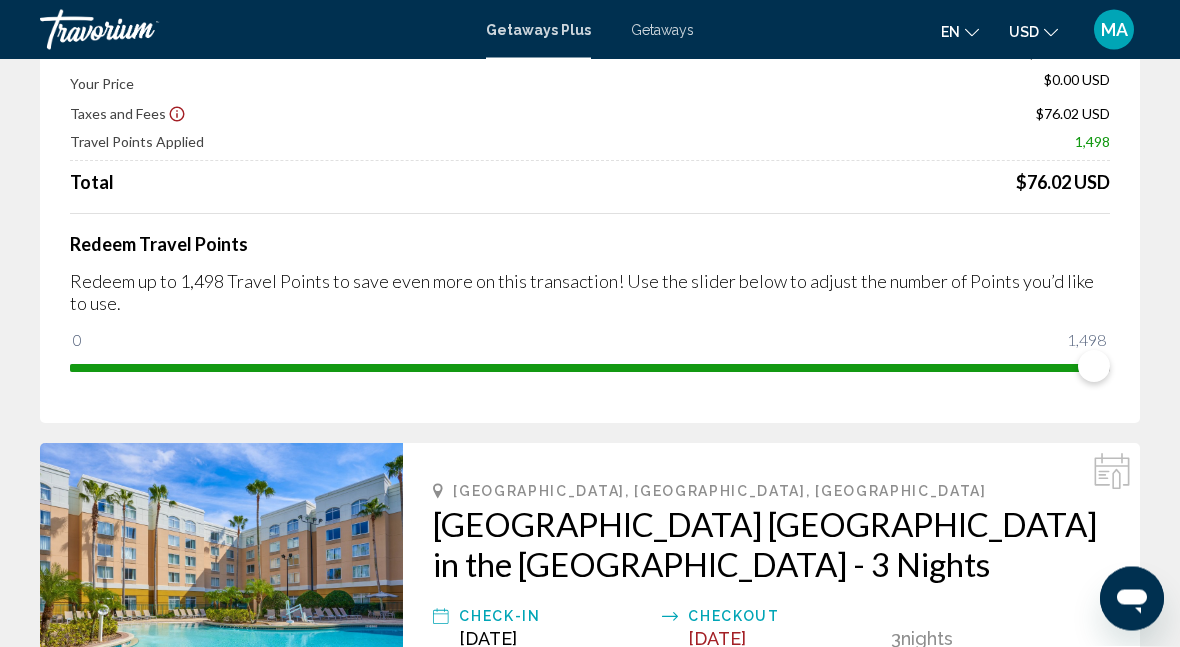 scroll, scrollTop: 0, scrollLeft: 0, axis: both 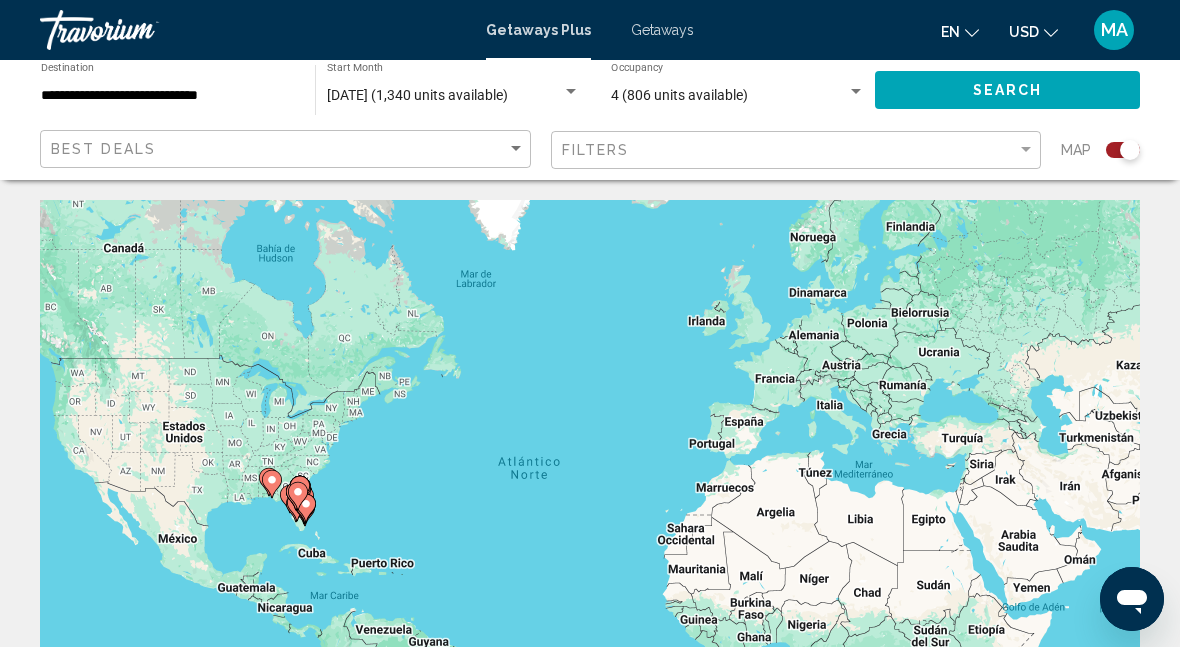 click on "[DATE] (1,340 units available)" at bounding box center (453, 96) 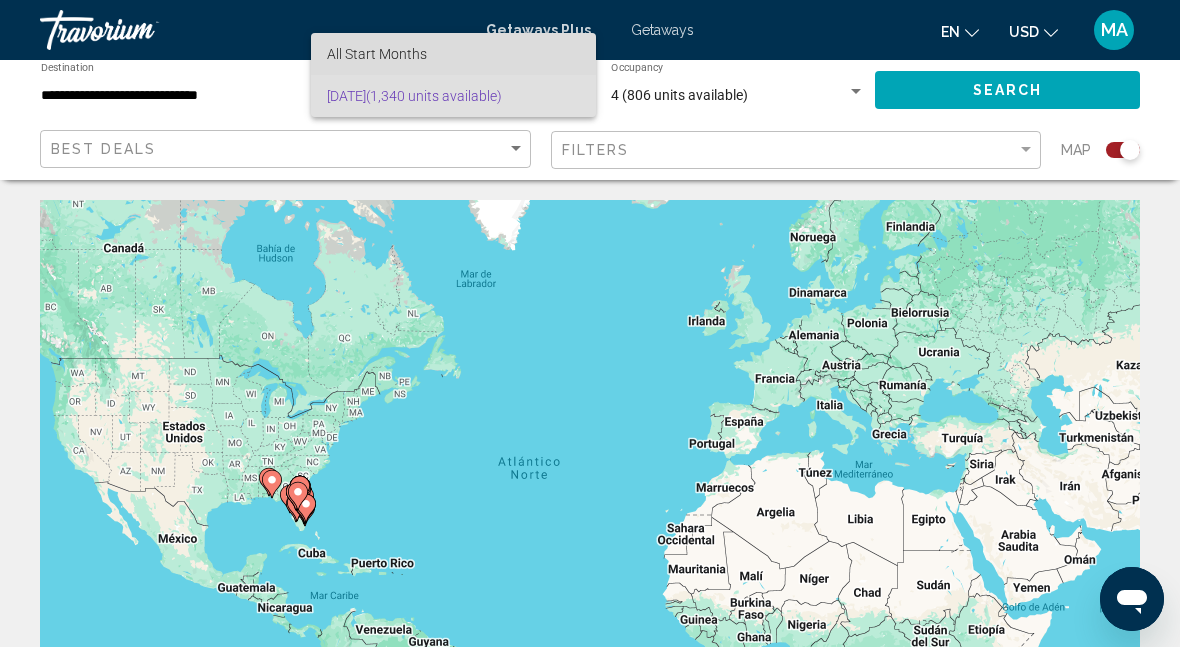 click on "All Start Months" at bounding box center (453, 54) 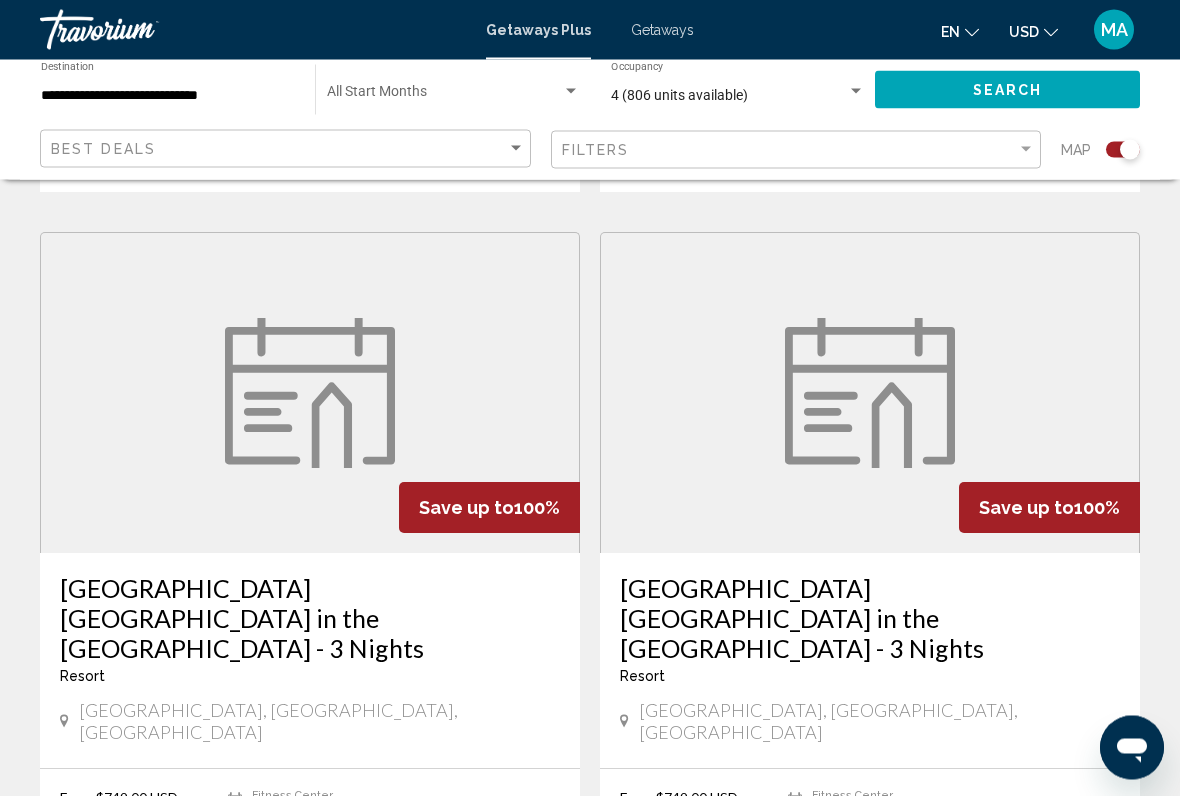 scroll, scrollTop: 2016, scrollLeft: 0, axis: vertical 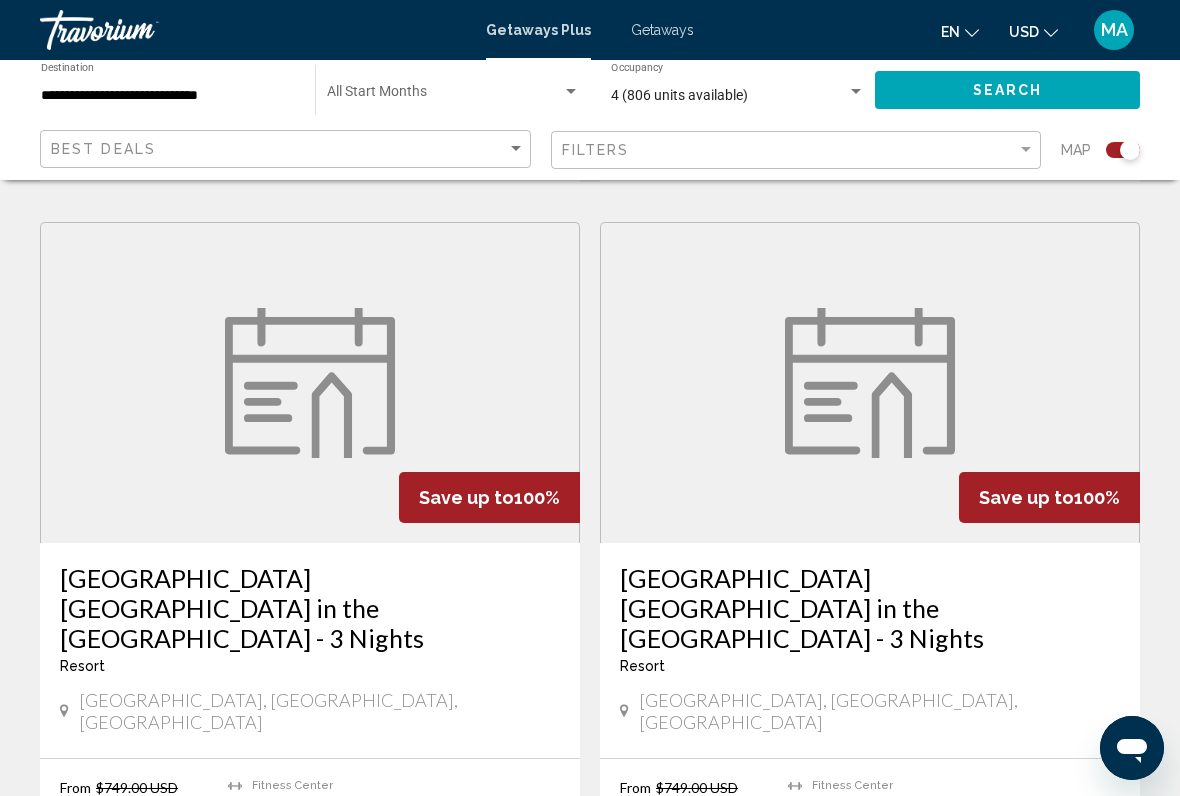 click at bounding box center (870, 383) 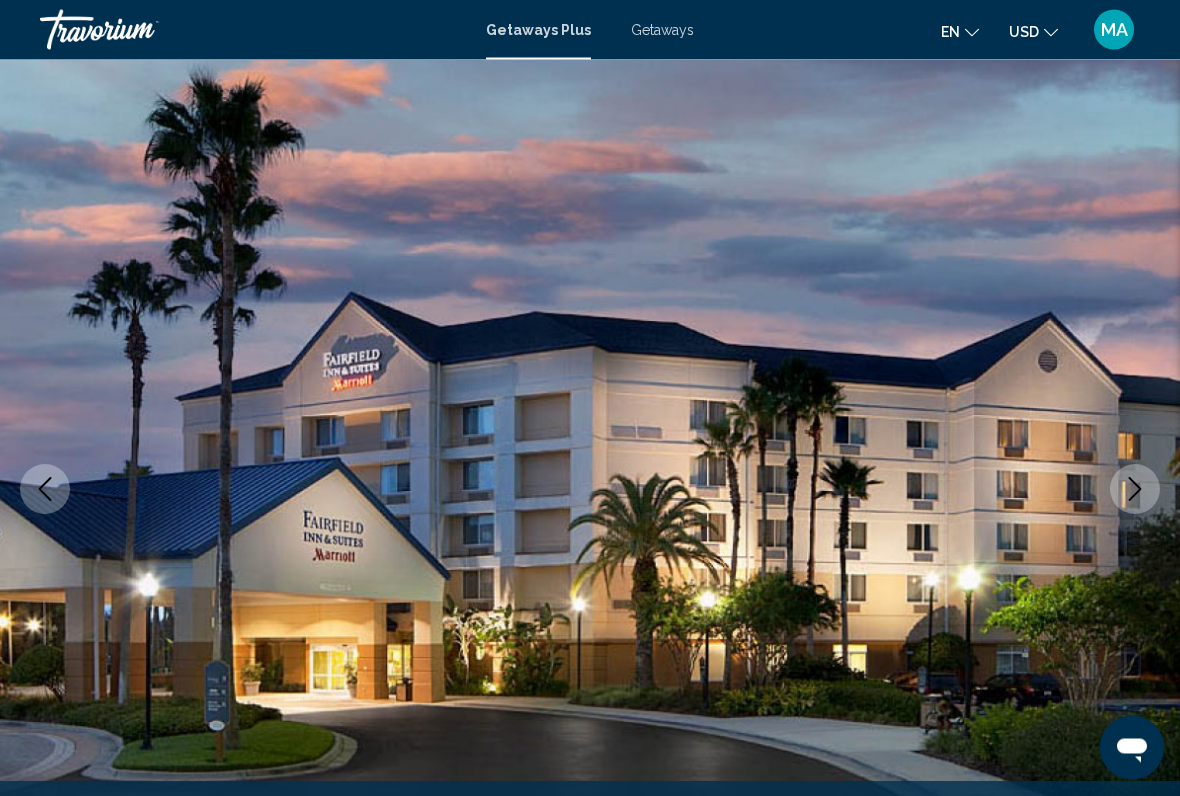 scroll, scrollTop: 55, scrollLeft: 0, axis: vertical 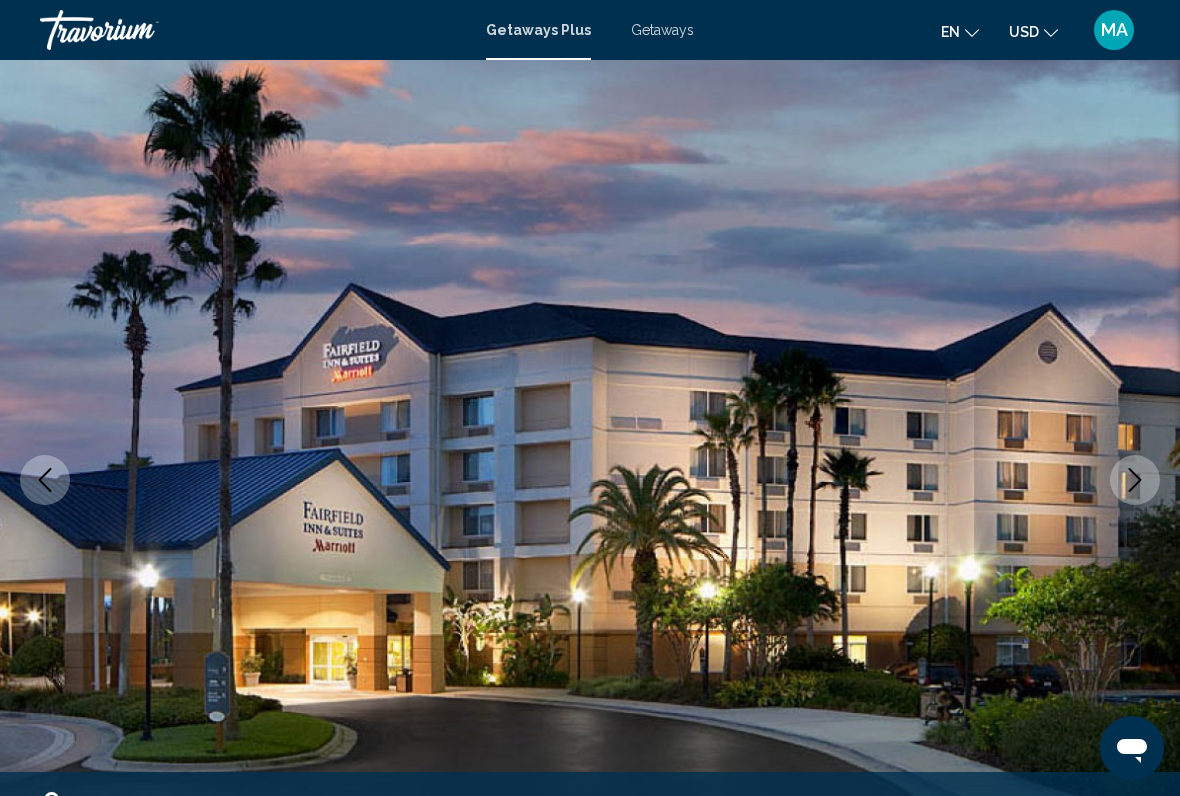 click 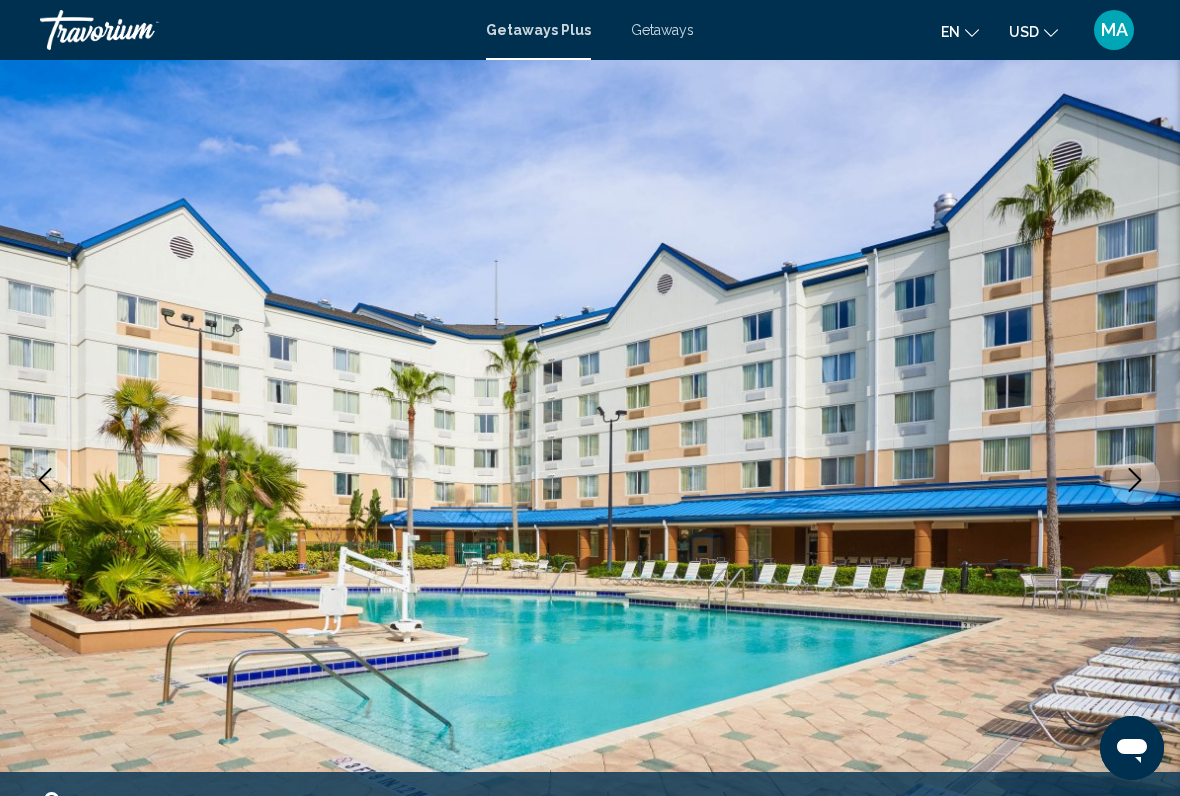 click 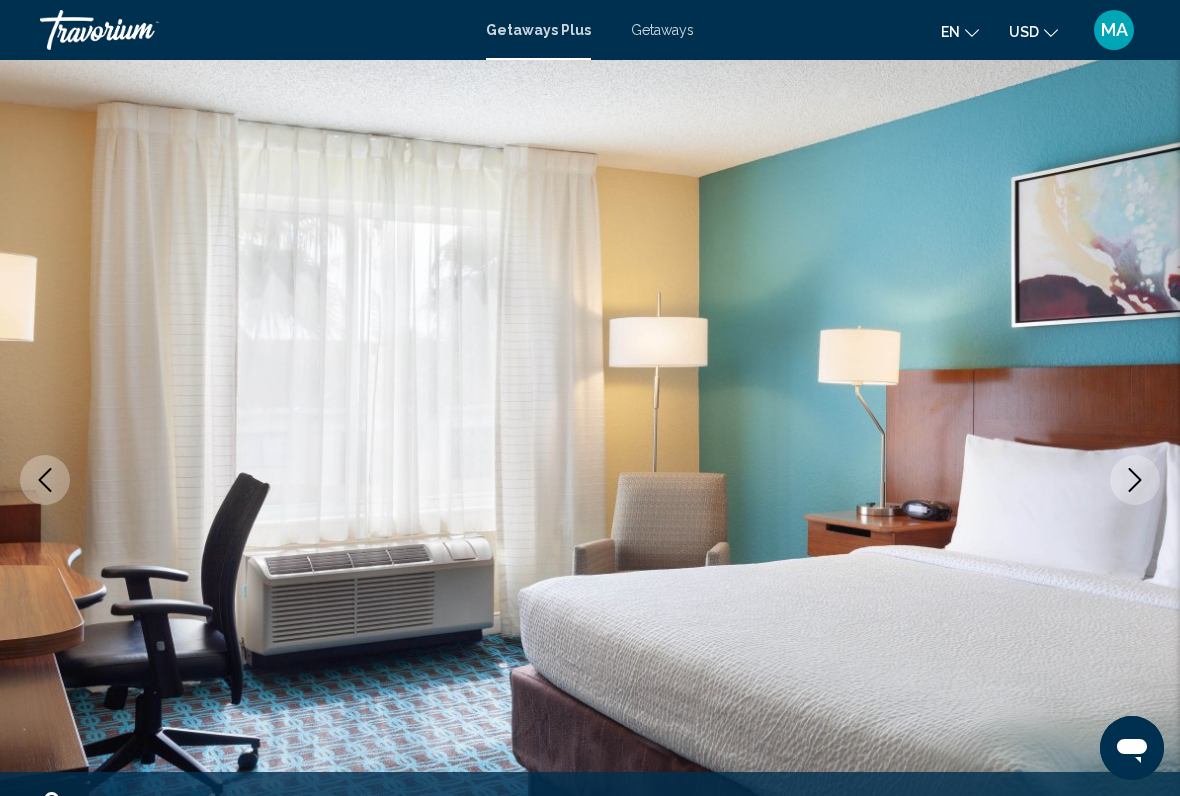 click at bounding box center [1135, 480] 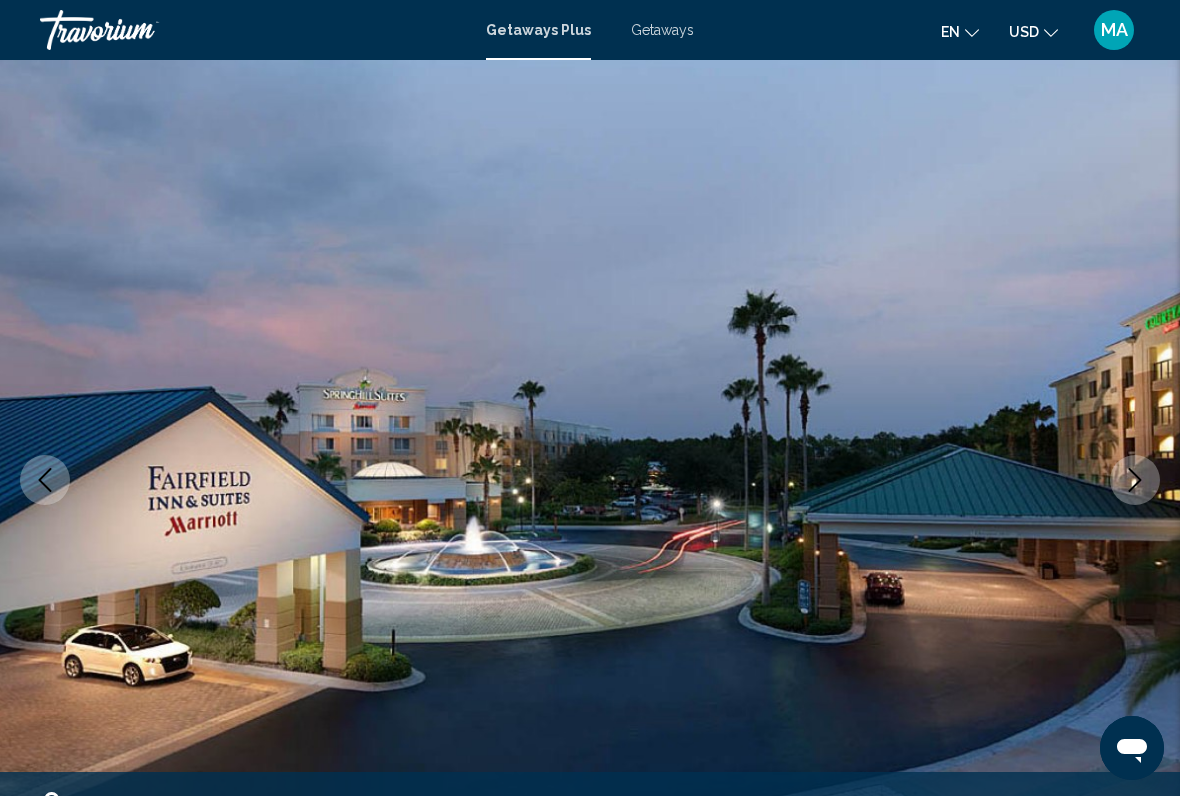 click at bounding box center [1135, 480] 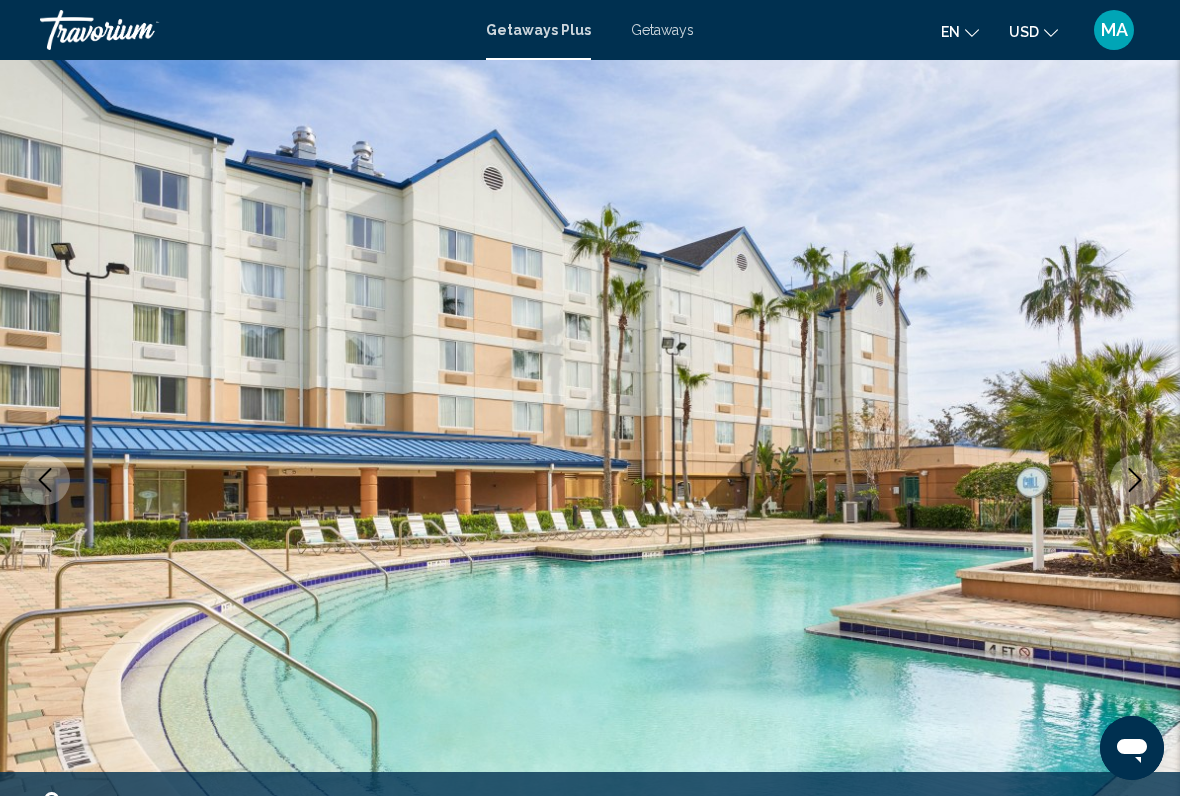 click 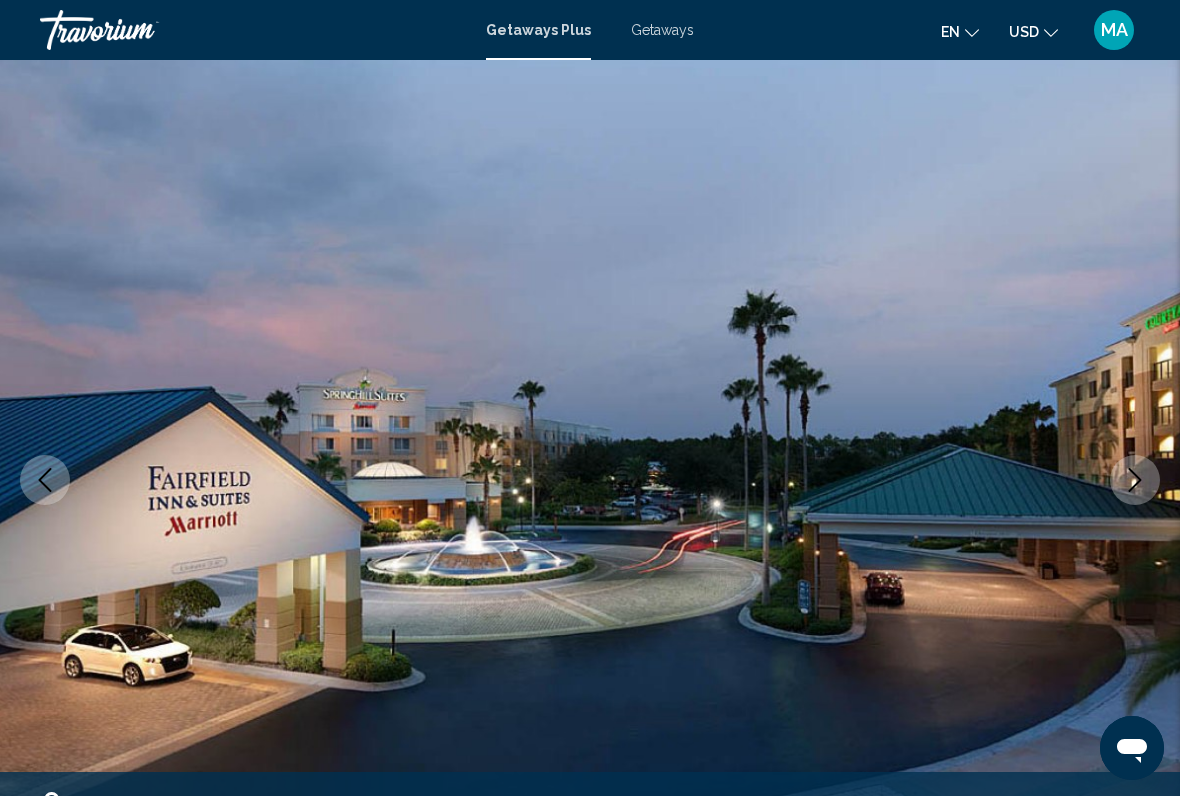 click at bounding box center [45, 480] 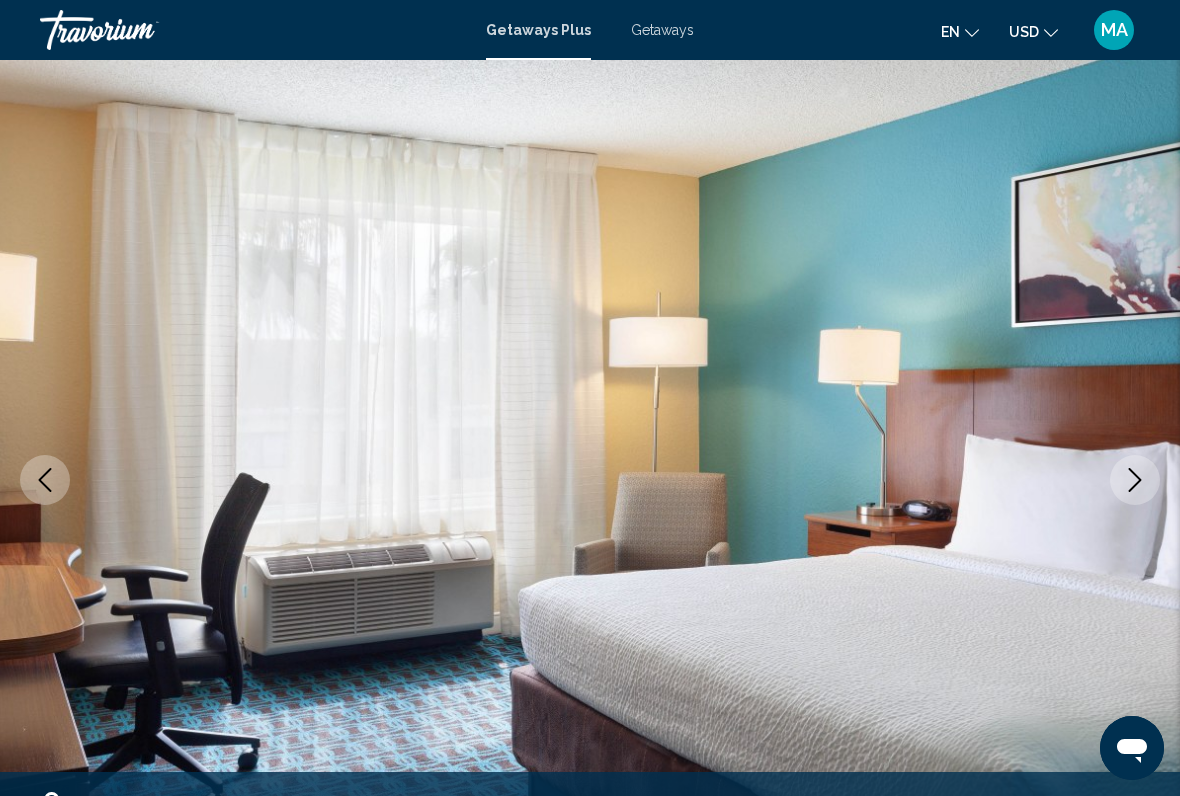 click 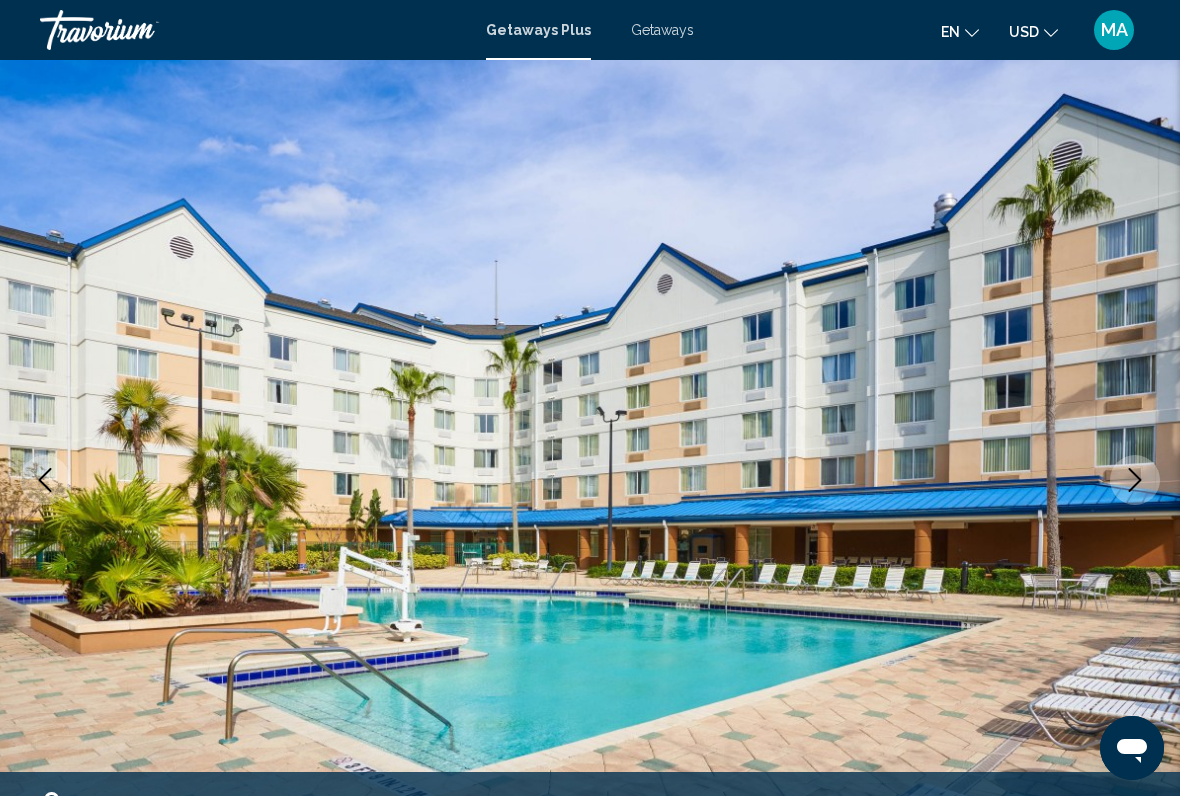 click 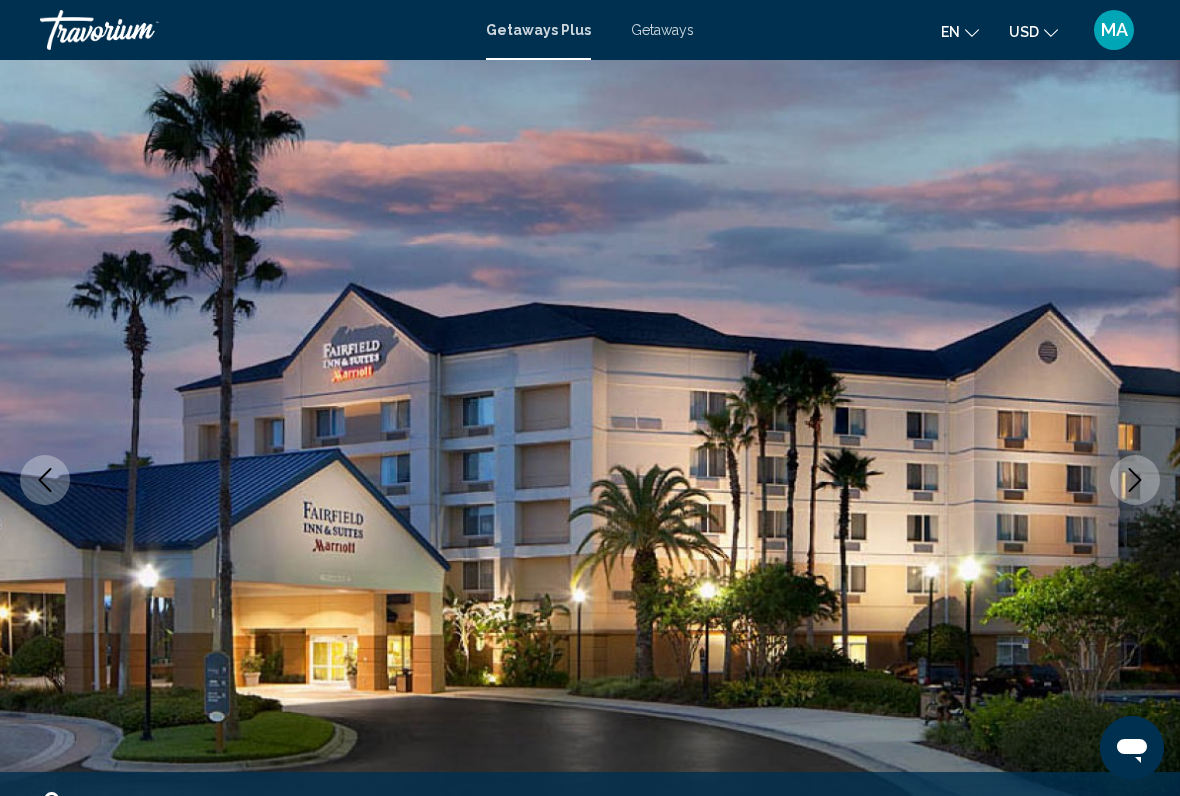 click at bounding box center [1135, 480] 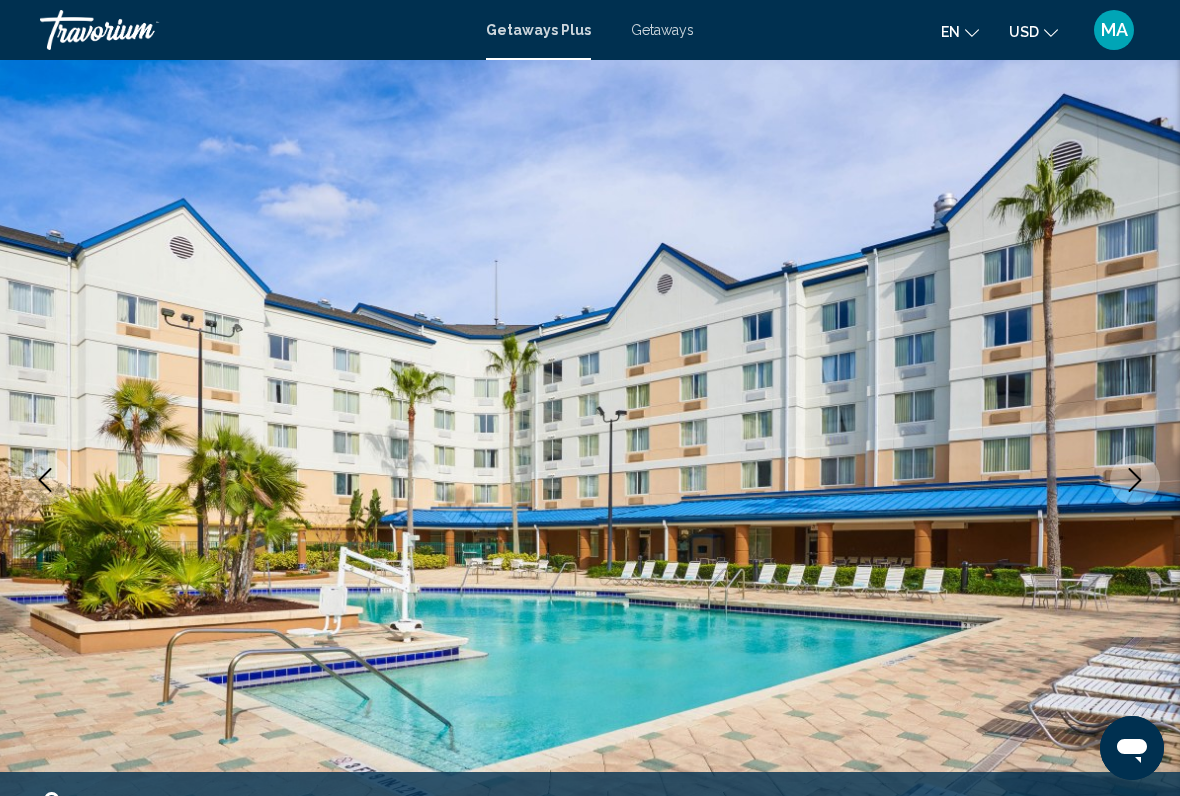 click at bounding box center [1135, 480] 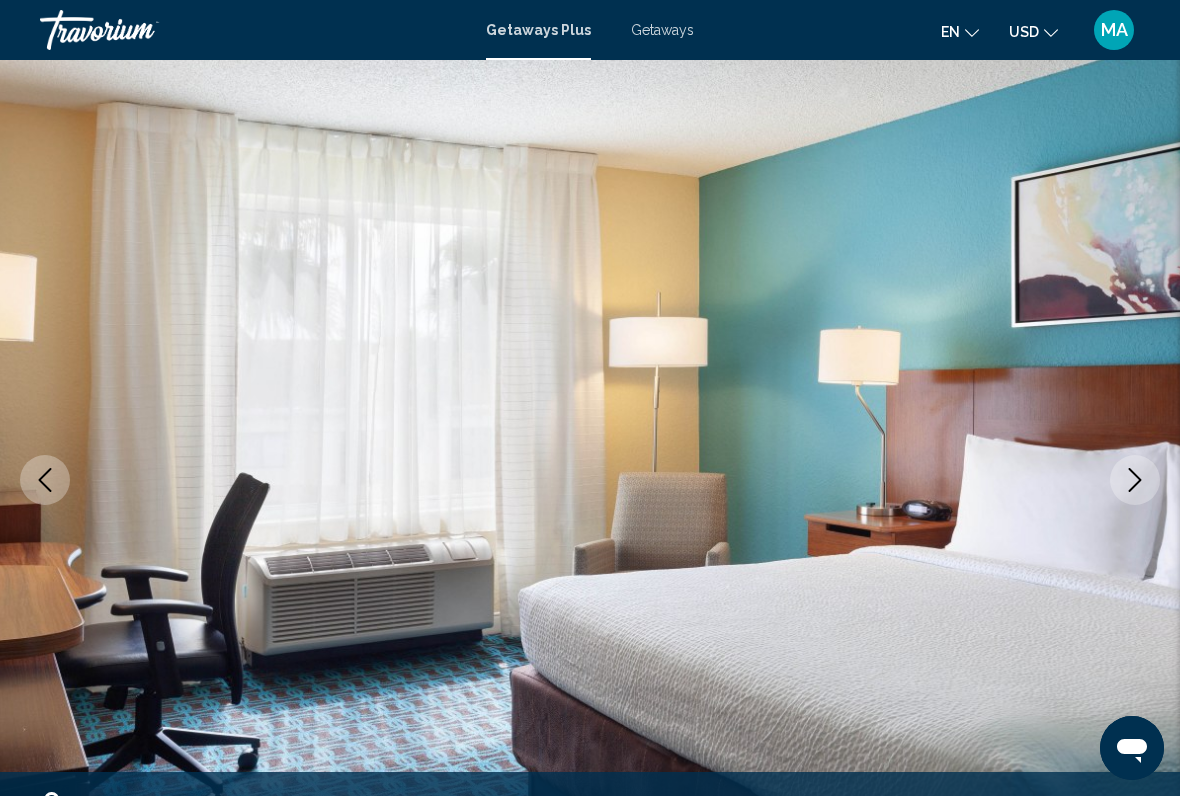 click 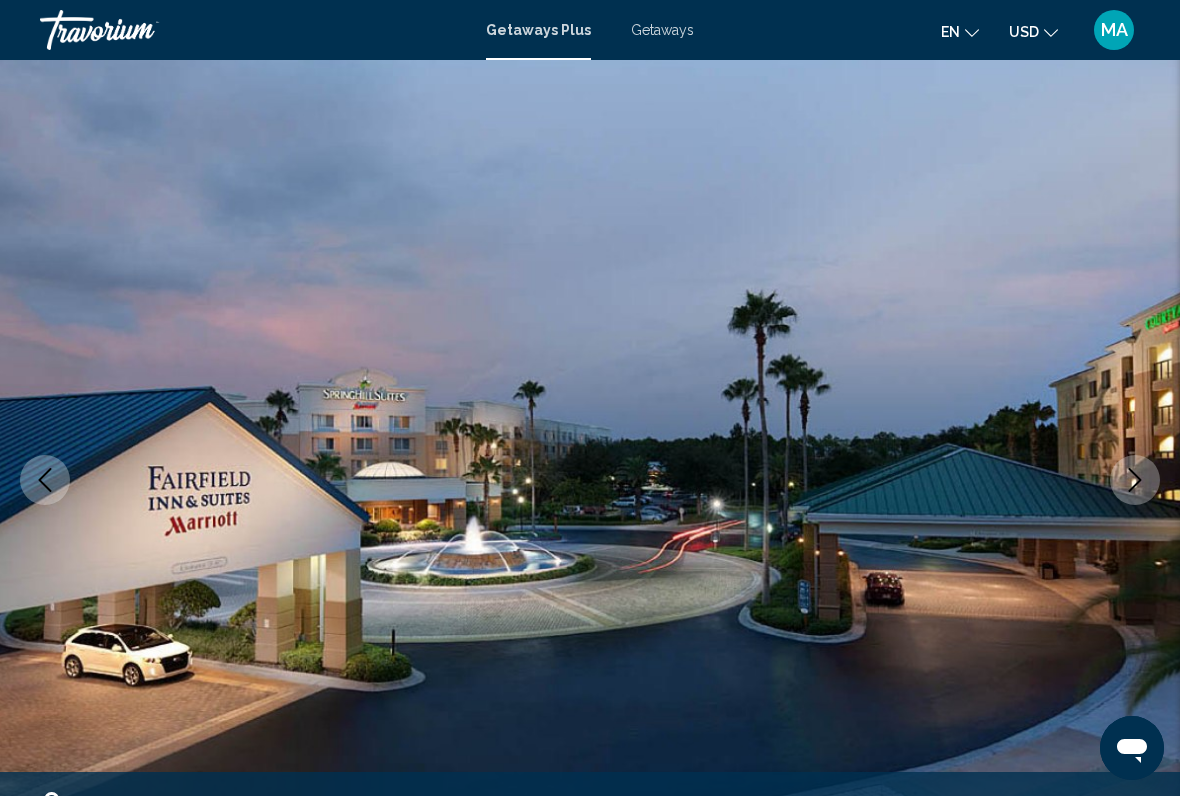 click 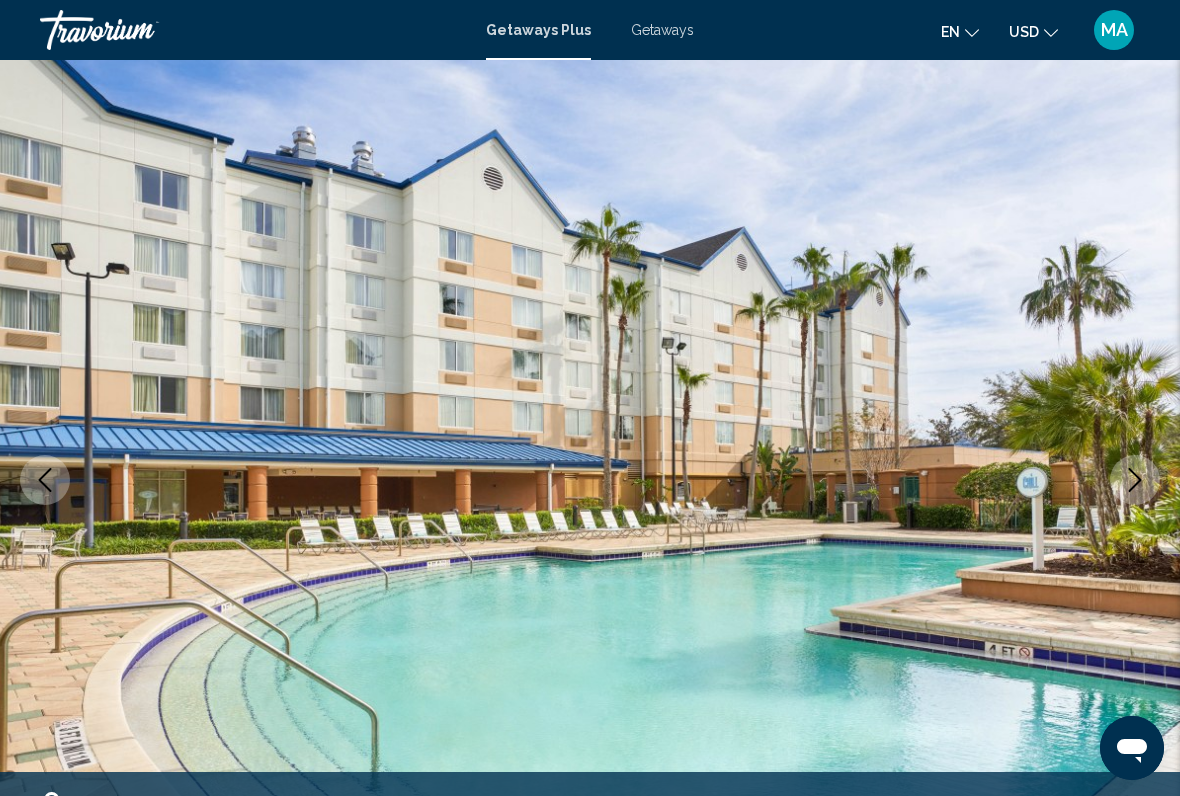 click 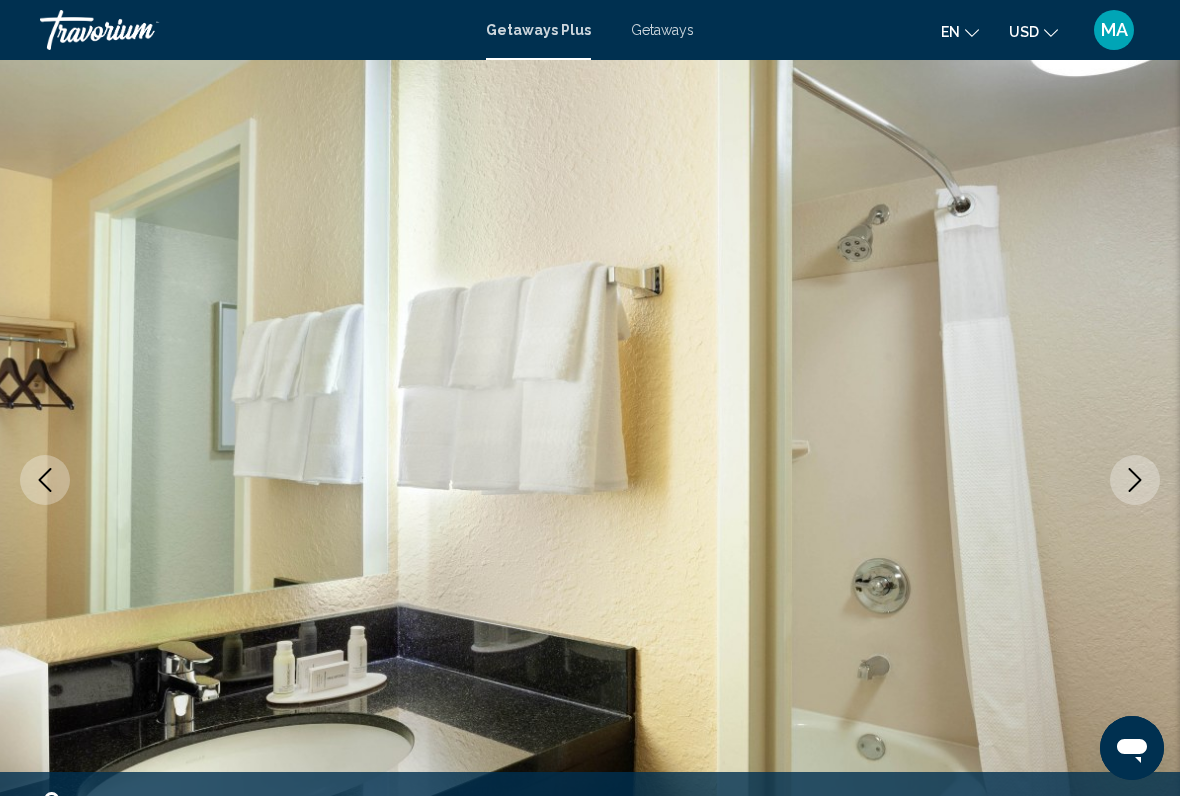 click 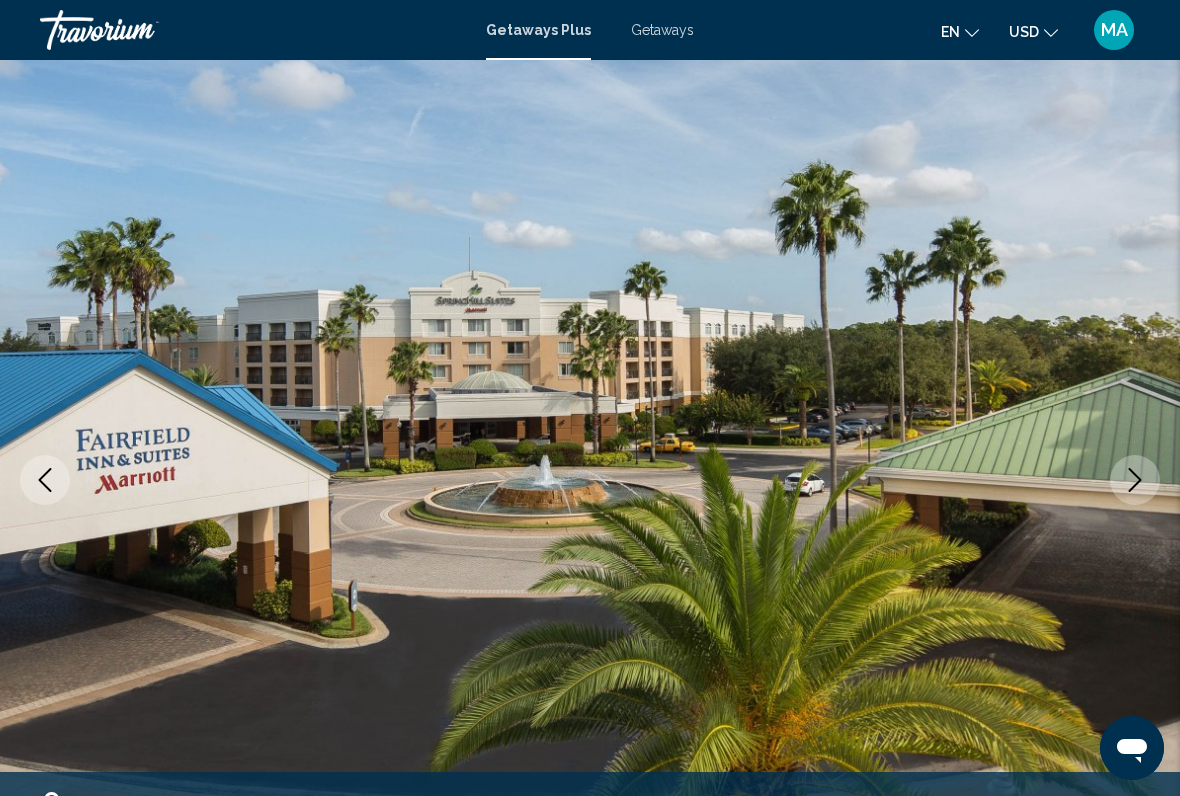 click 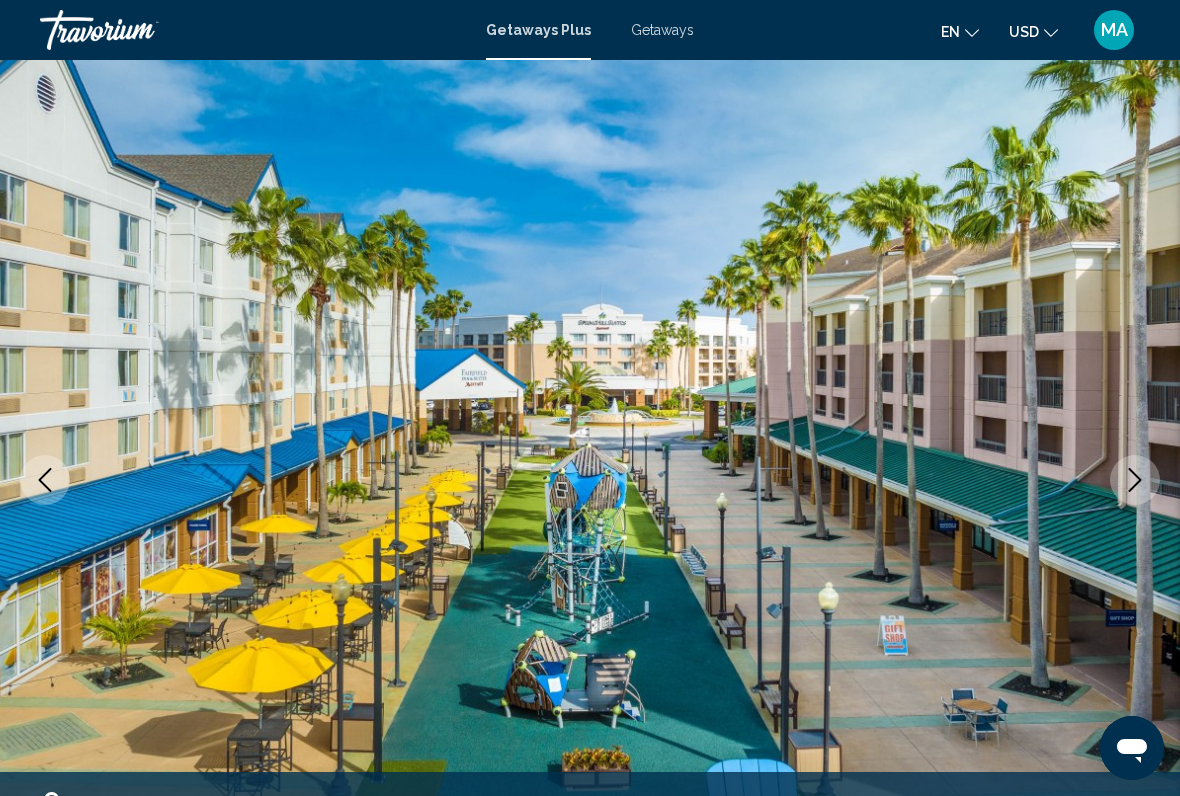 click 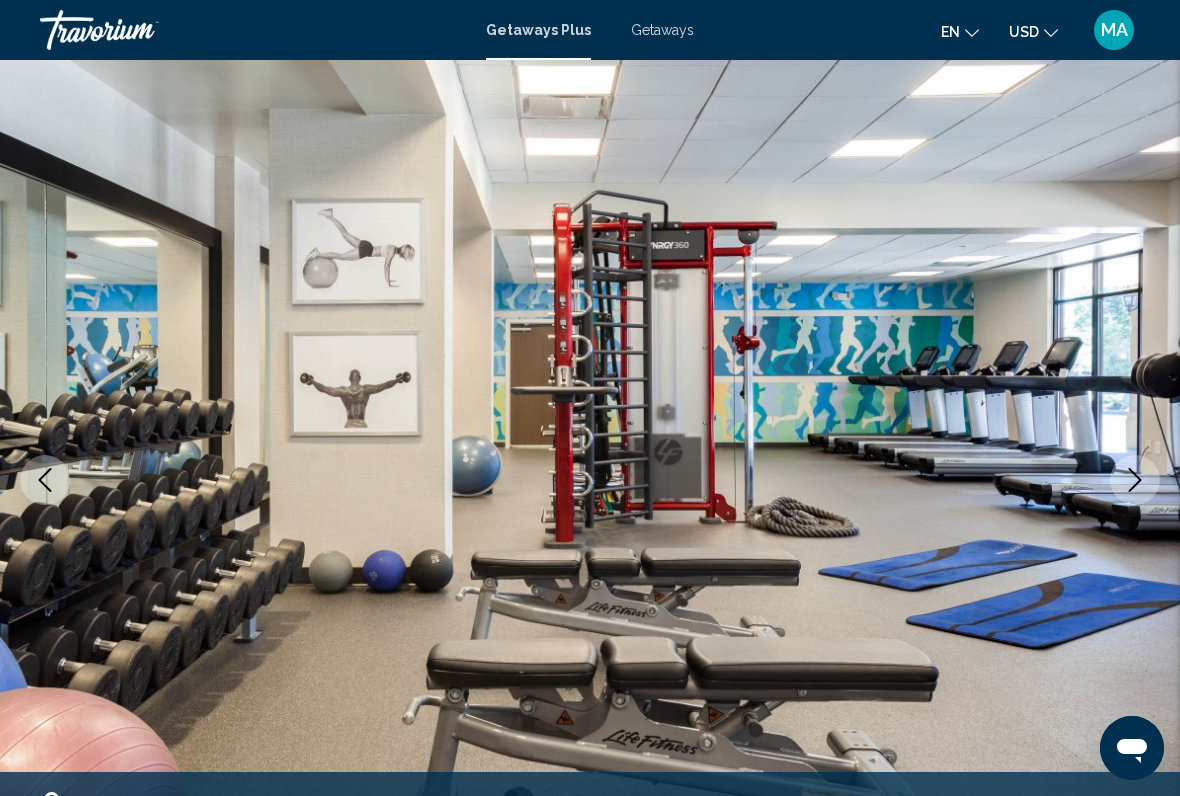 click 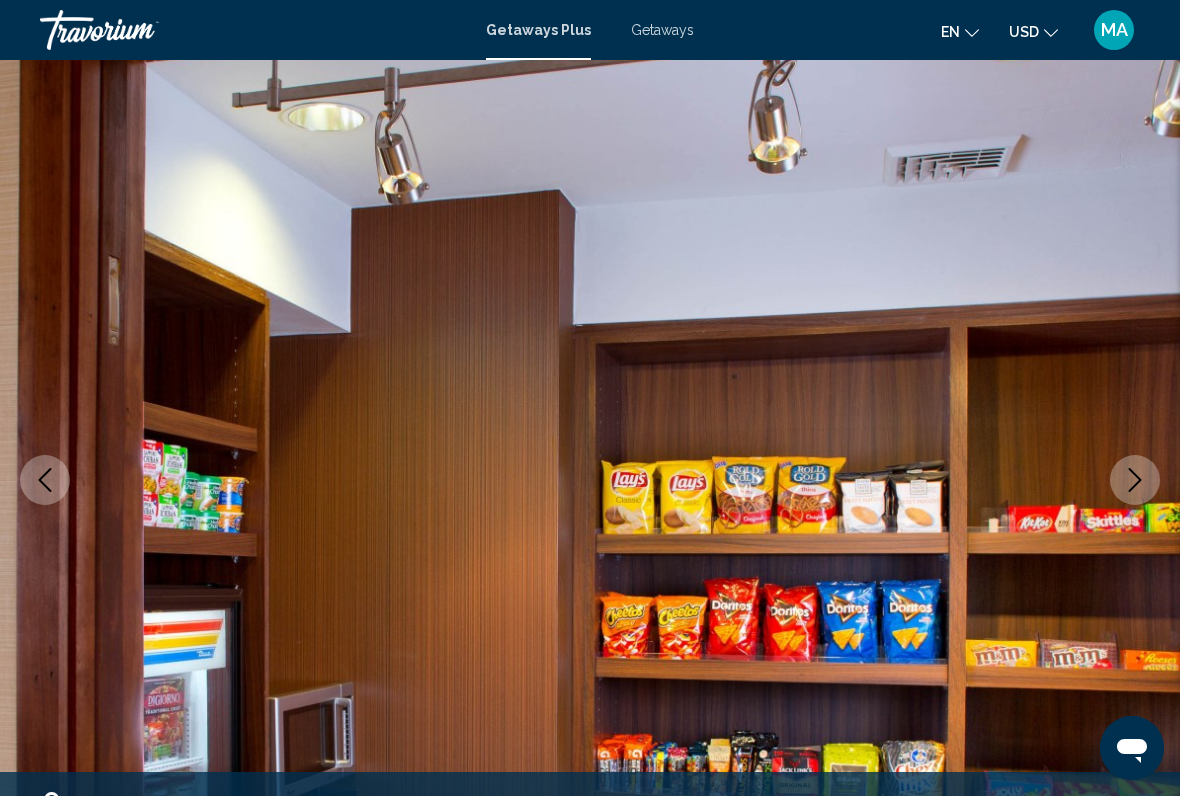 click 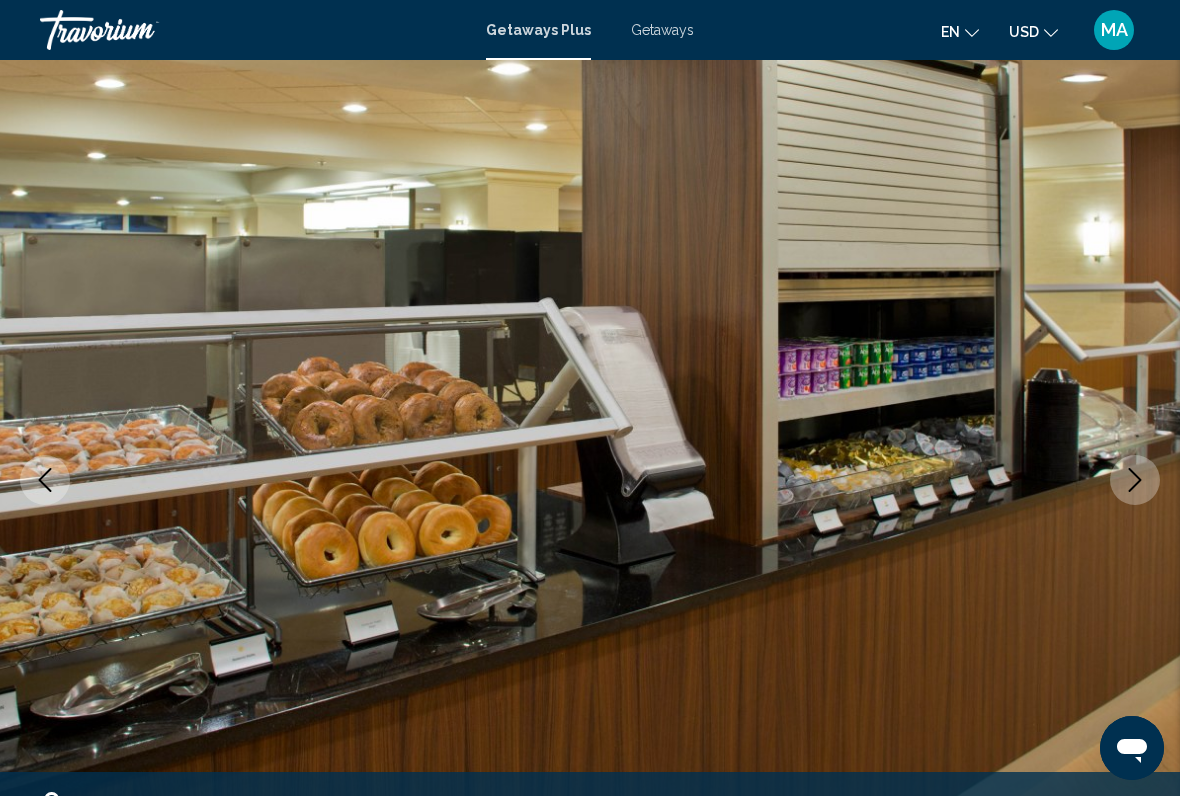 click 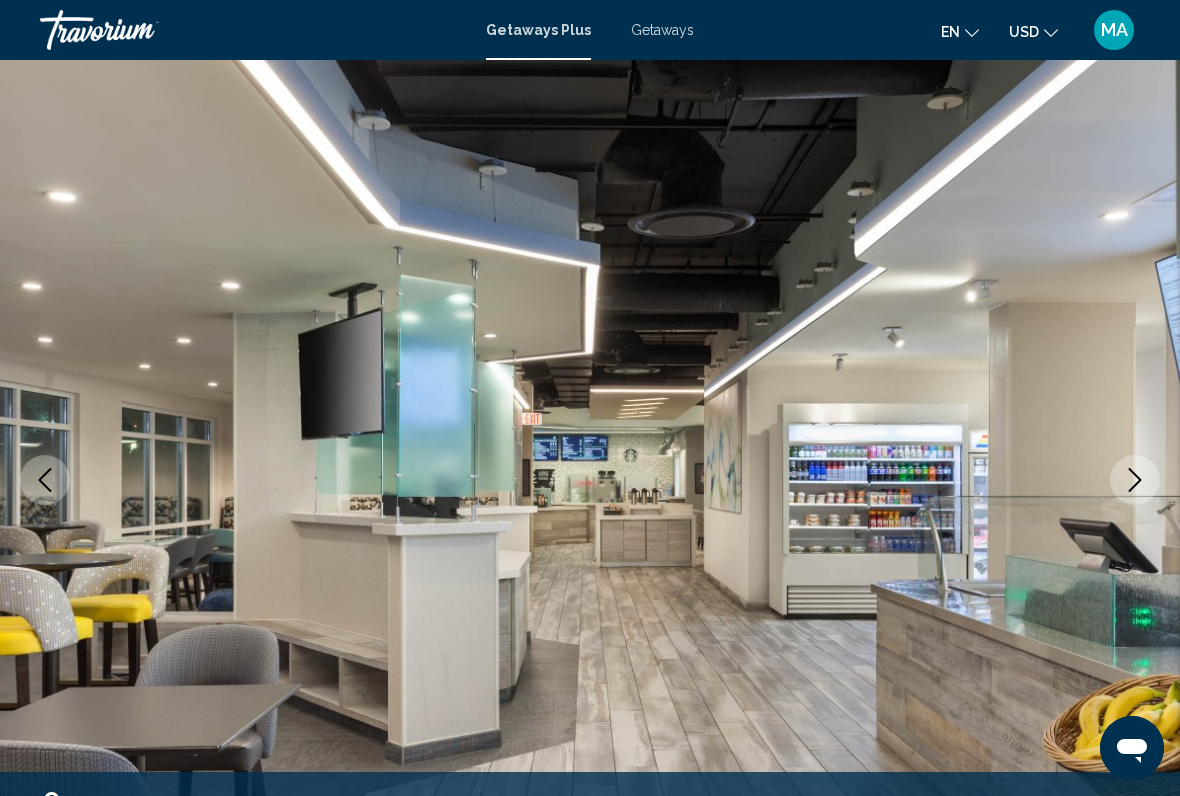 click at bounding box center [1135, 480] 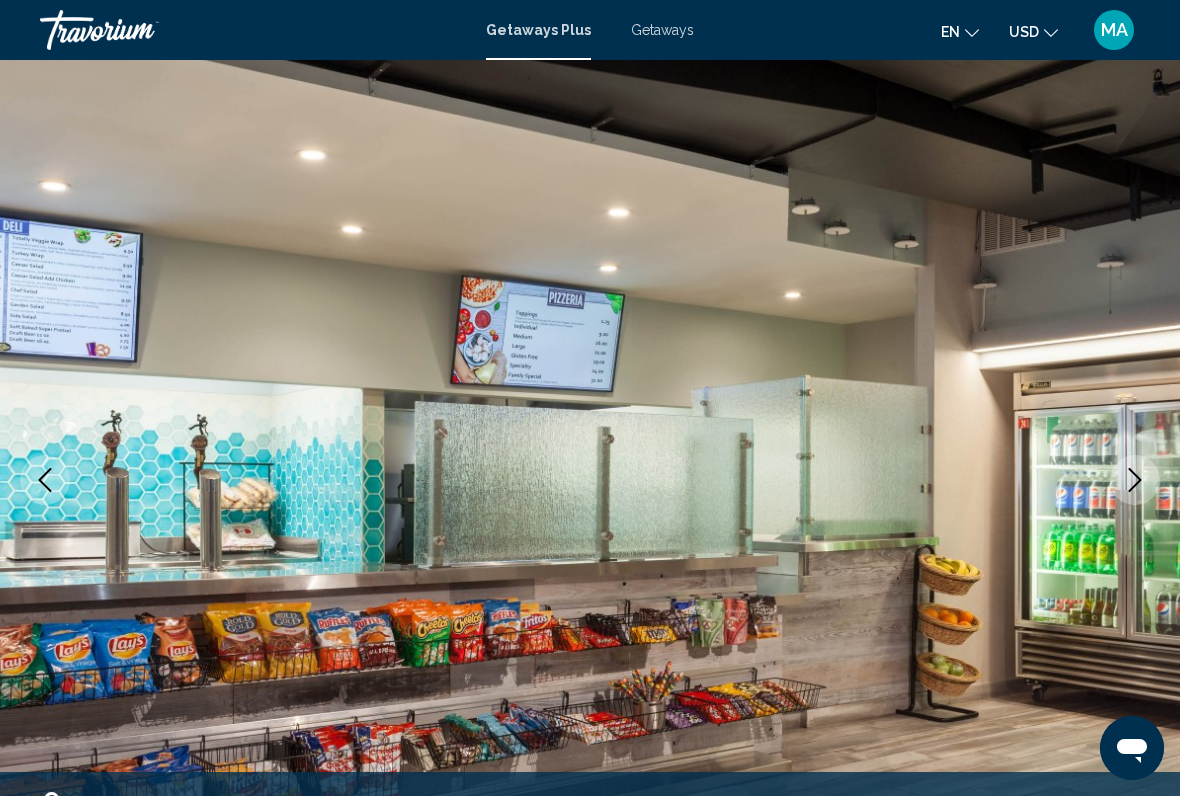 click at bounding box center [1135, 480] 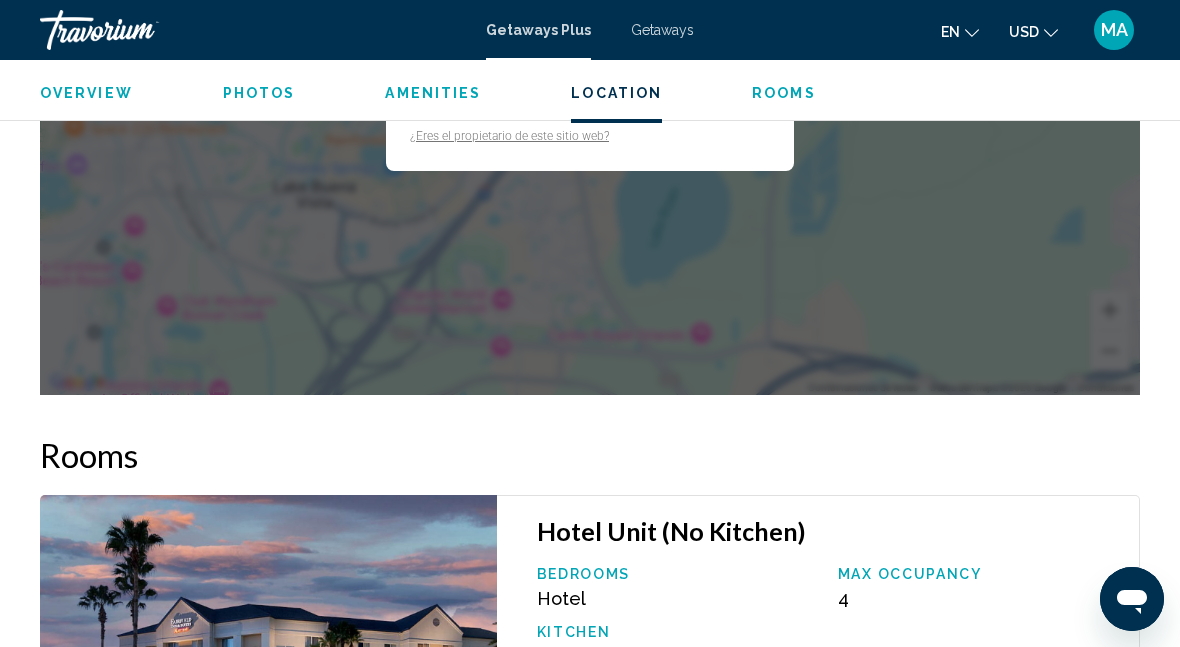 scroll, scrollTop: 2626, scrollLeft: 0, axis: vertical 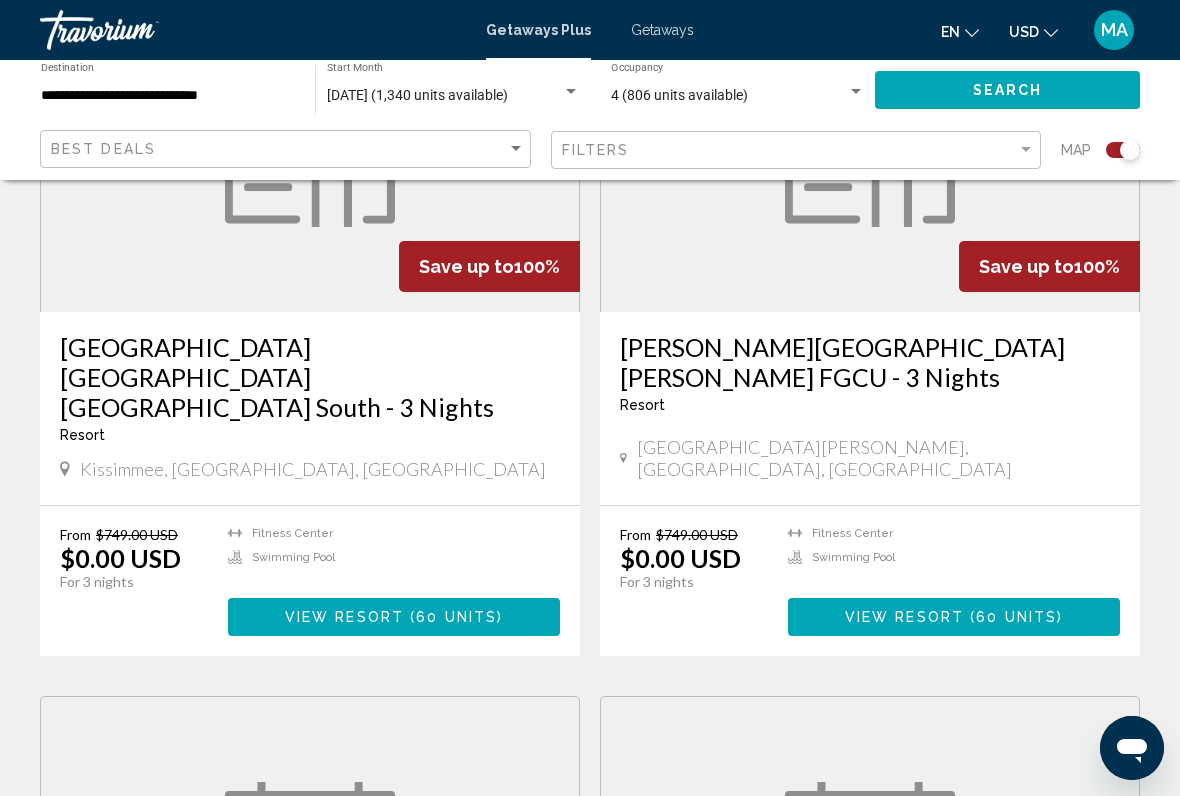 click on "View Resort    ( 60 units )" at bounding box center (394, 616) 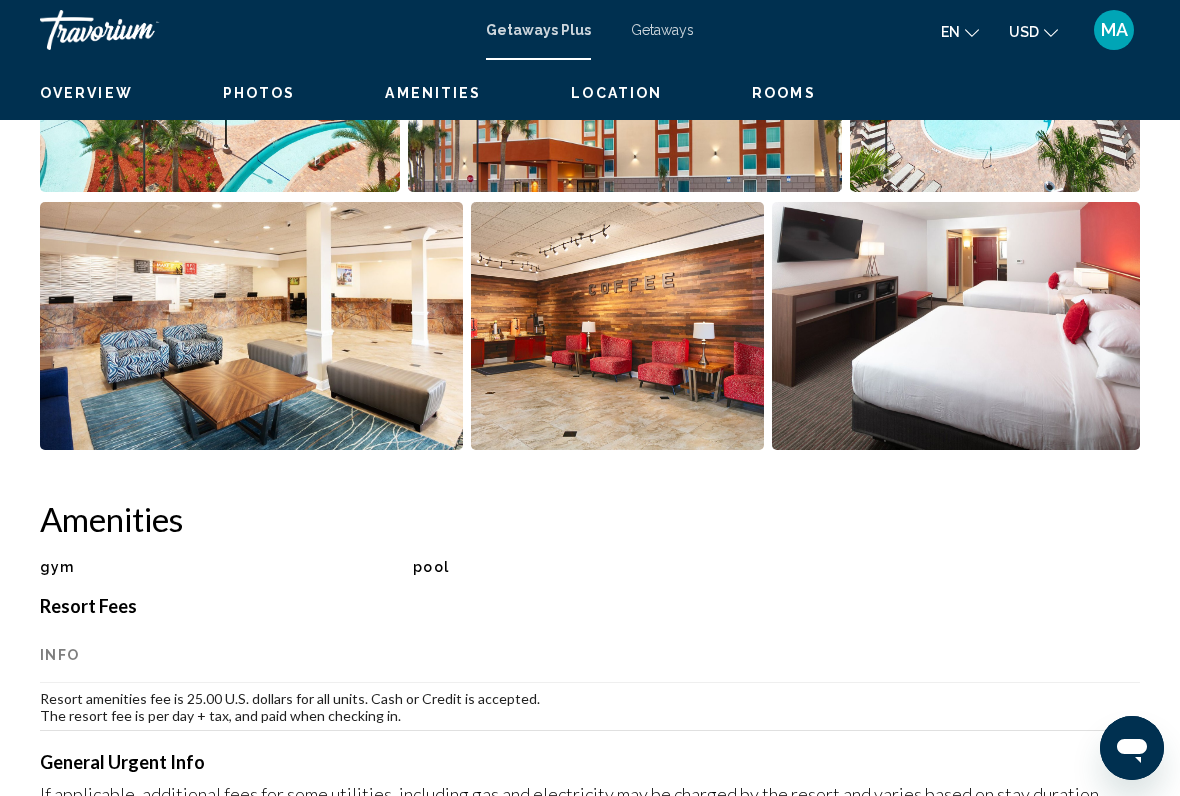 scroll, scrollTop: 0, scrollLeft: 0, axis: both 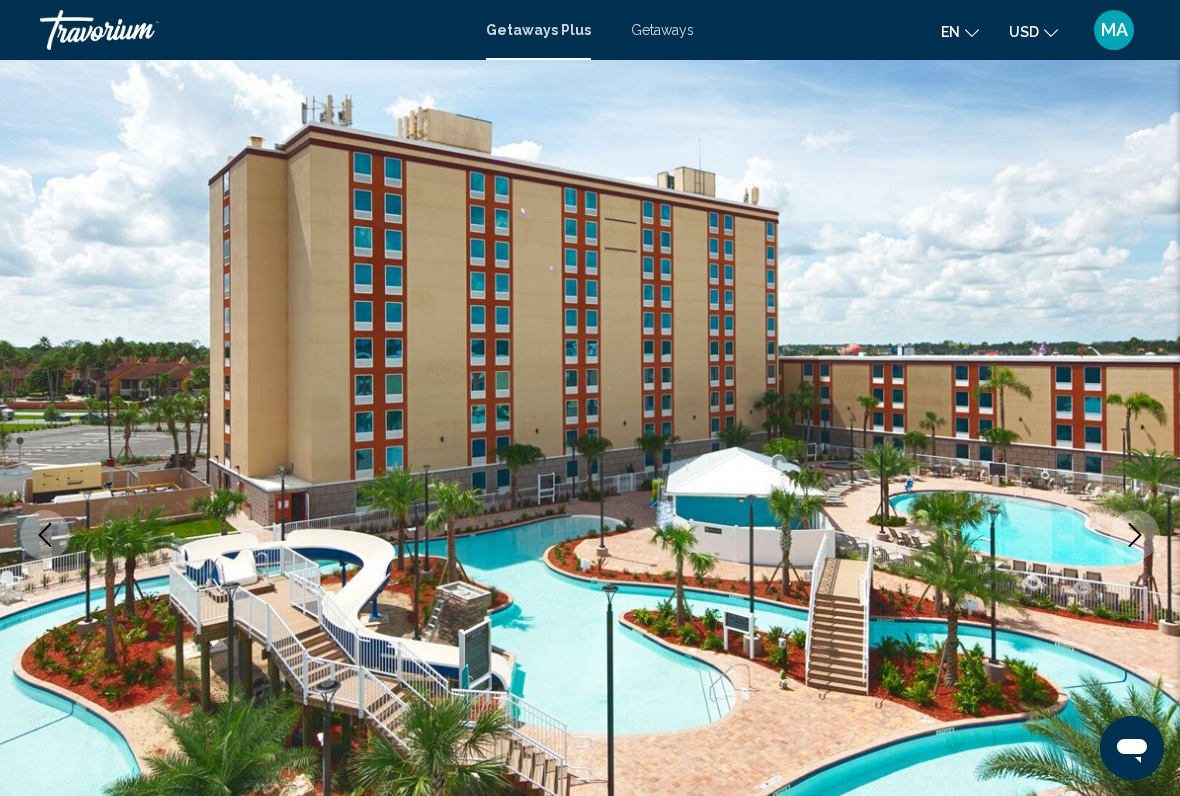 click 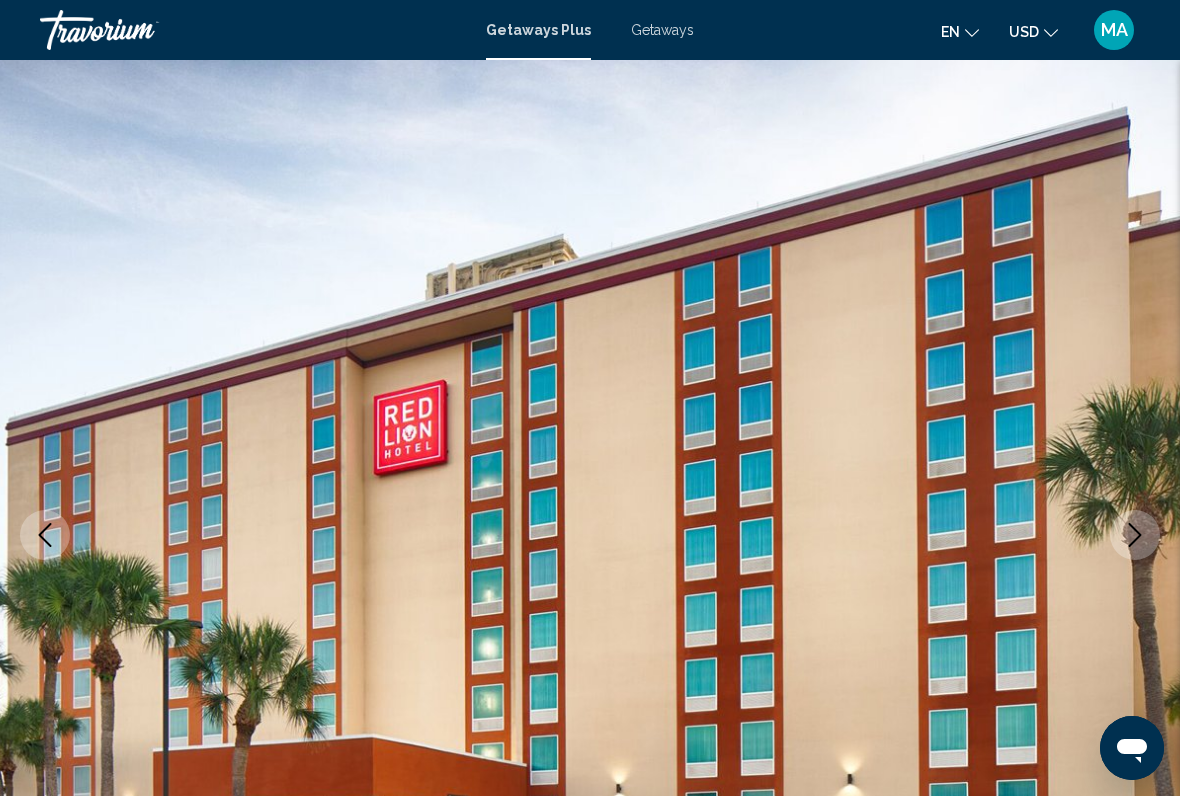 click 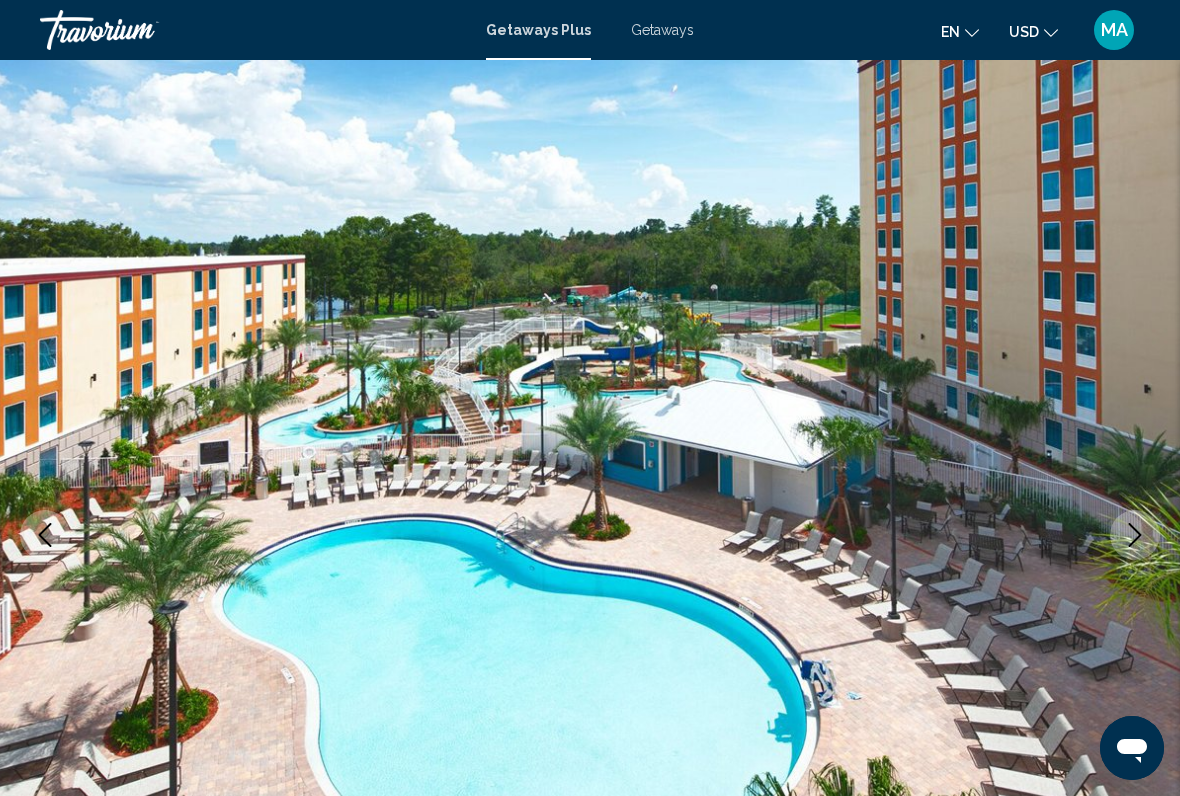 click 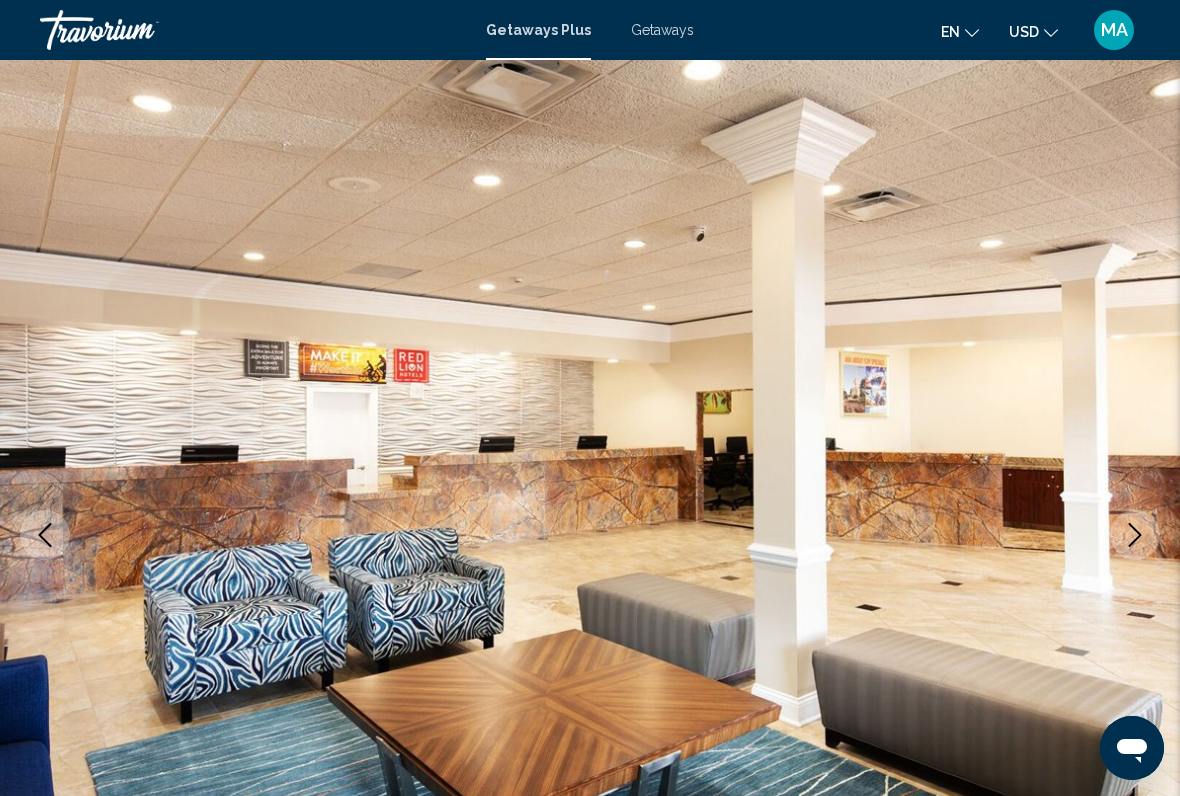 click 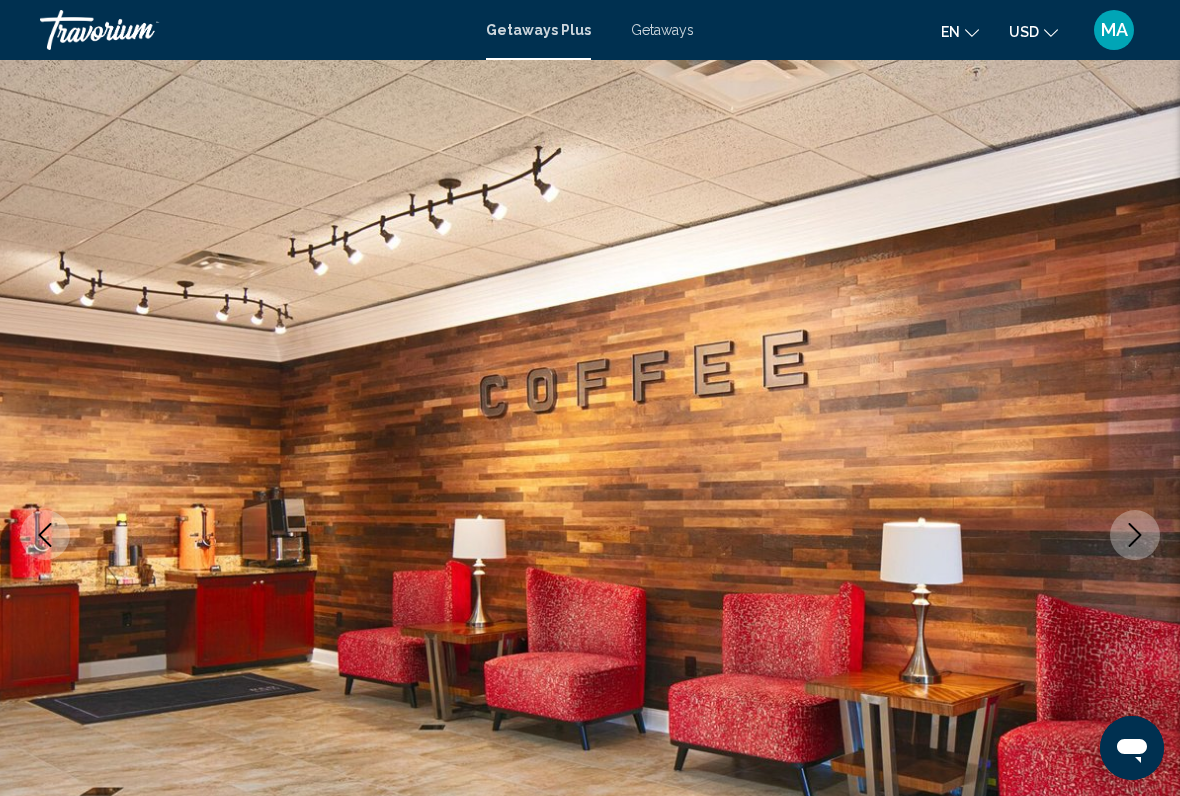 click 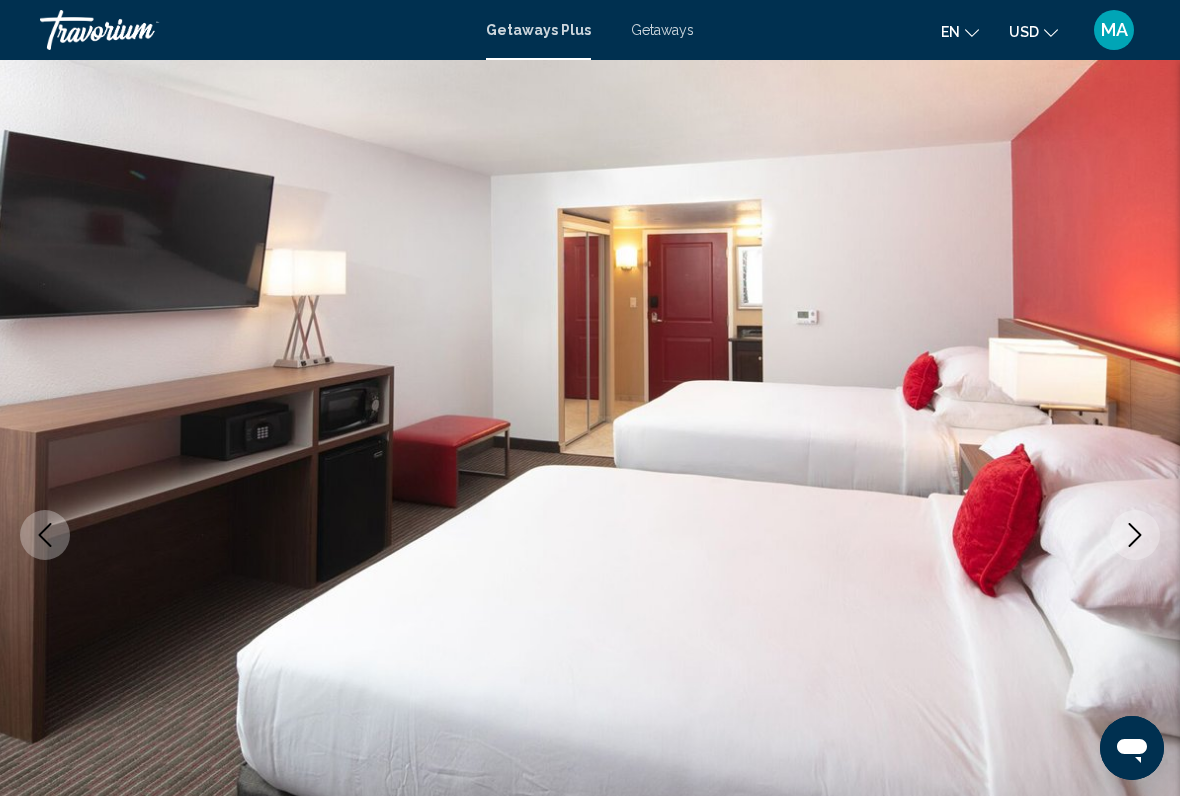 click 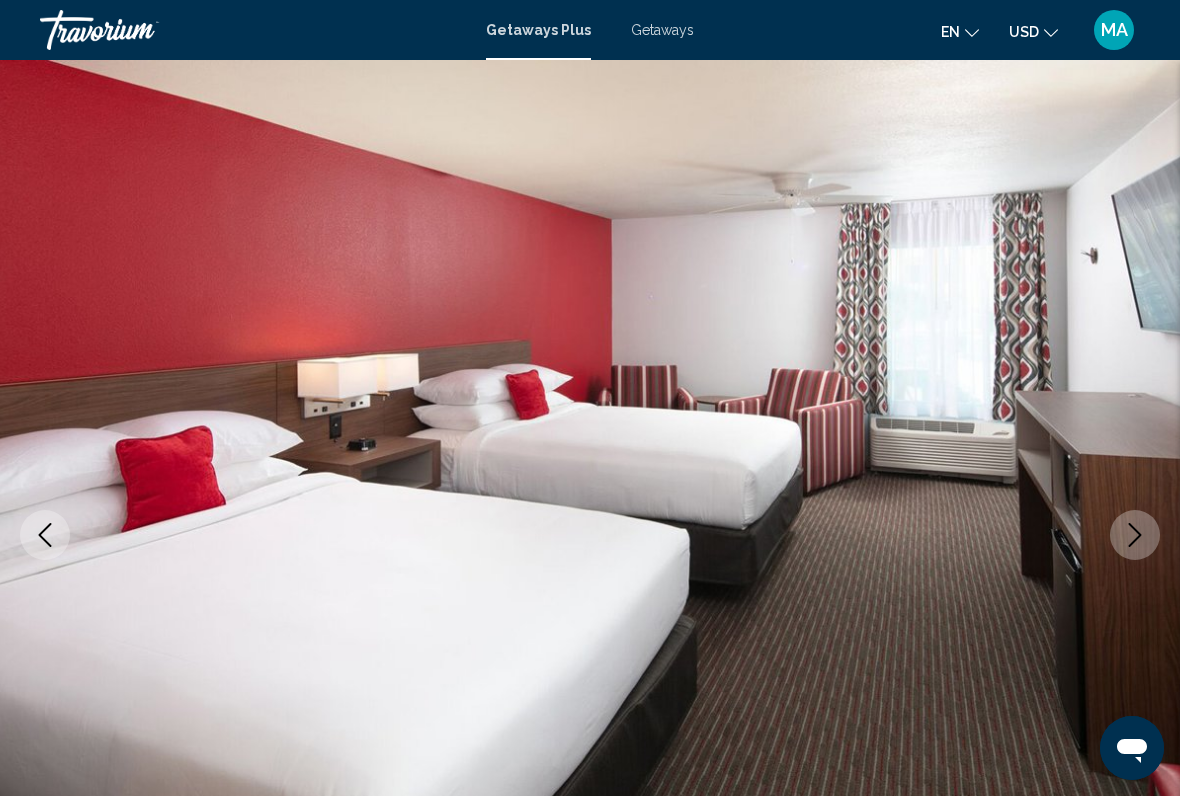 click at bounding box center (1135, 535) 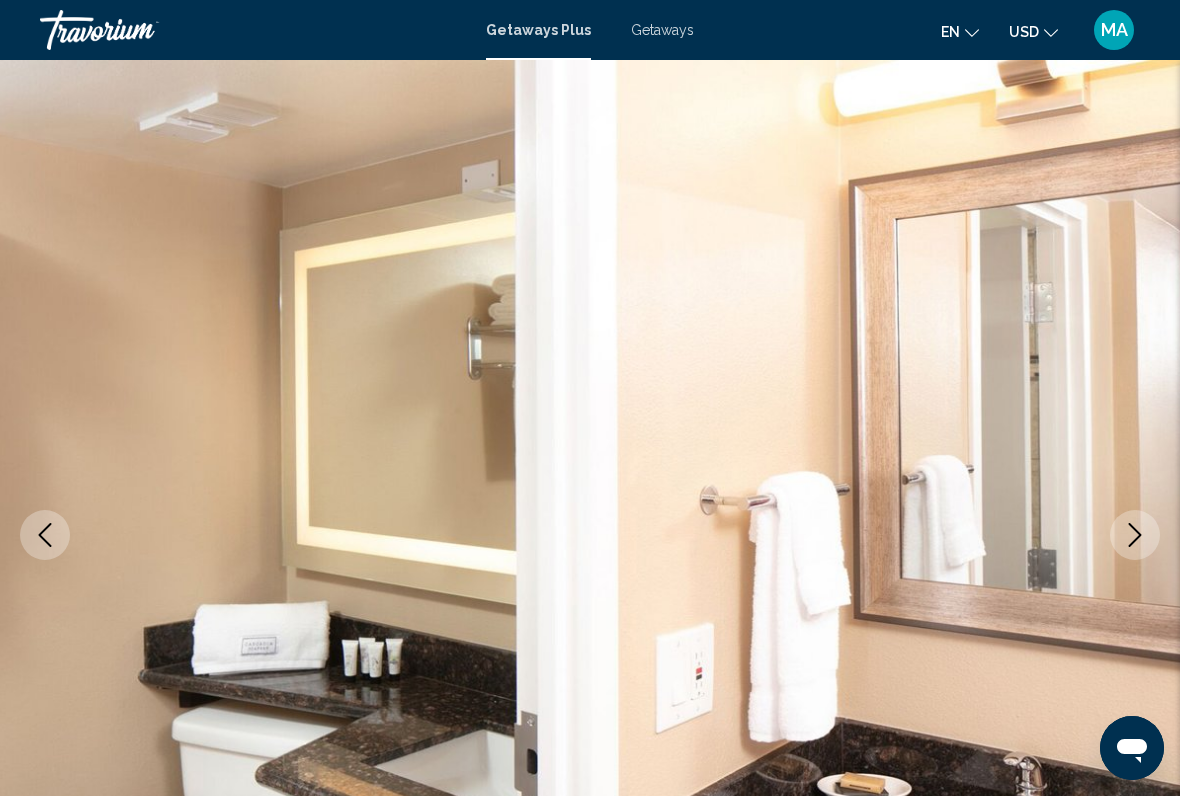 click at bounding box center (1135, 535) 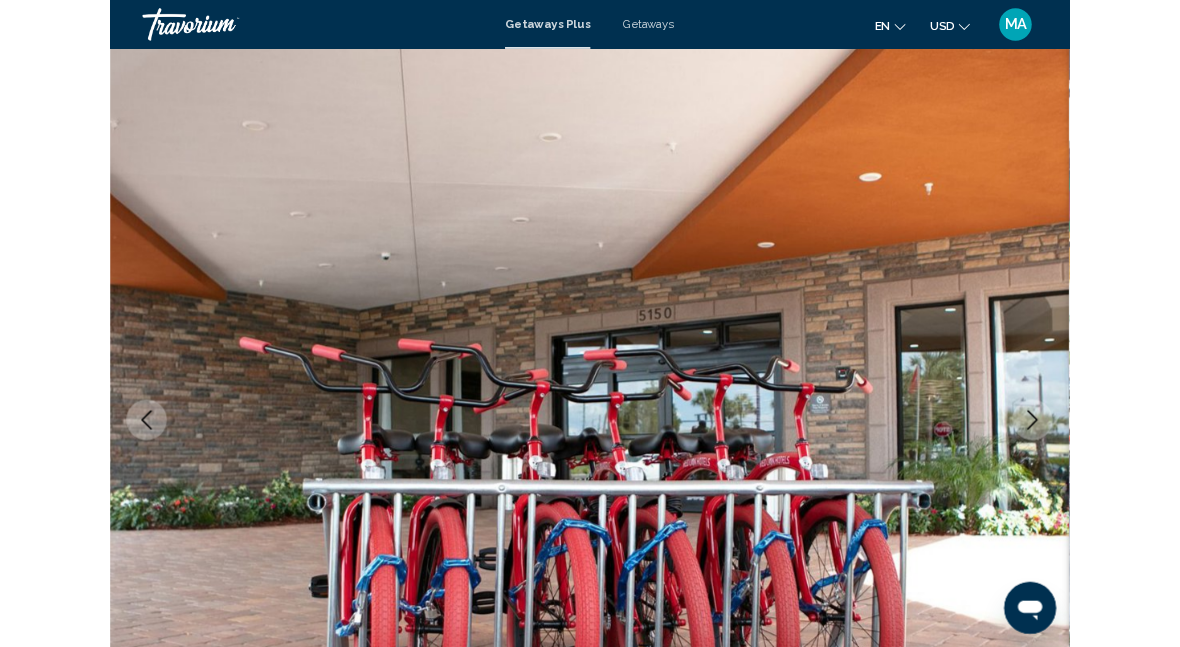 scroll, scrollTop: 0, scrollLeft: 0, axis: both 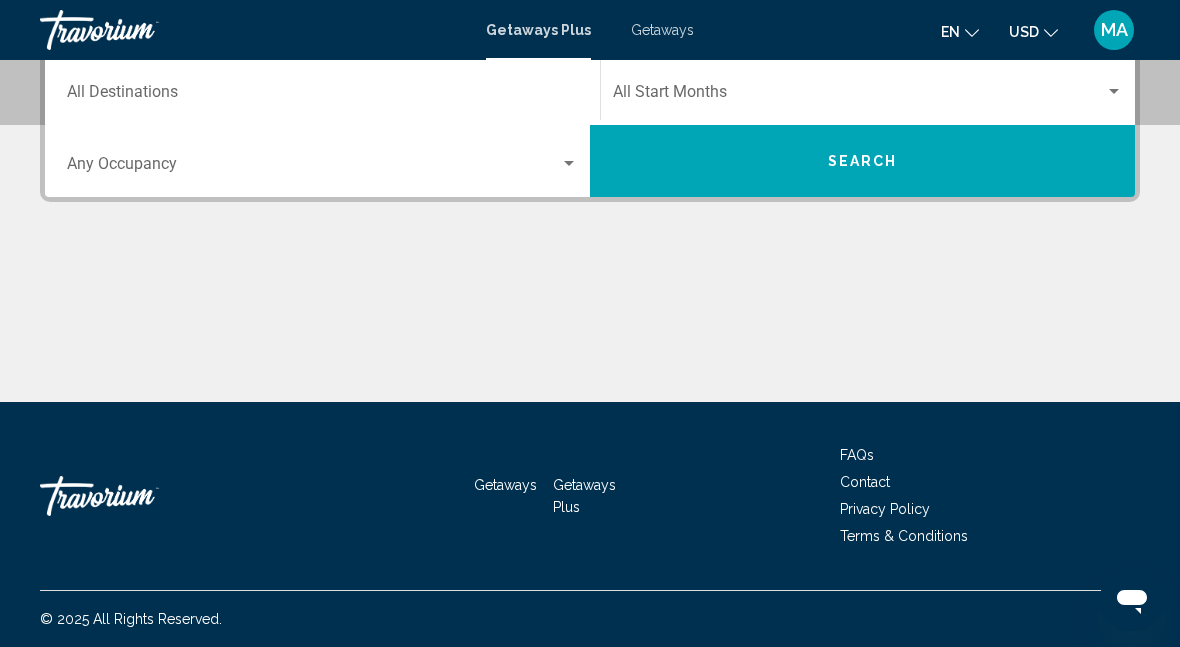 click on "Destination All Destinations" at bounding box center (322, 96) 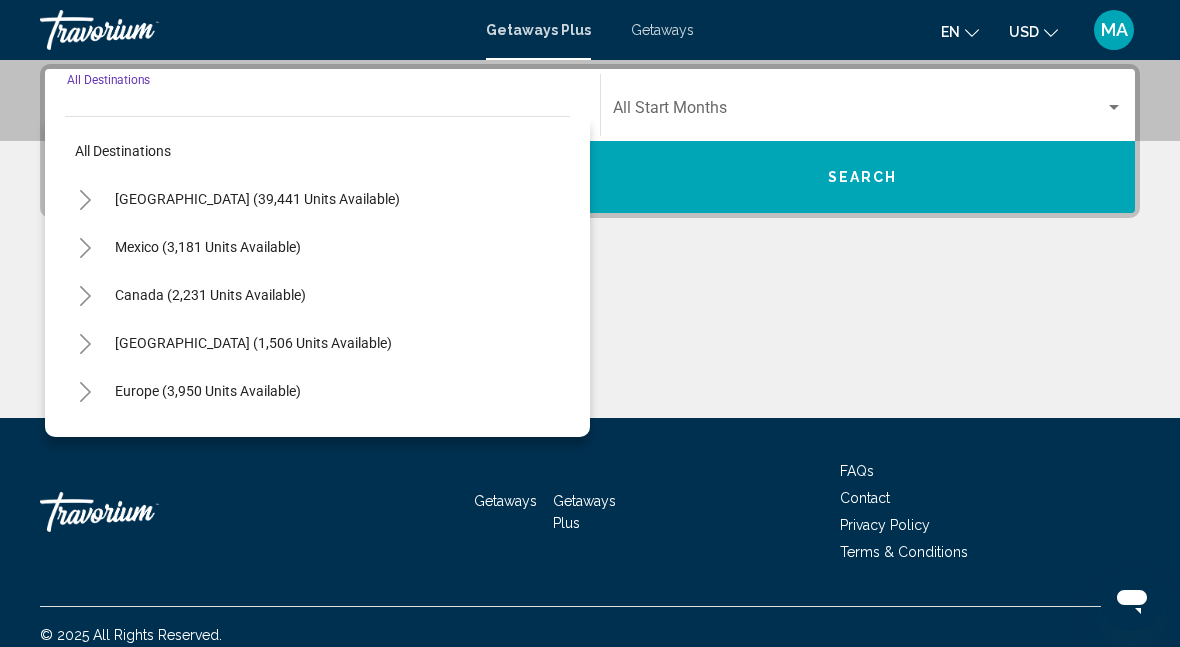 scroll, scrollTop: 458, scrollLeft: 0, axis: vertical 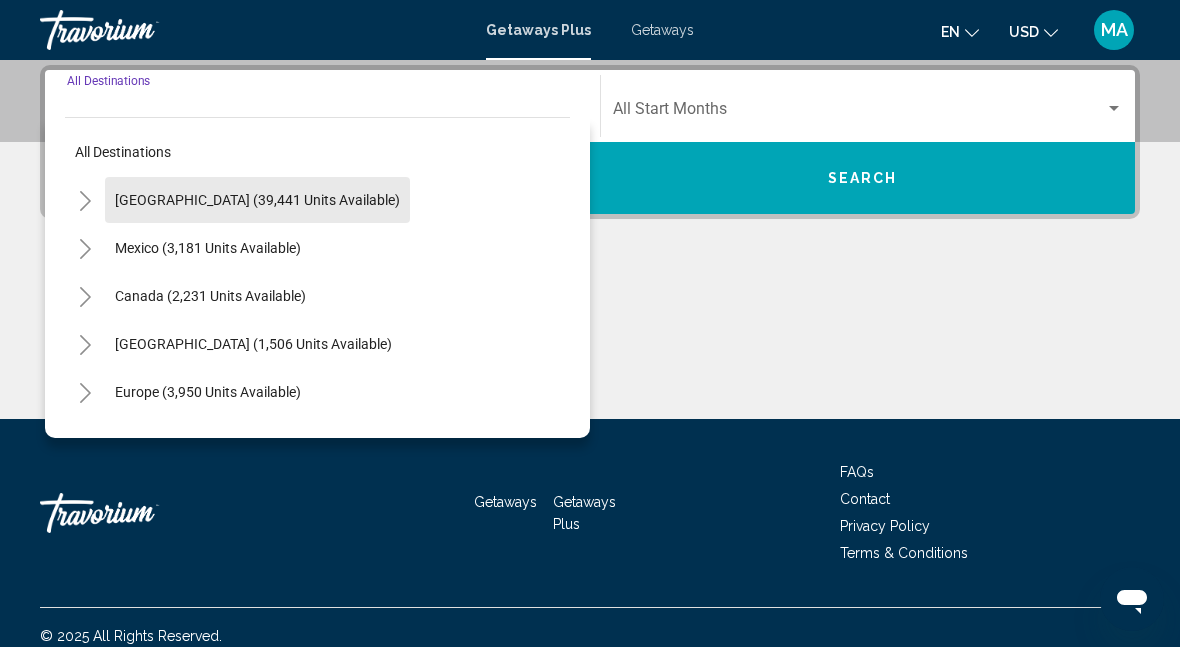 click on "[GEOGRAPHIC_DATA] (39,441 units available)" at bounding box center [208, 248] 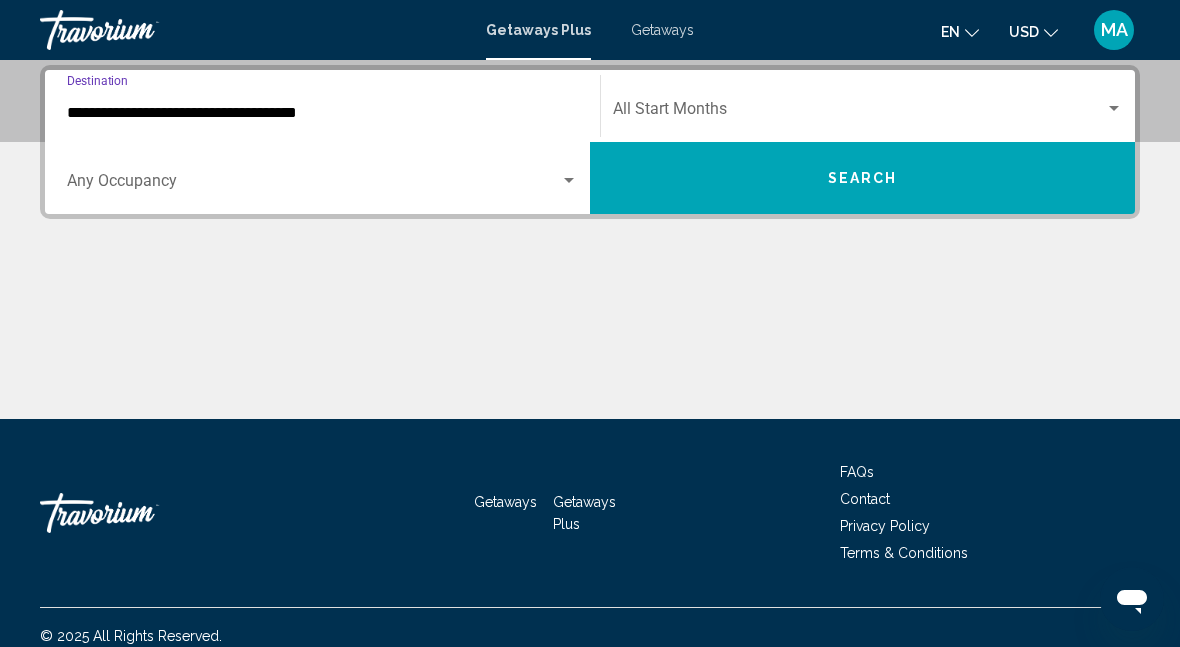 click at bounding box center [569, 180] 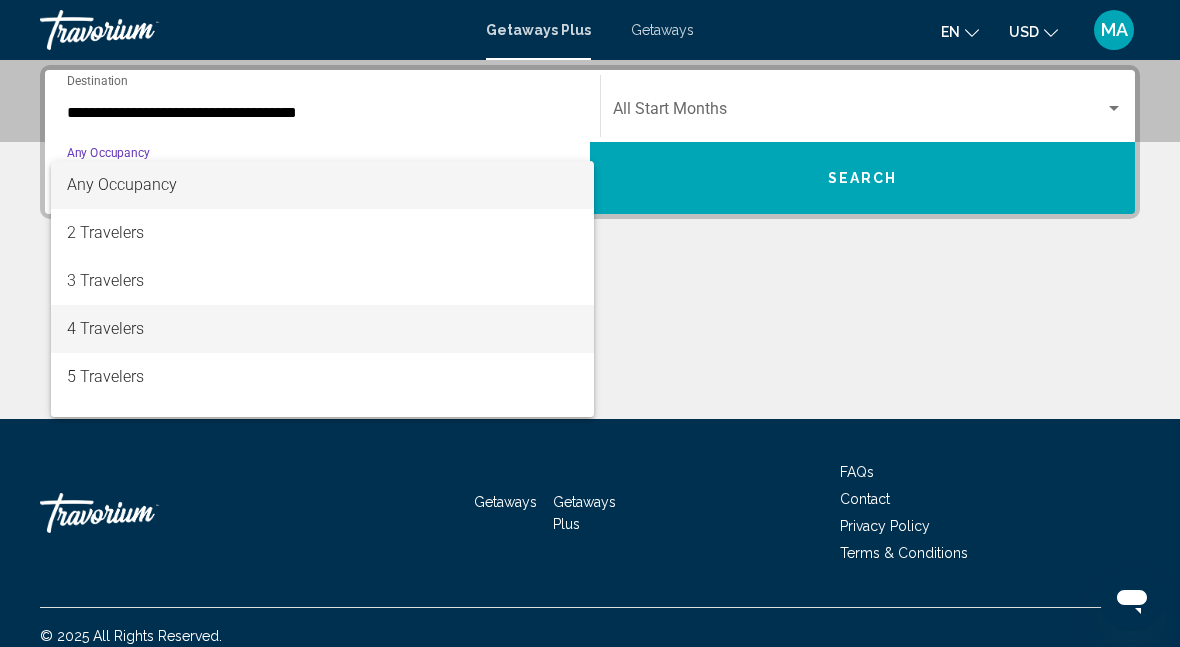 click on "4 Travelers" at bounding box center [322, 329] 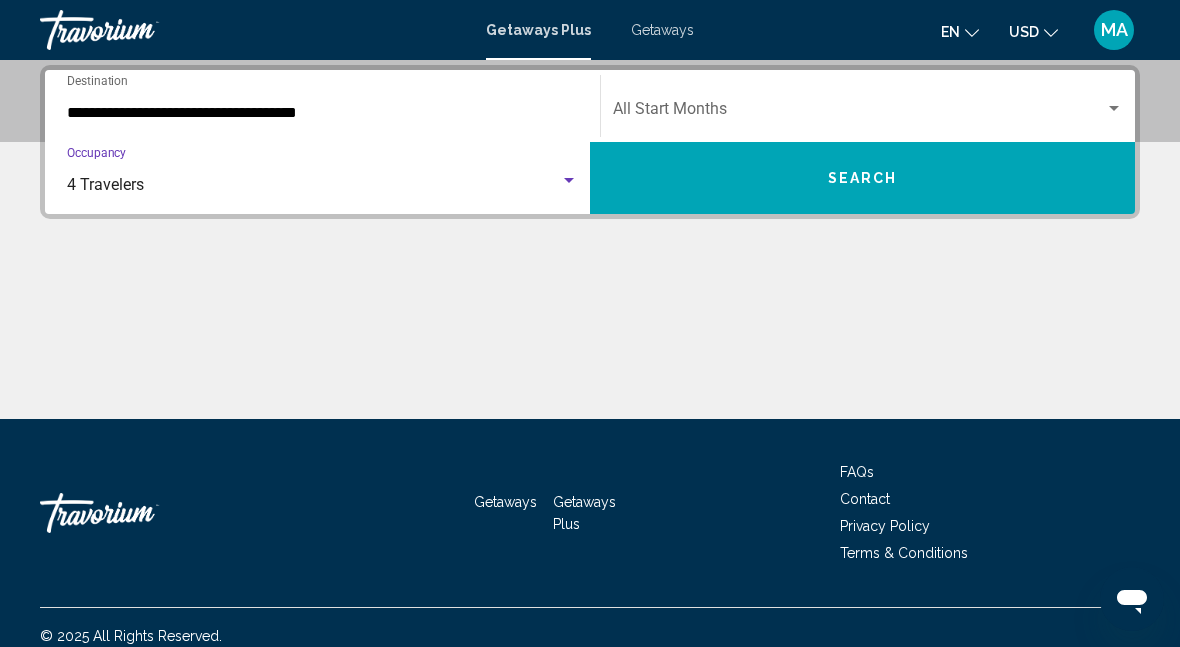 click at bounding box center (1114, 108) 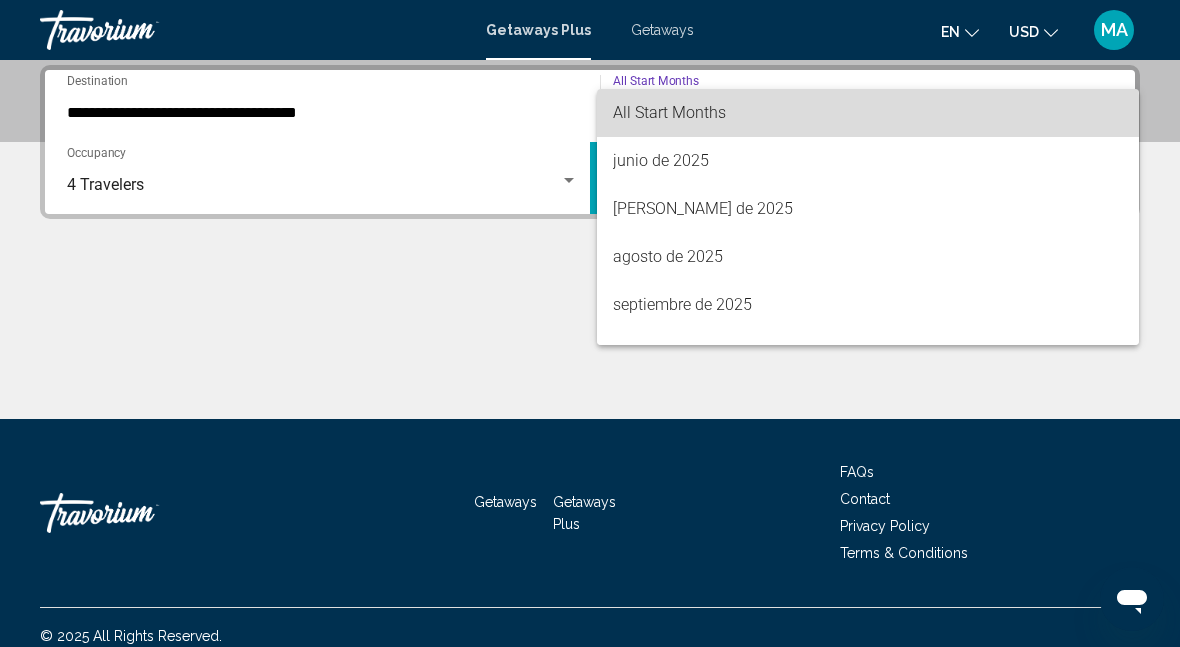 click on "All Start Months" at bounding box center (868, 113) 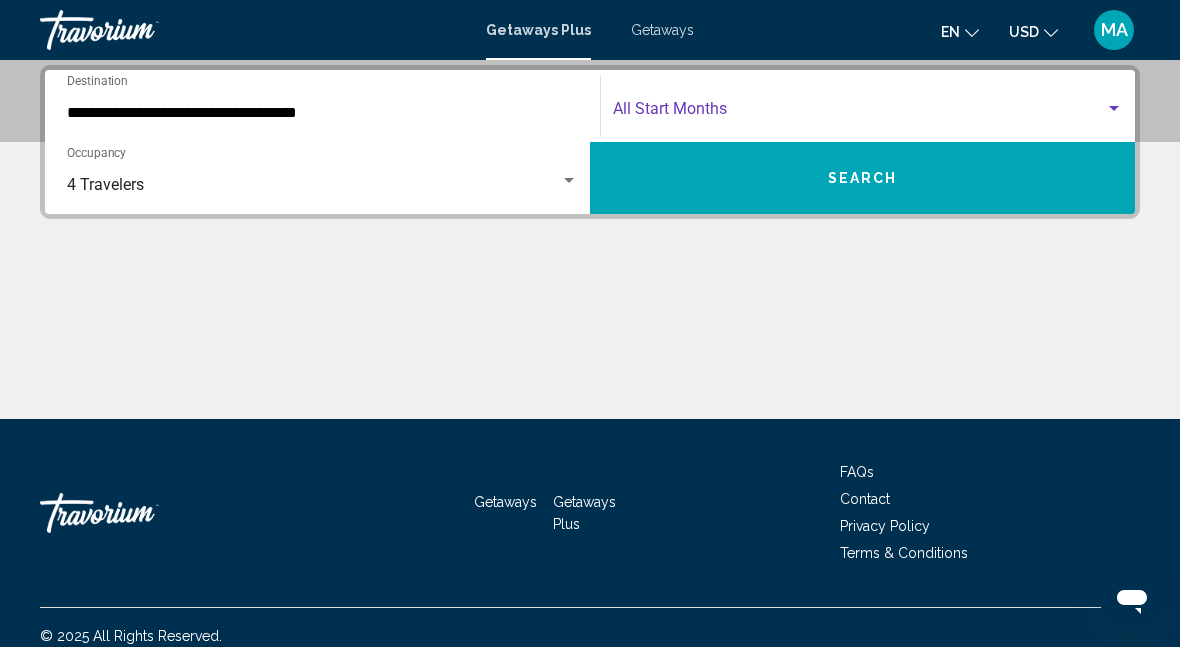 click on "Search" at bounding box center (862, 178) 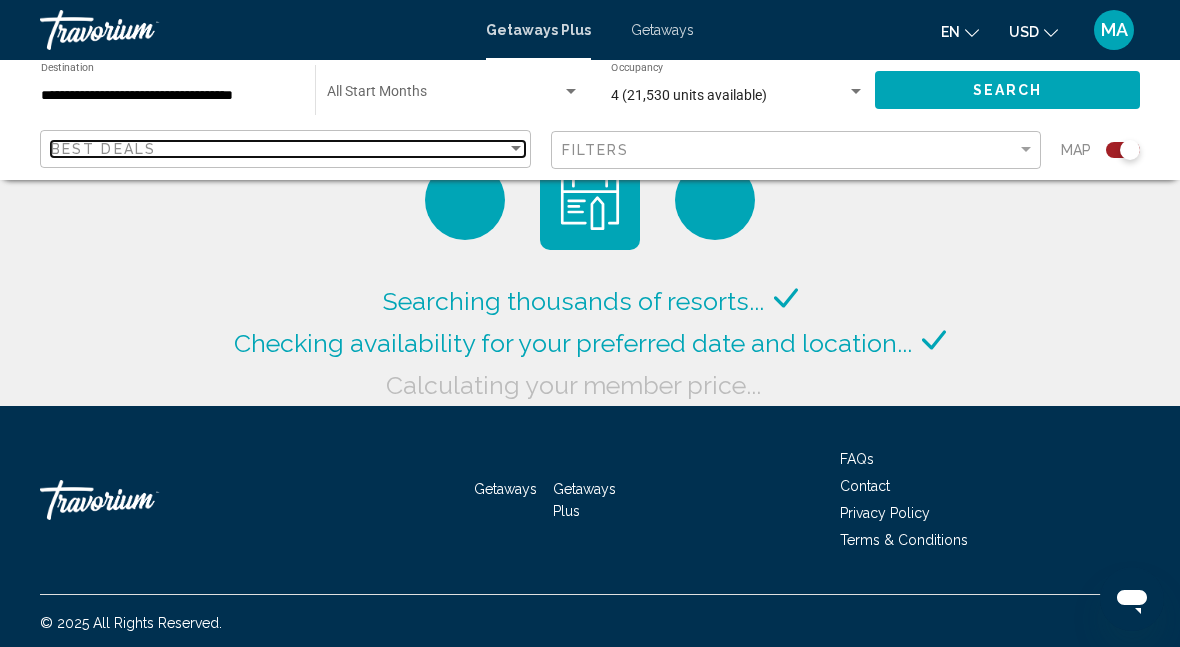 click at bounding box center (516, 149) 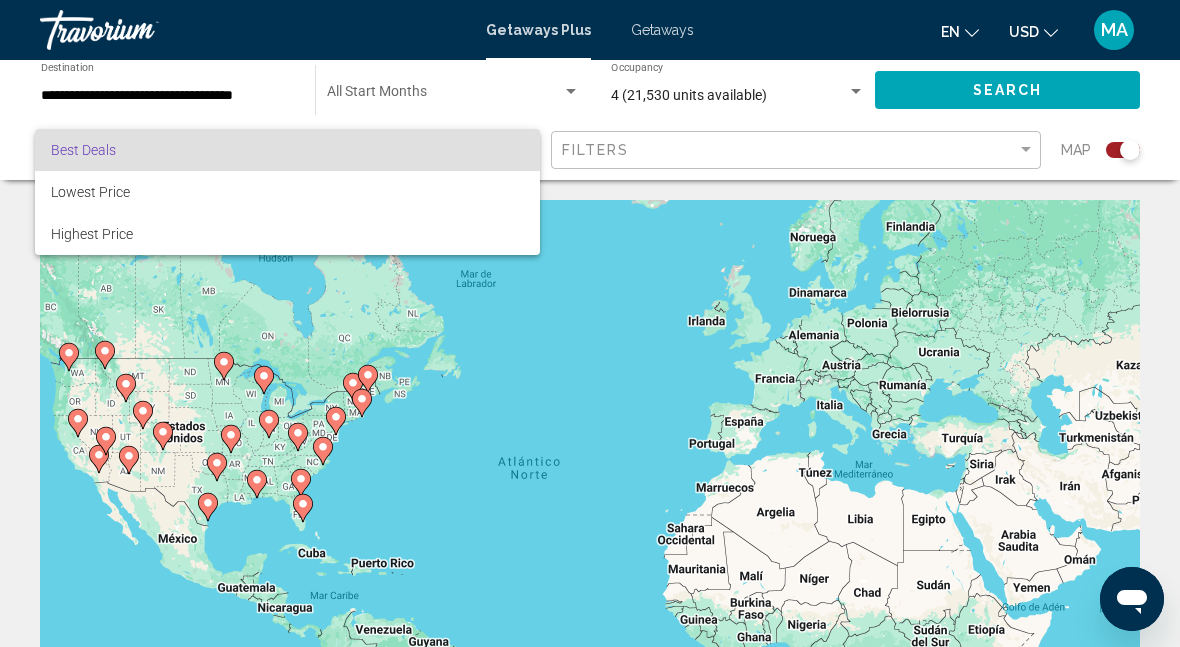 click at bounding box center (590, 323) 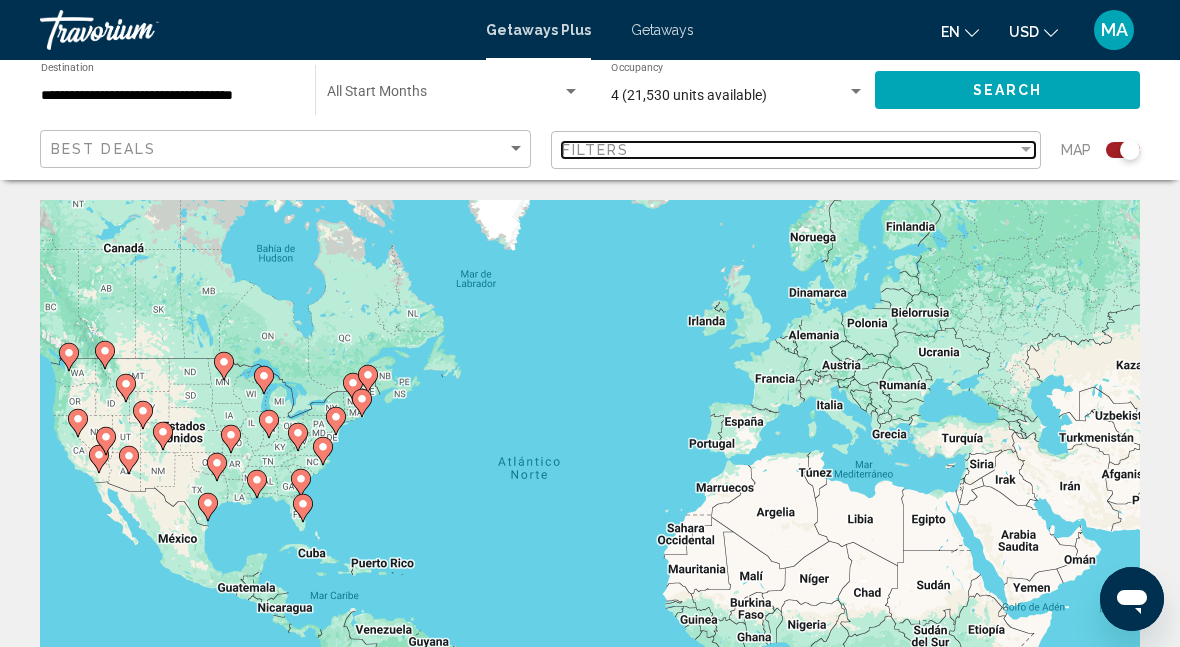click on "Filters" at bounding box center (790, 150) 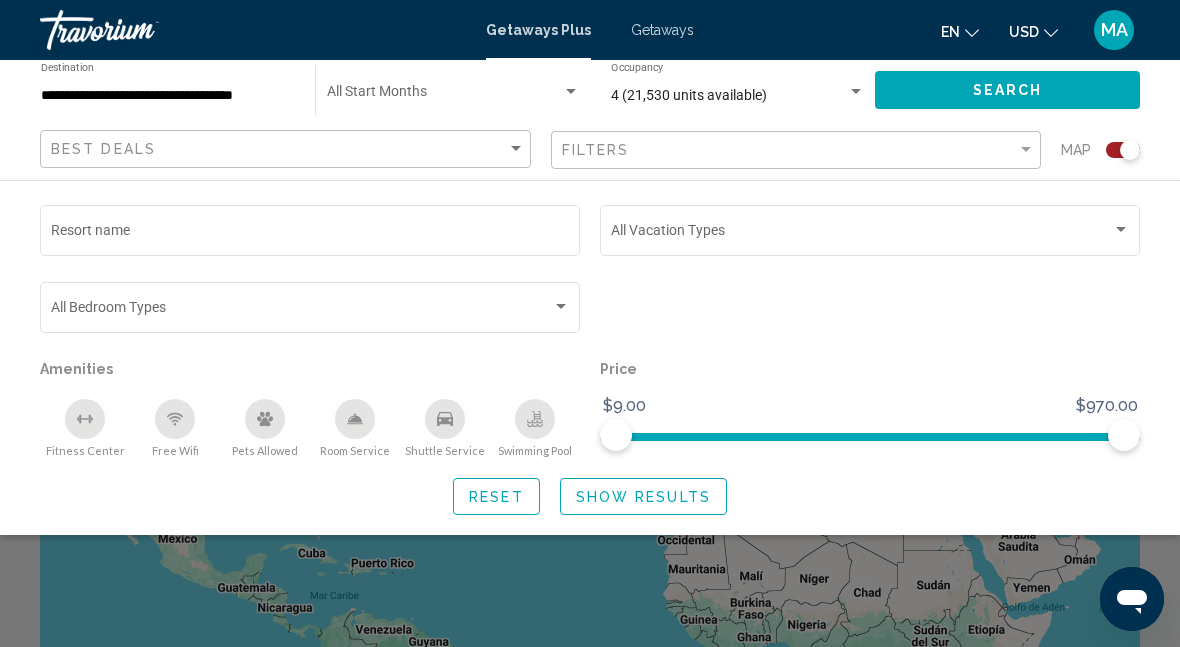 click on "Resort name" at bounding box center [310, 234] 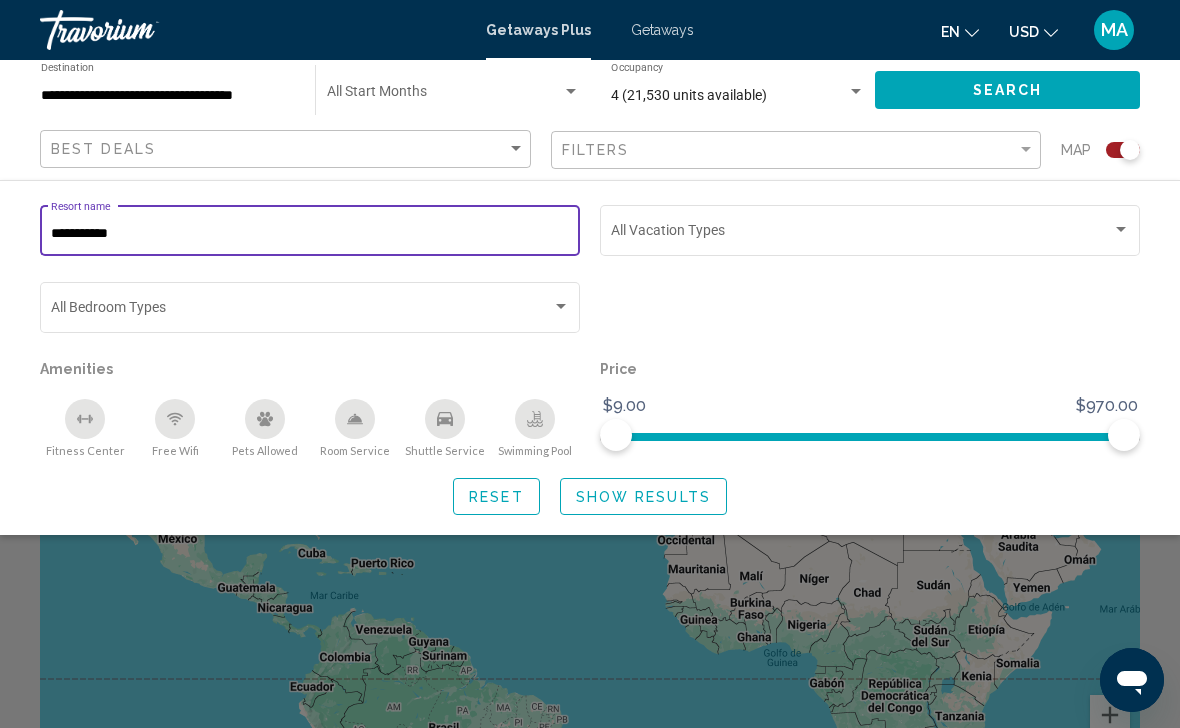 click on "**********" at bounding box center (310, 234) 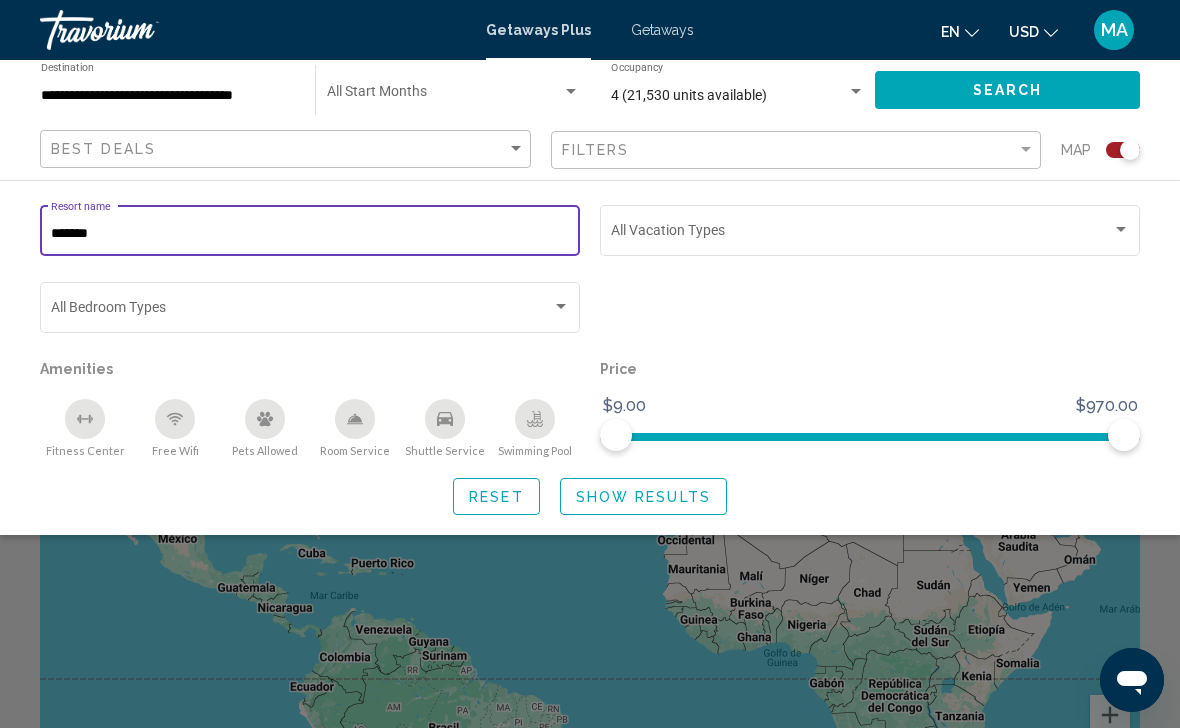 click on "*******" at bounding box center [310, 234] 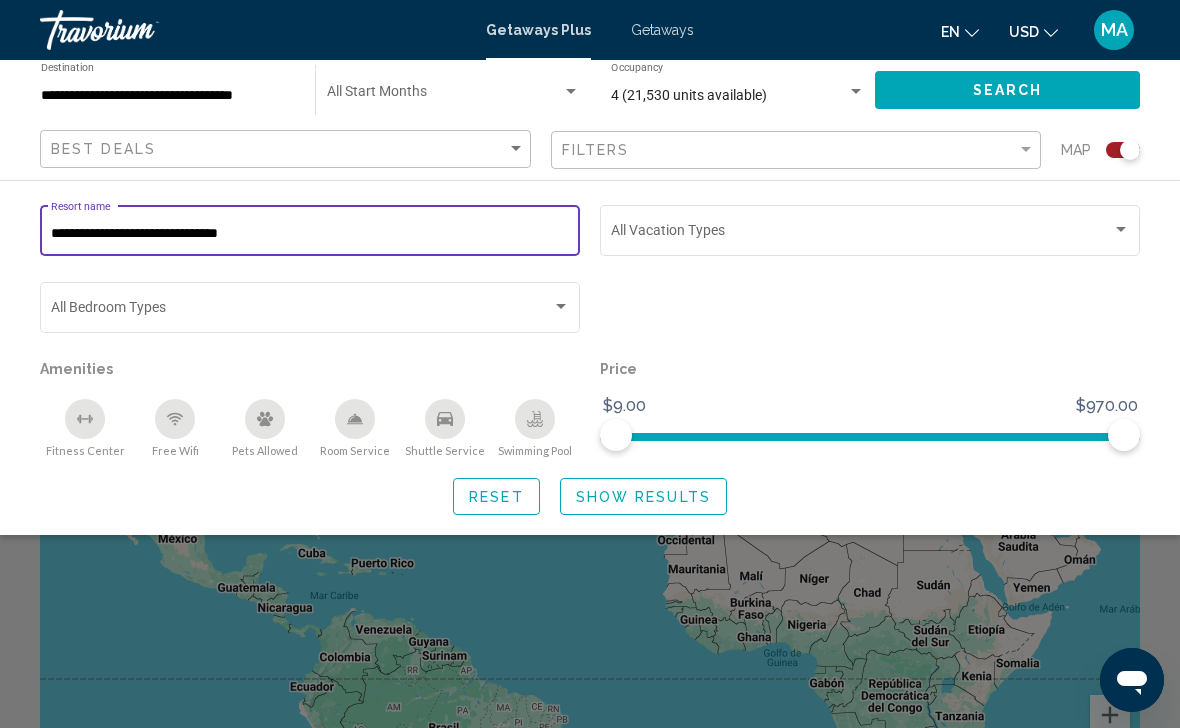 type on "**********" 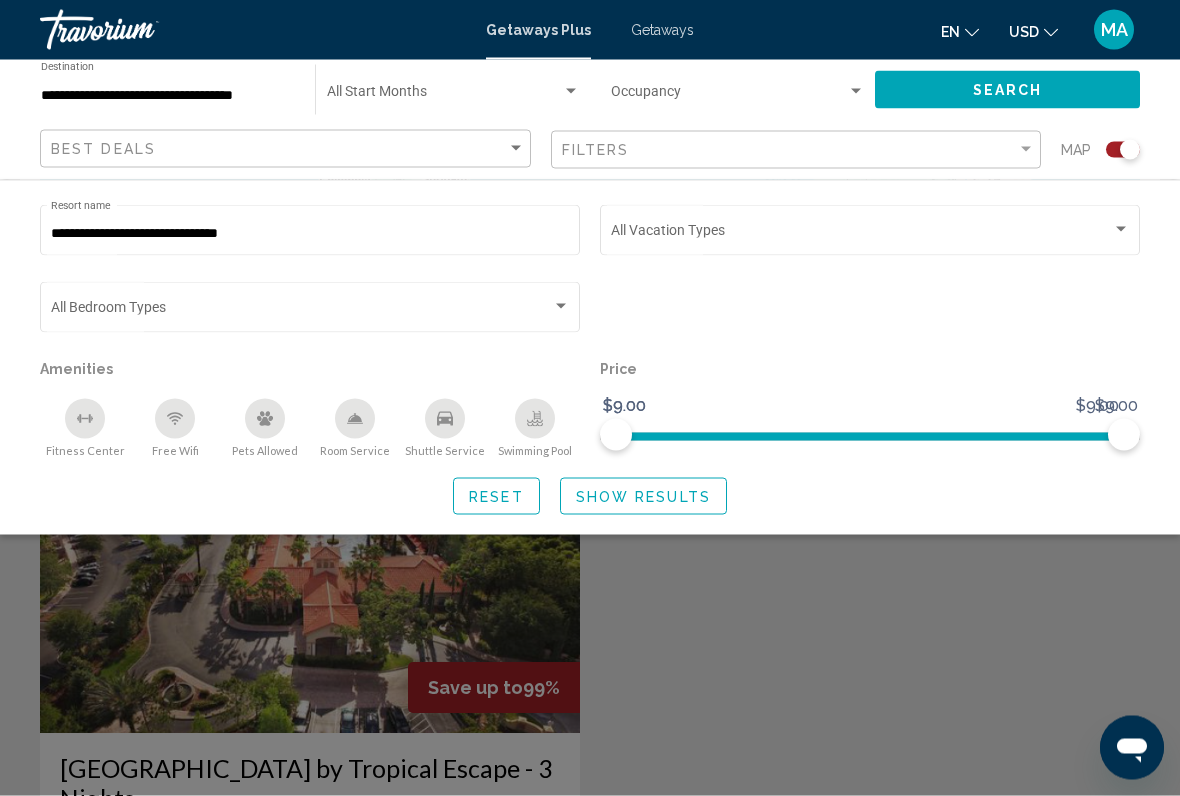 scroll, scrollTop: 479, scrollLeft: 0, axis: vertical 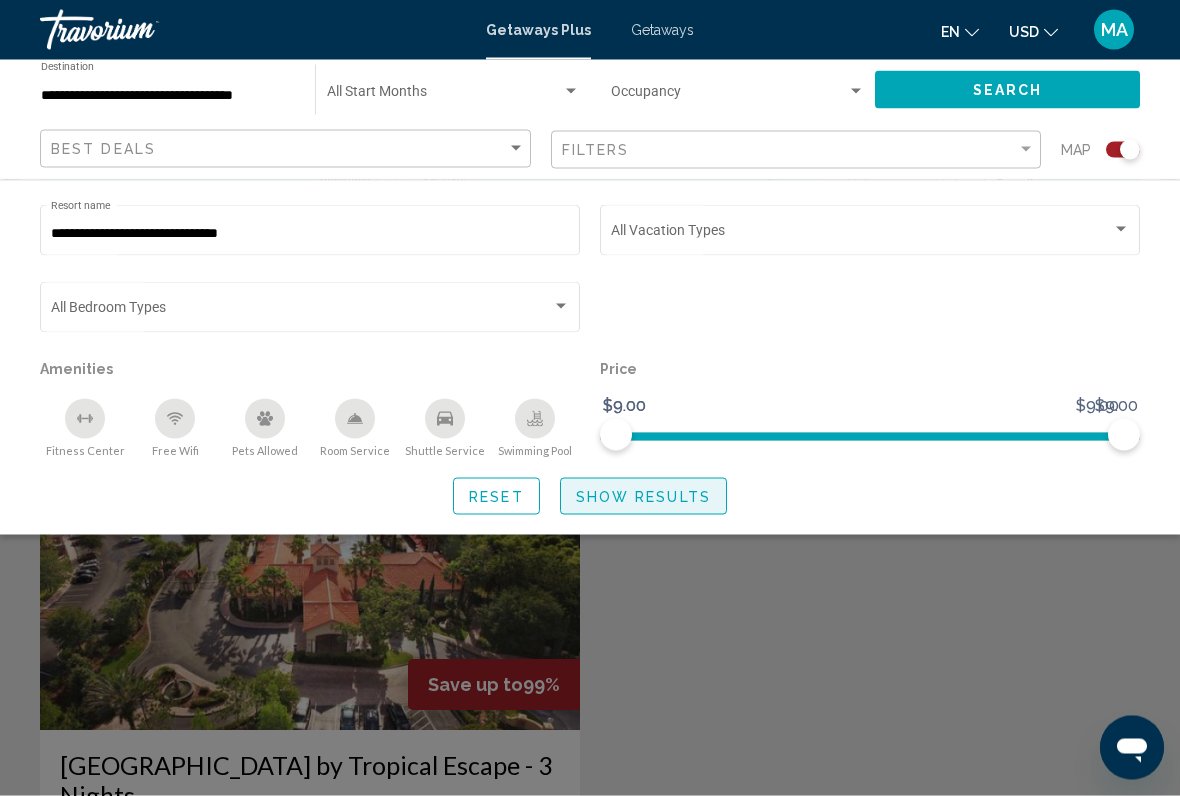 click on "Show Results" 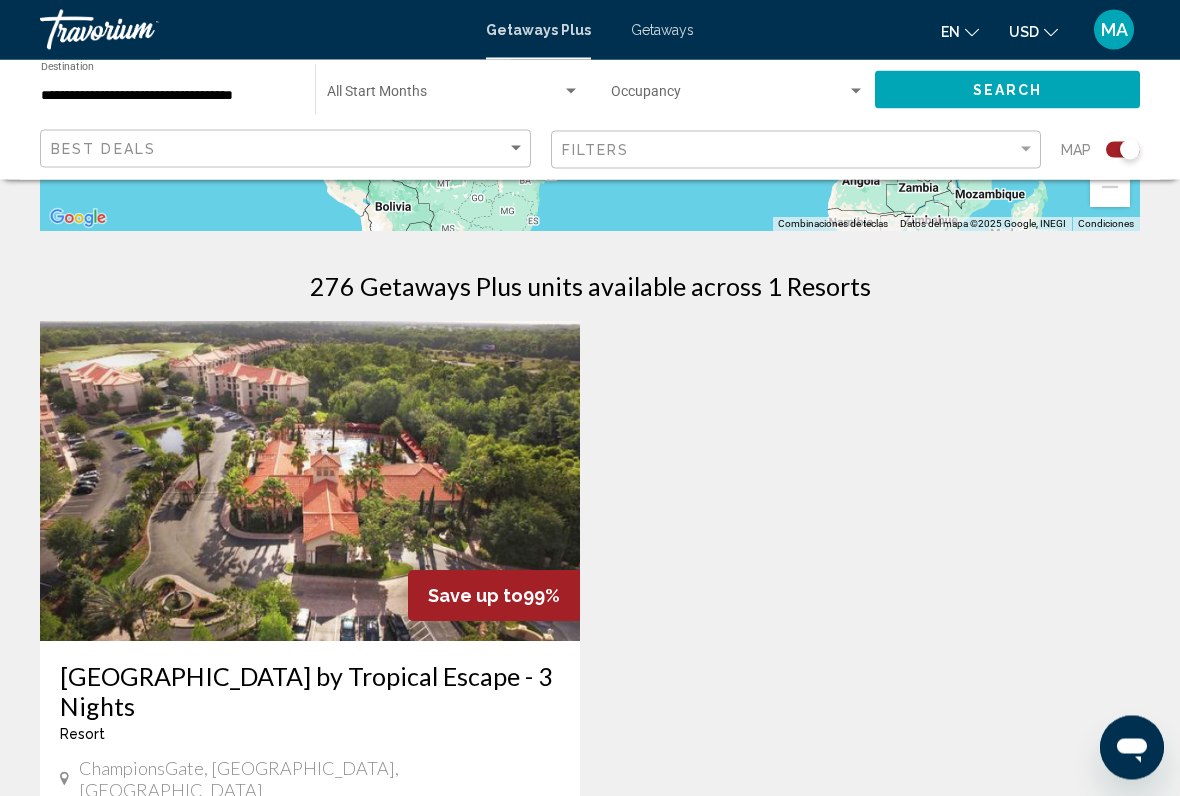 click at bounding box center [310, 482] 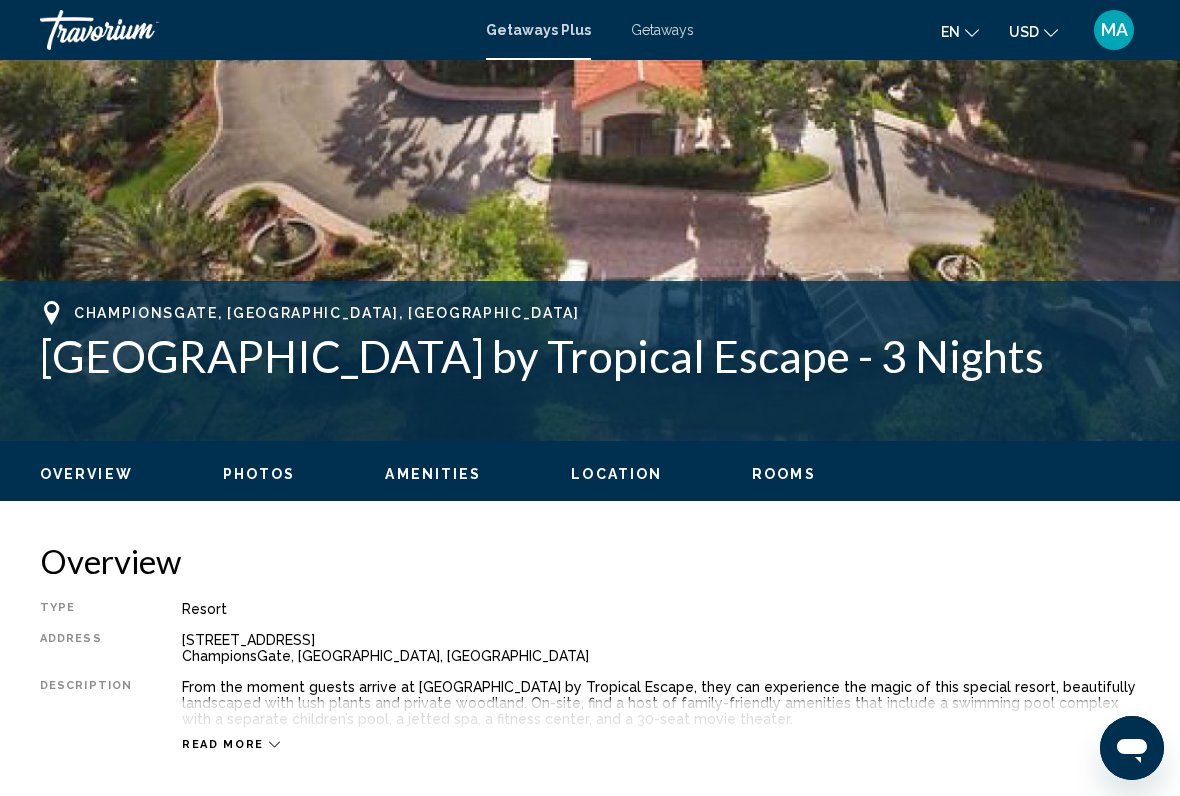 scroll, scrollTop: 0, scrollLeft: 0, axis: both 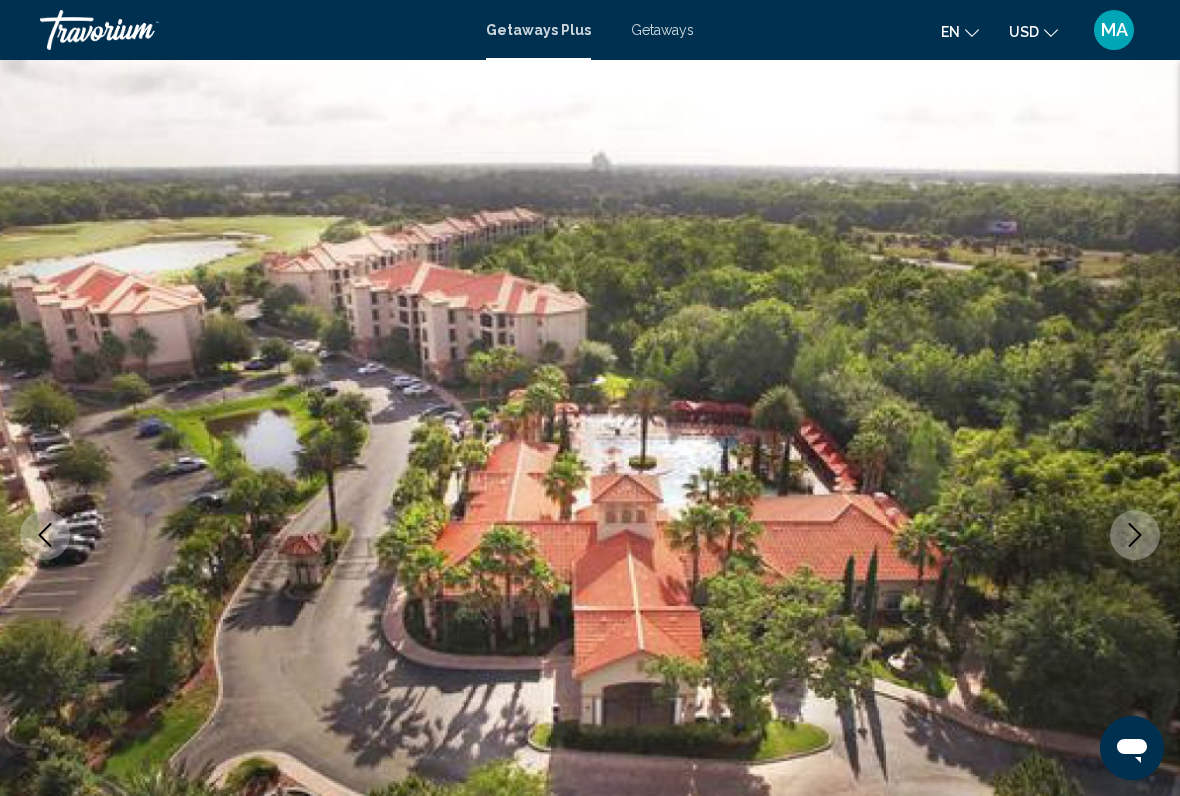 click at bounding box center [1135, 535] 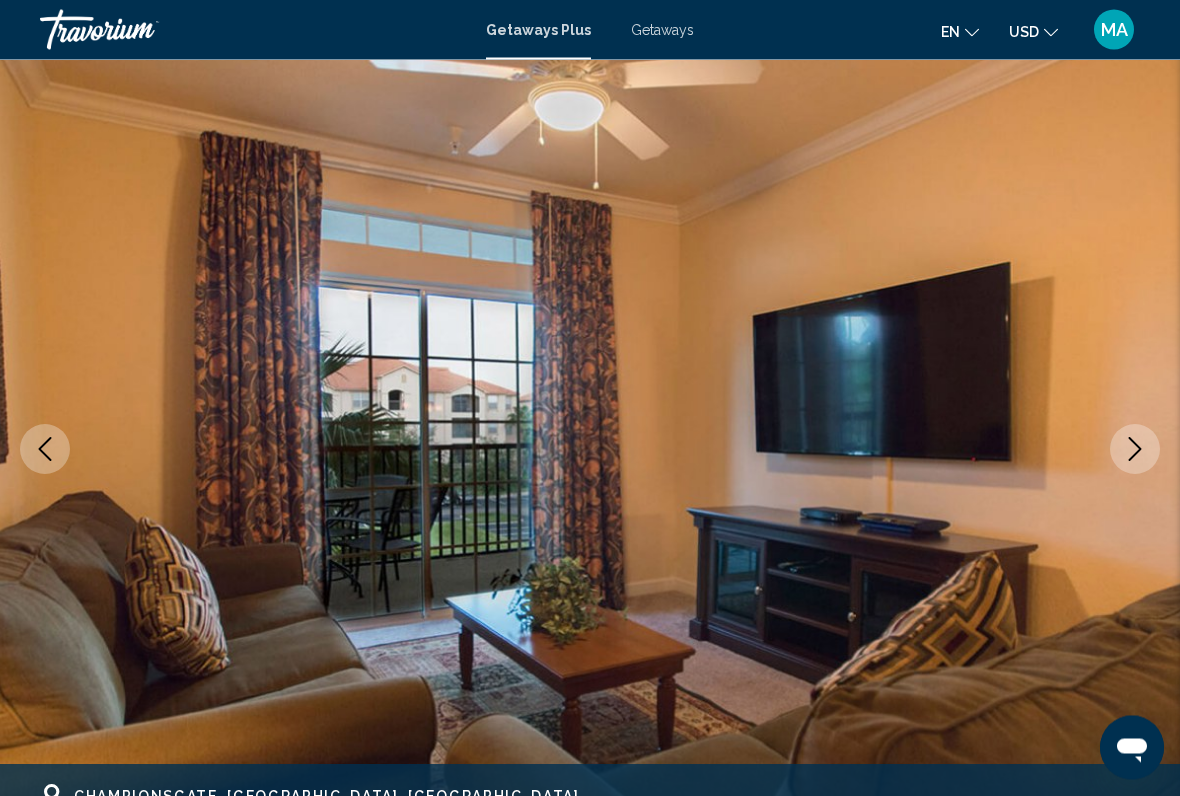 scroll, scrollTop: 87, scrollLeft: 0, axis: vertical 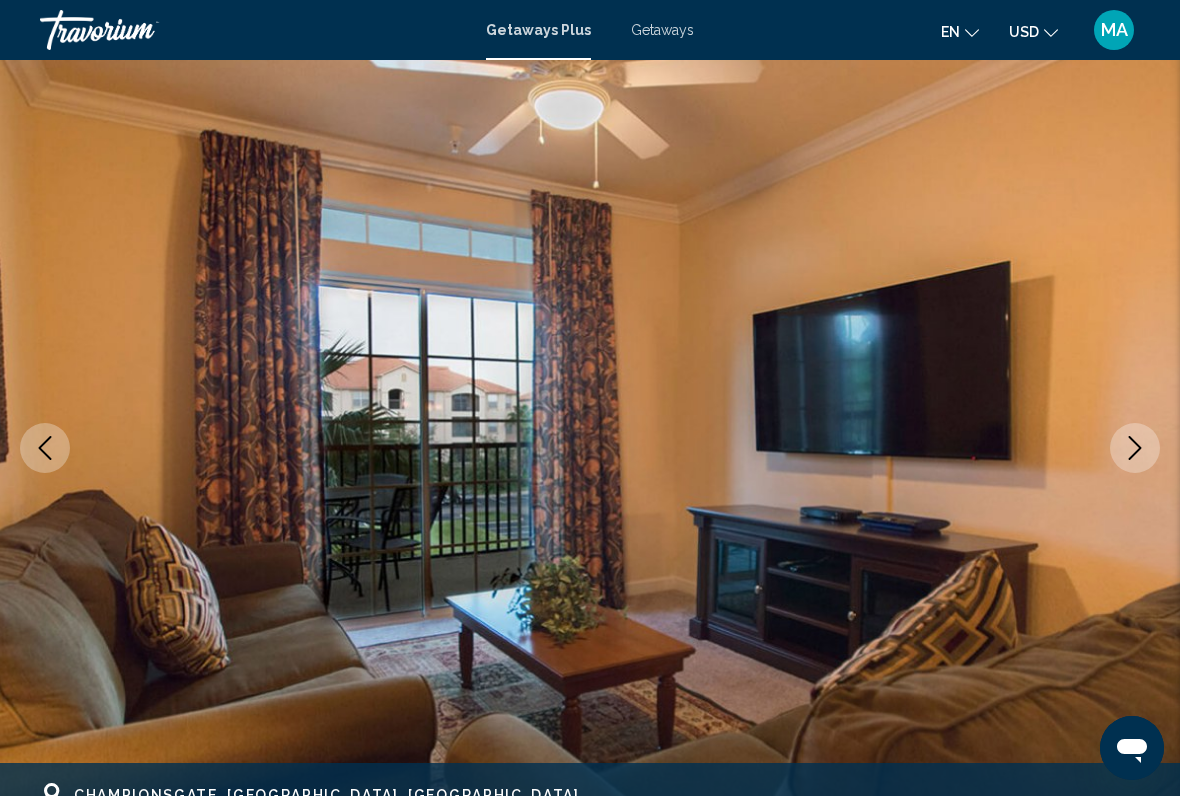 click 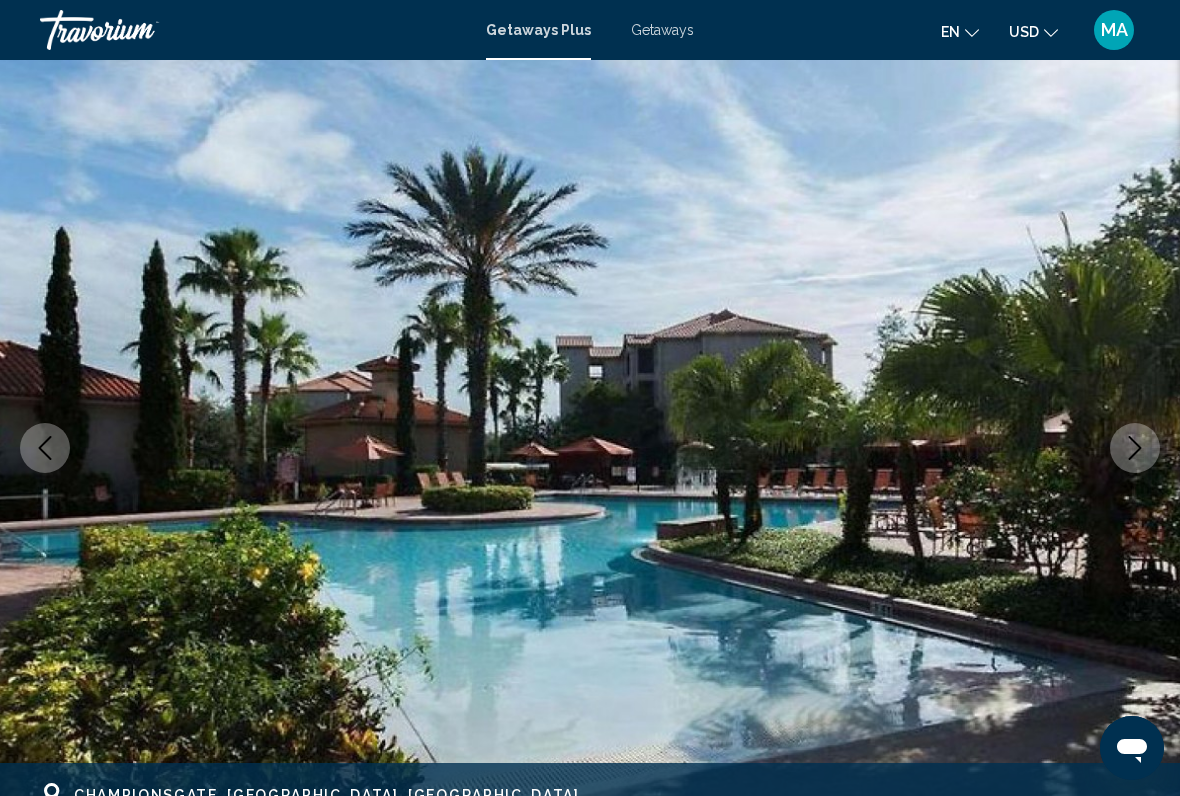 click at bounding box center (590, 448) 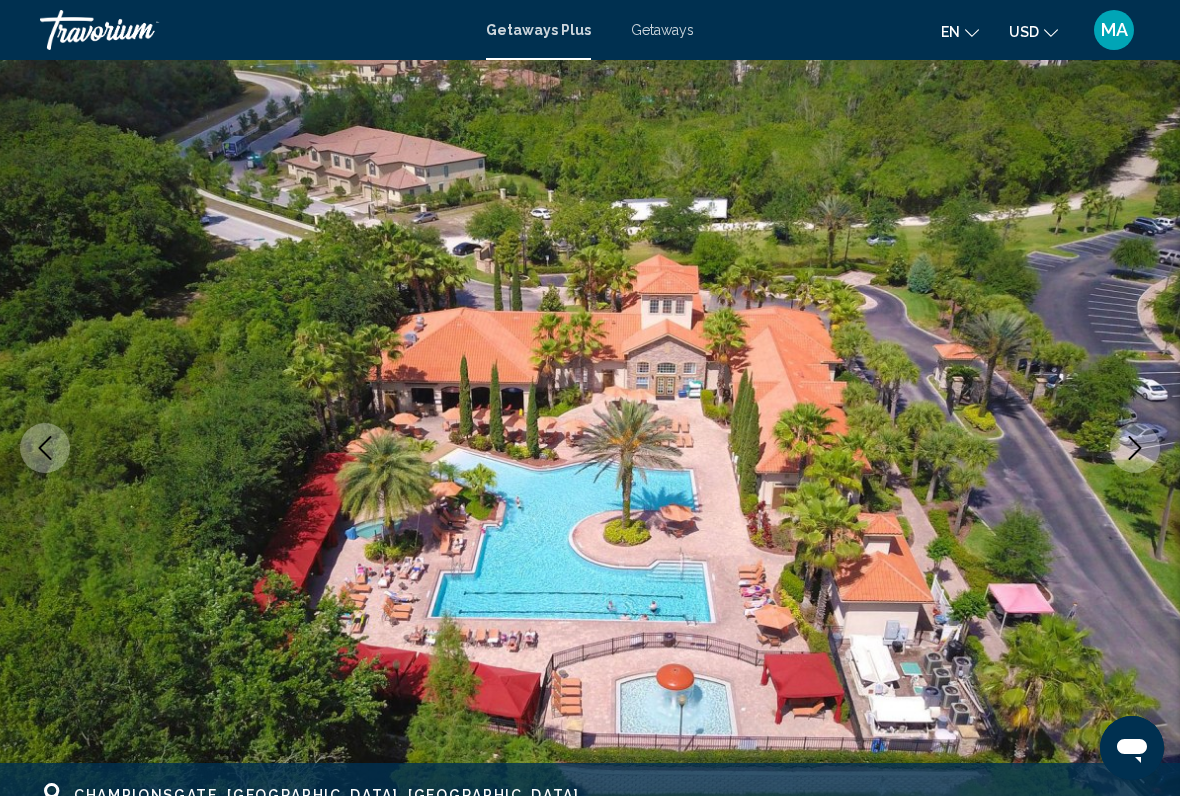 click 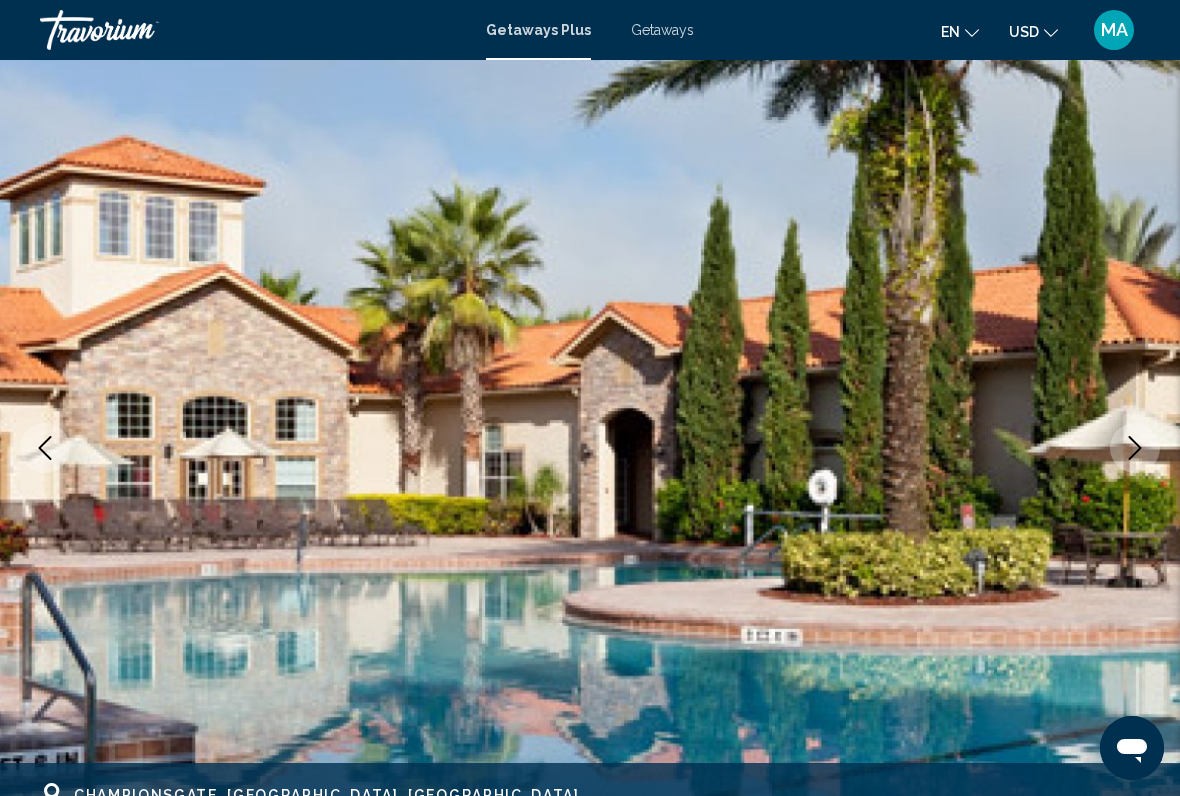 click at bounding box center (1135, 448) 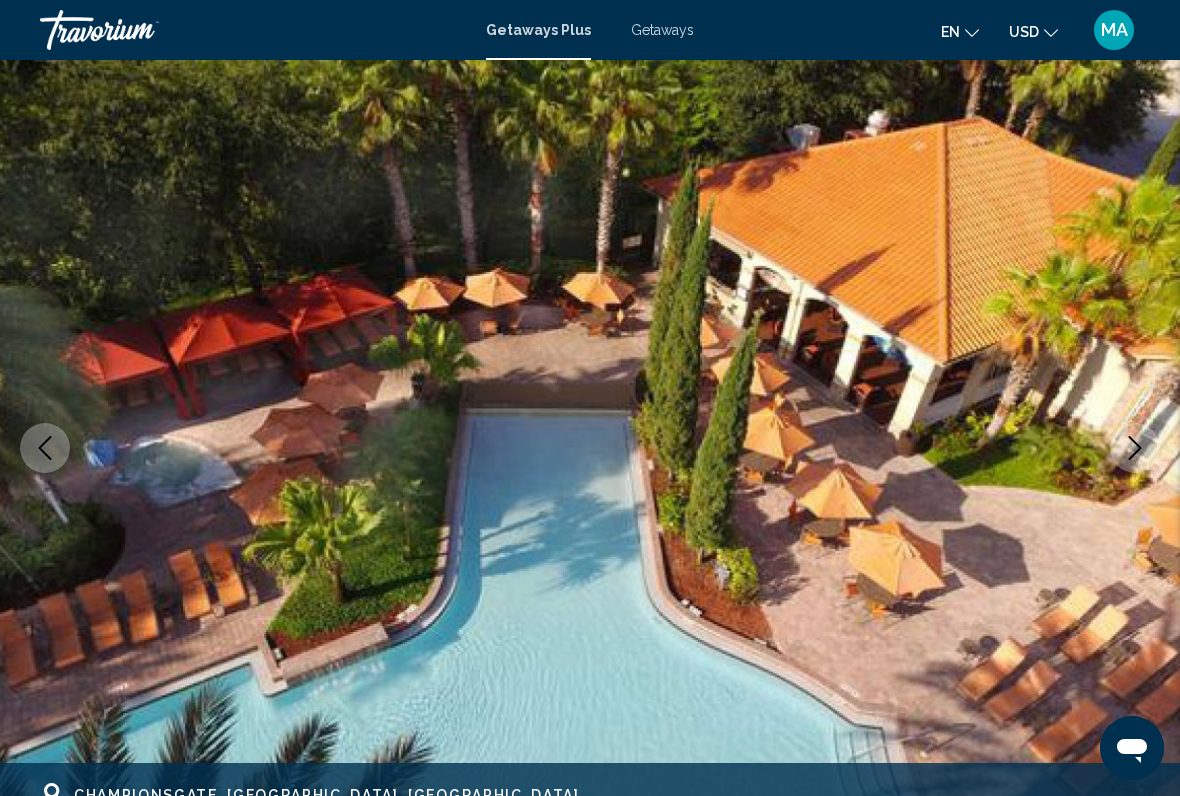 click at bounding box center [1135, 448] 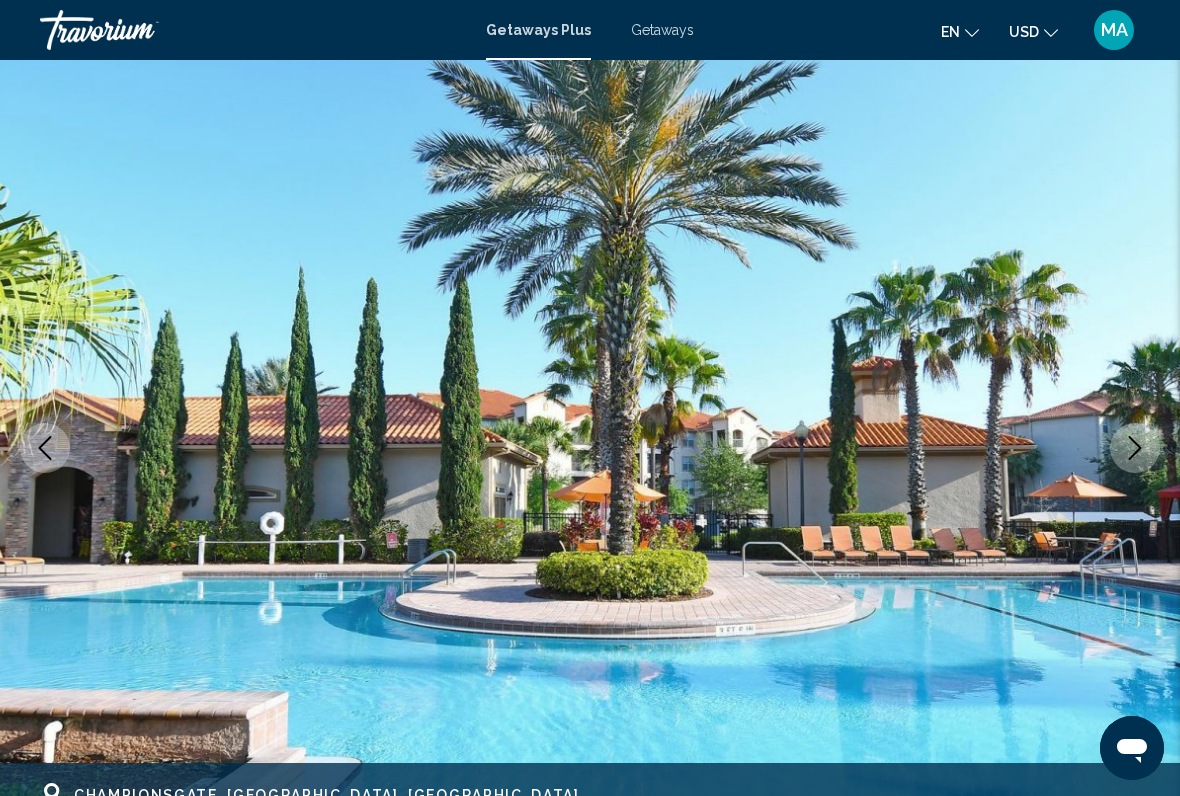 click 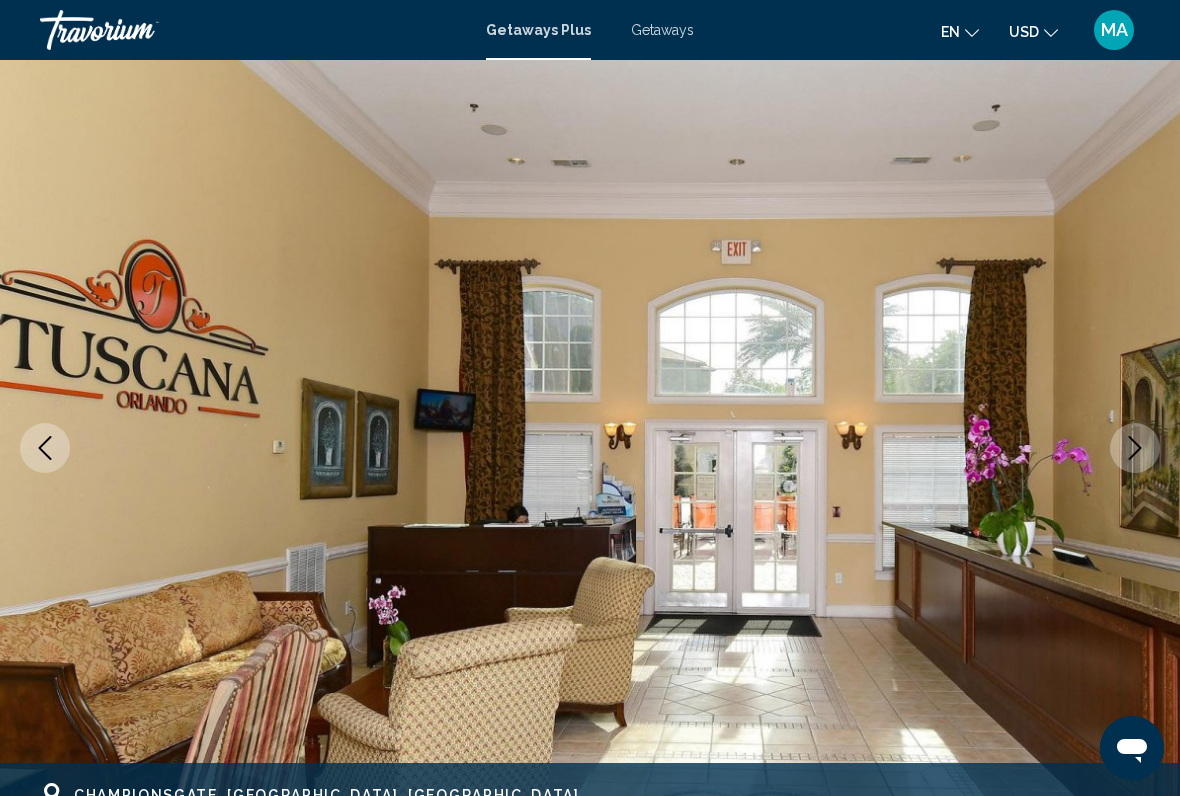 click at bounding box center (1135, 448) 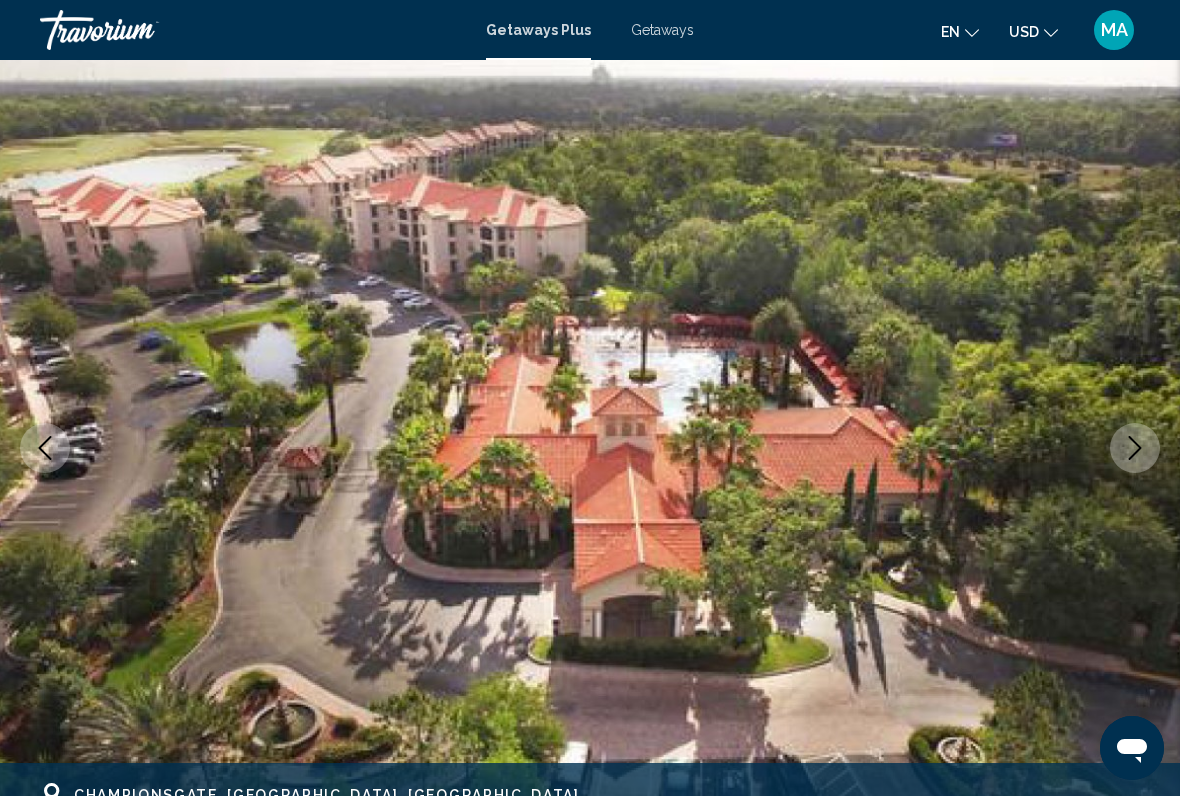 click 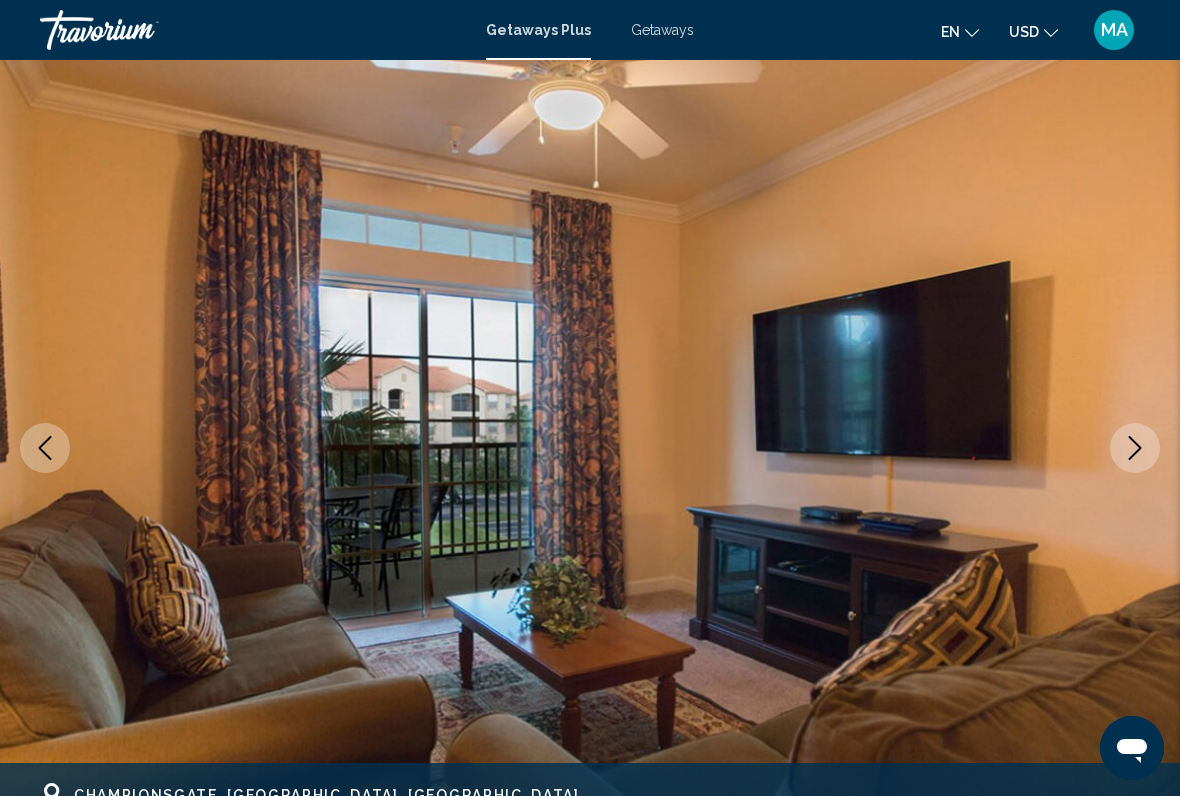 click 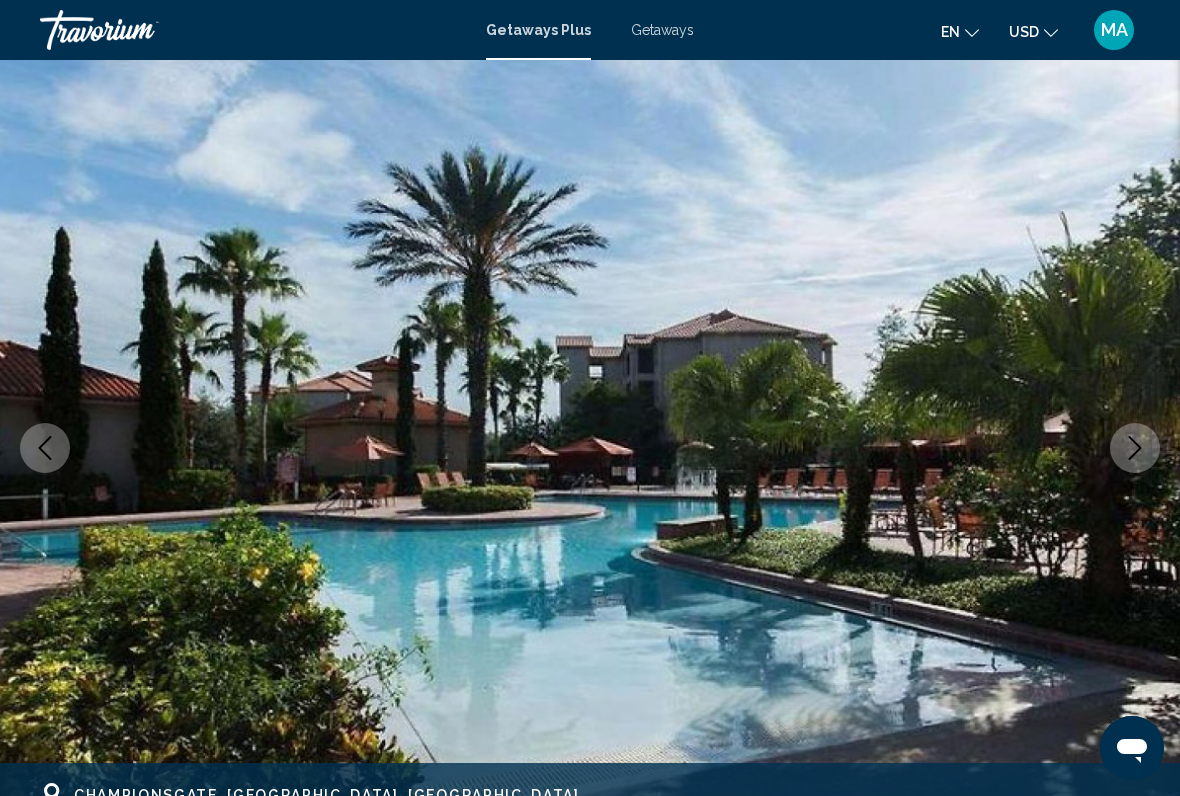 click 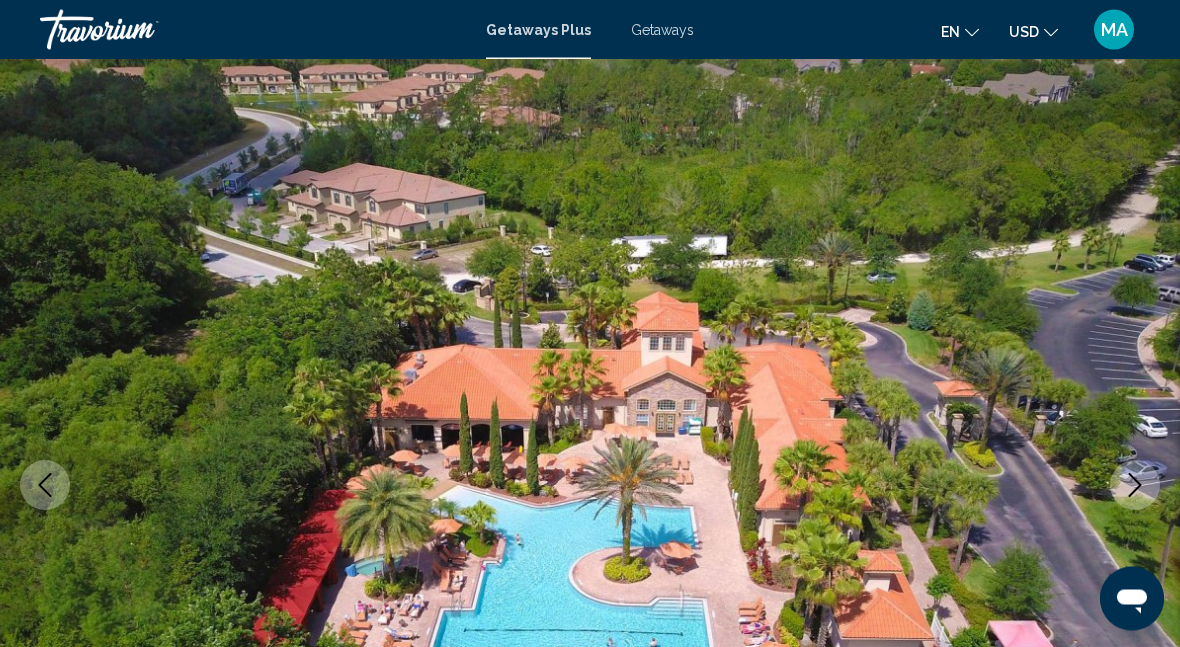 scroll, scrollTop: 0, scrollLeft: 0, axis: both 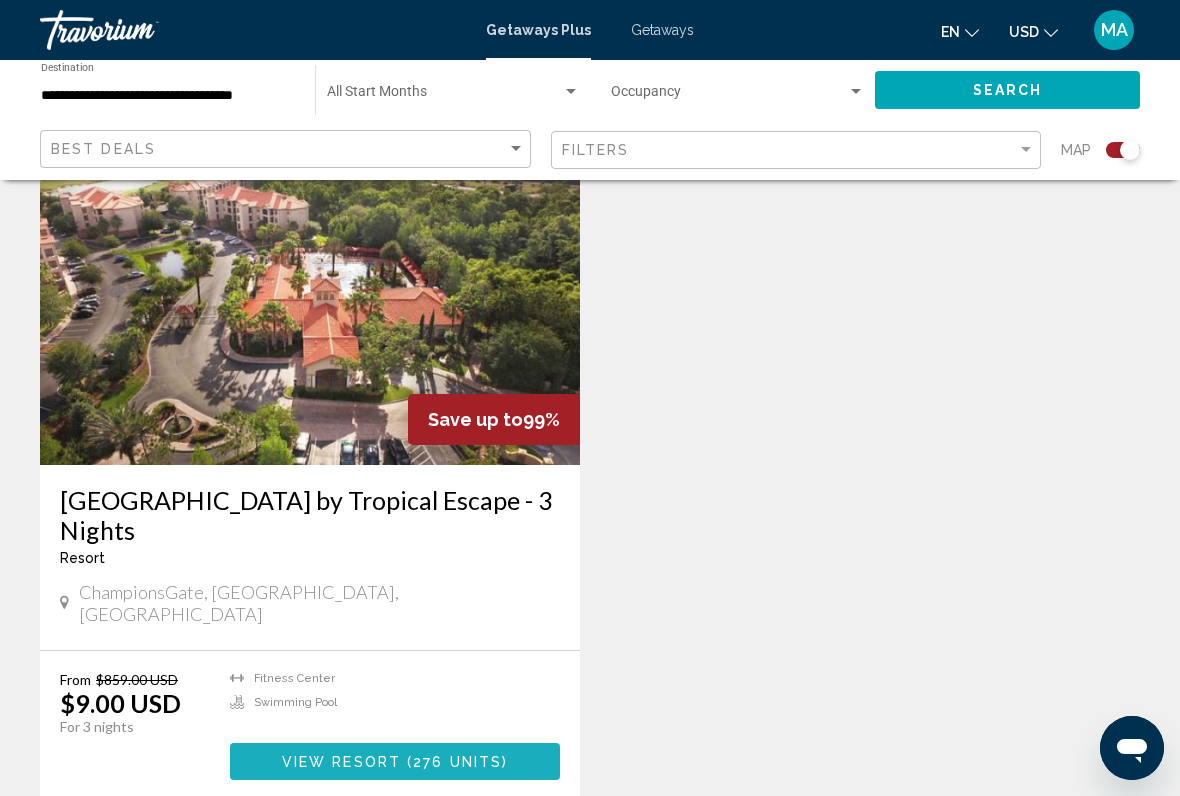 click on "276 units" at bounding box center (457, 762) 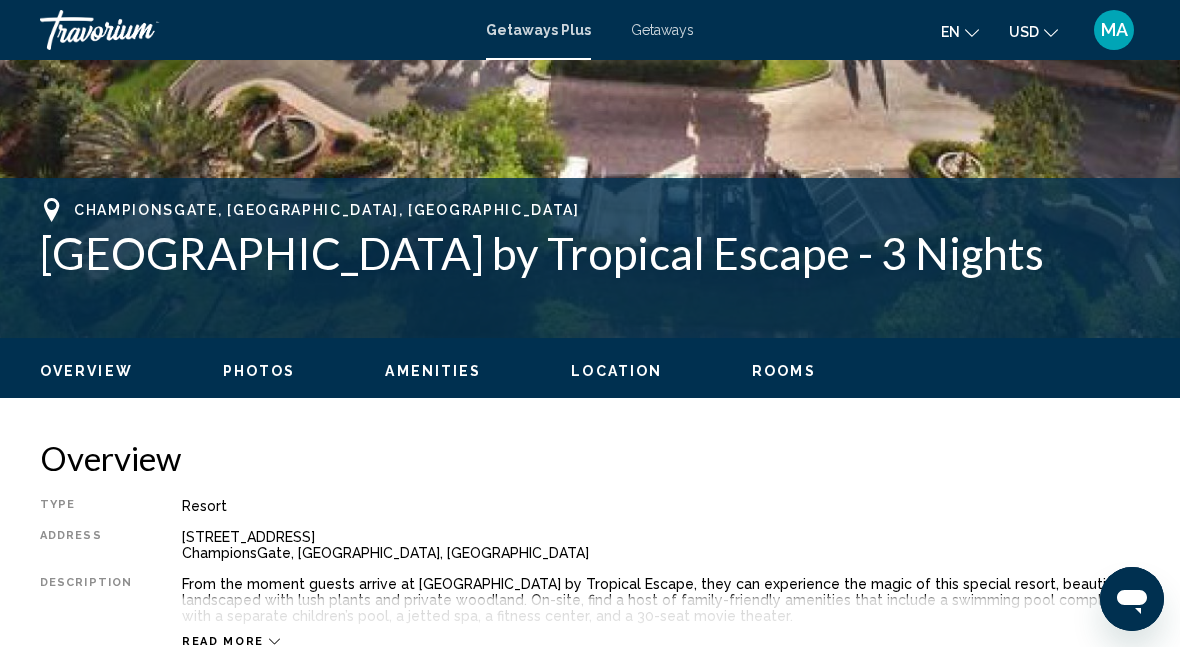 scroll, scrollTop: 669, scrollLeft: 0, axis: vertical 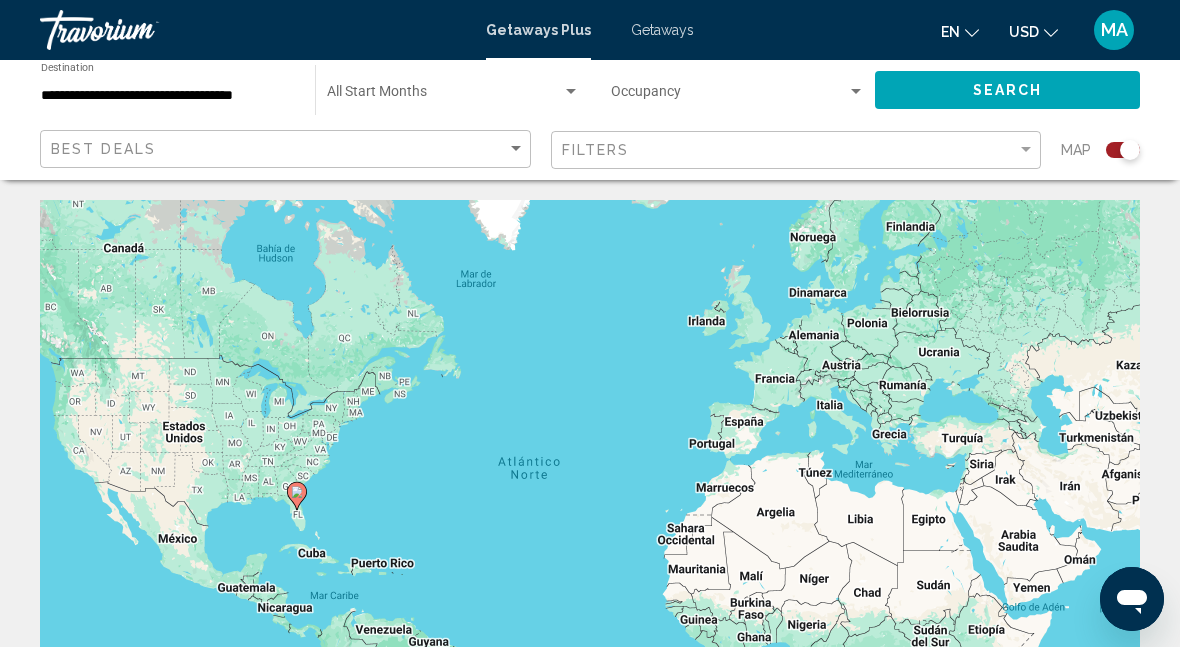 click at bounding box center [571, 92] 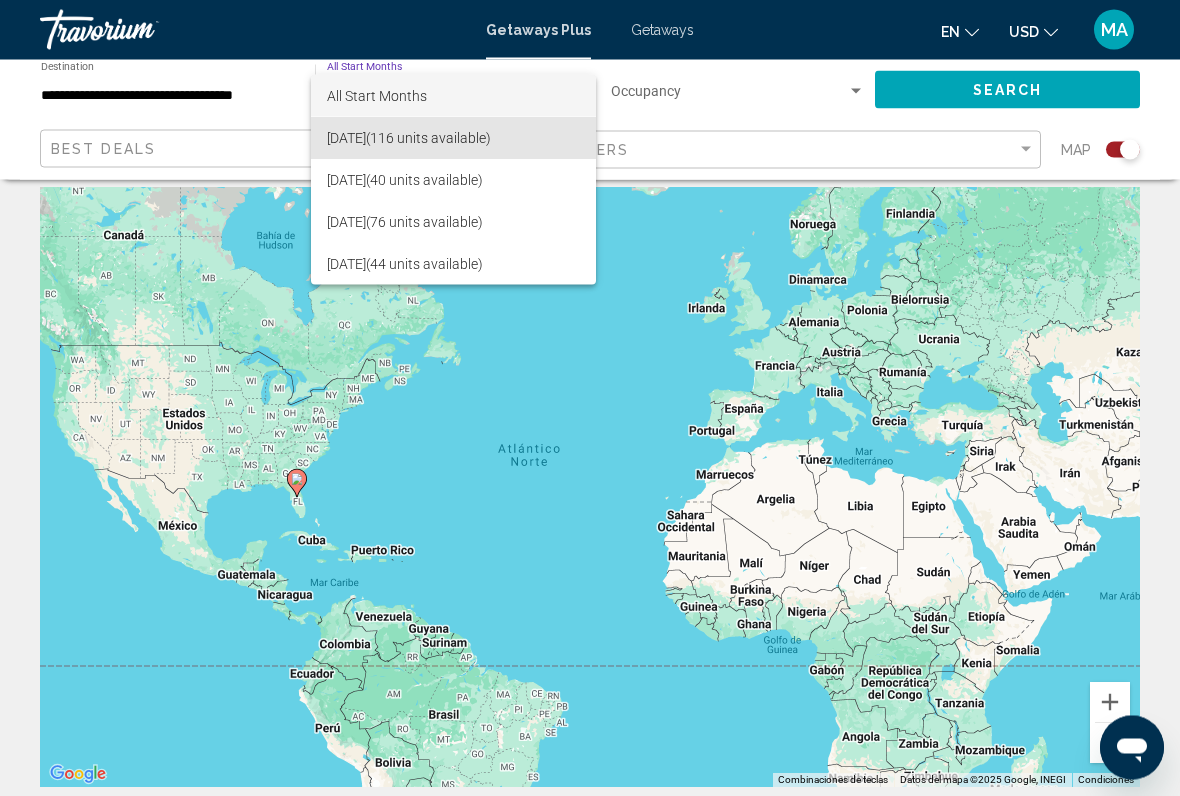 scroll, scrollTop: 13, scrollLeft: 0, axis: vertical 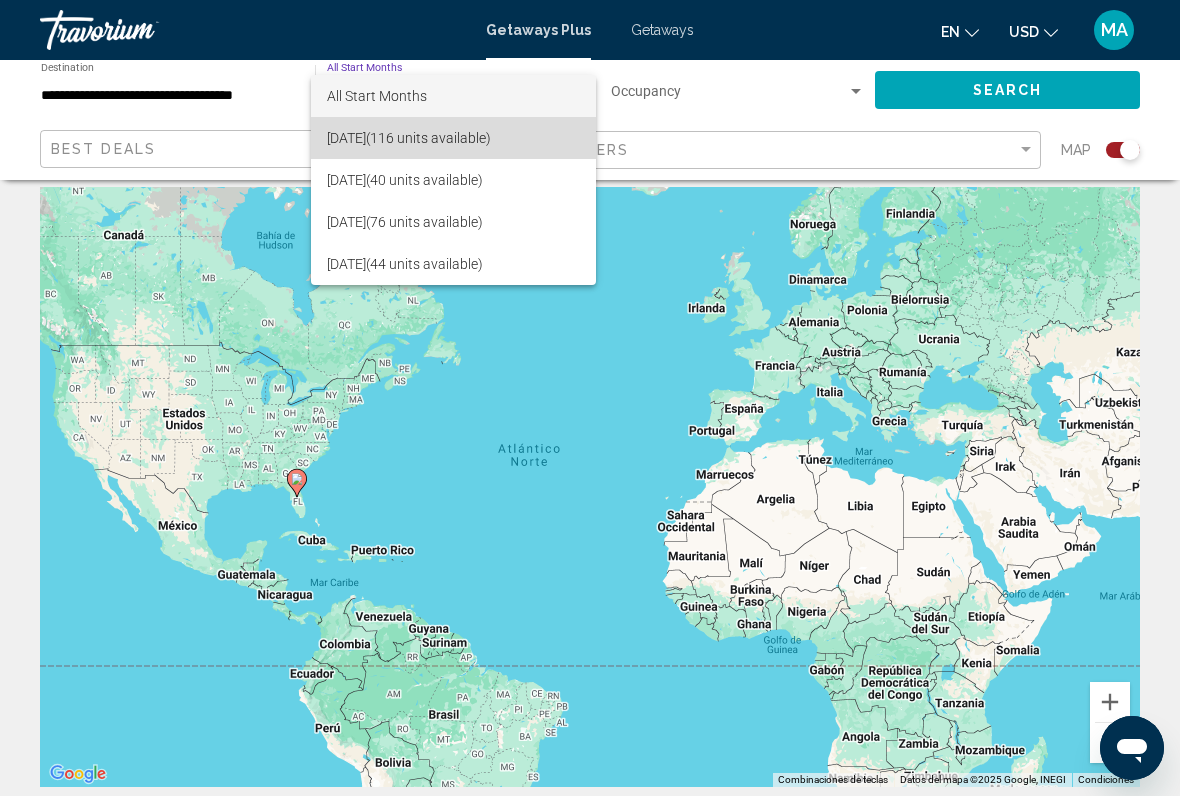 click on "[DATE]  (116 units available)" at bounding box center [453, 138] 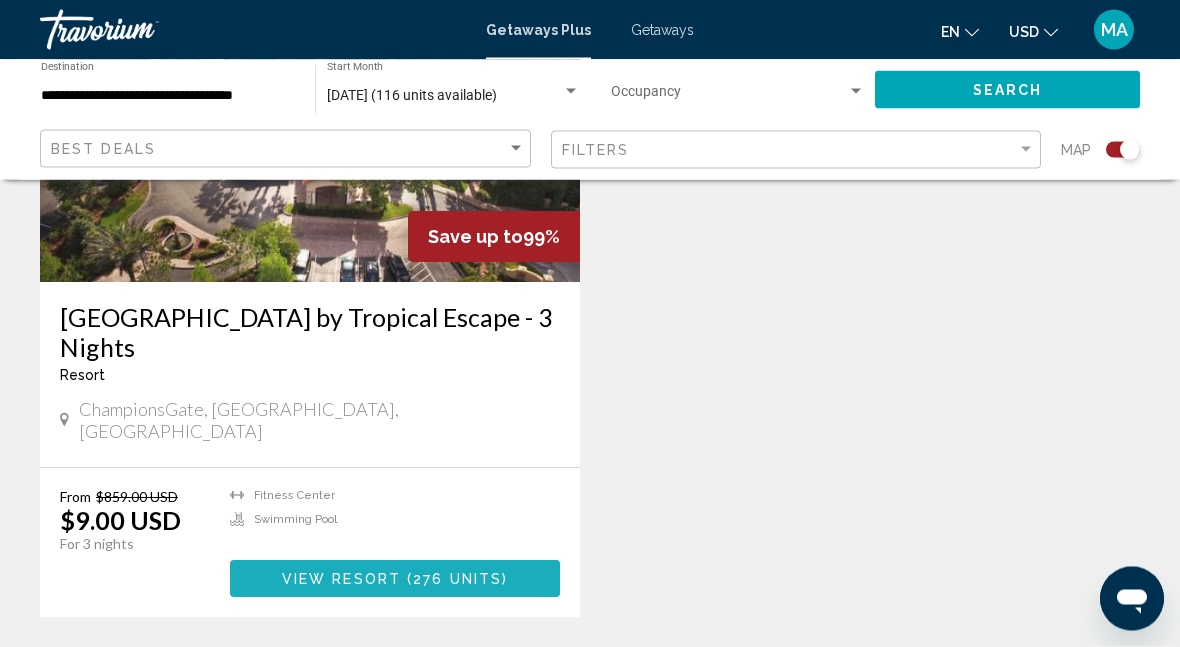 scroll, scrollTop: 0, scrollLeft: 0, axis: both 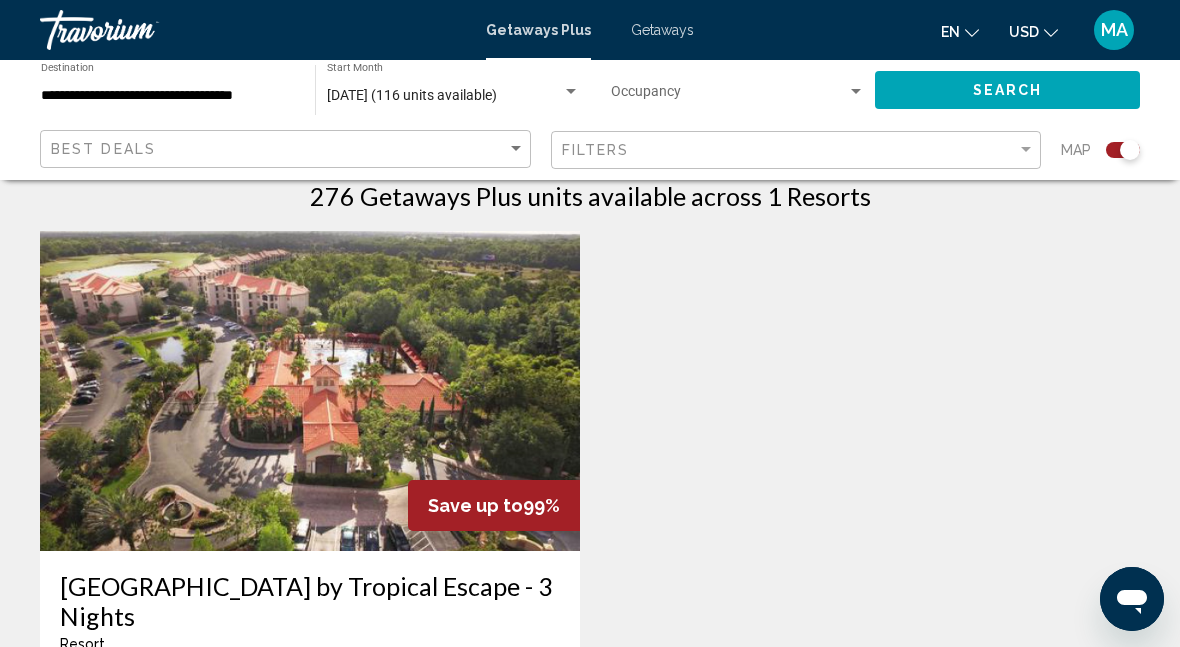 click on "( 276 units )" at bounding box center [454, 848] 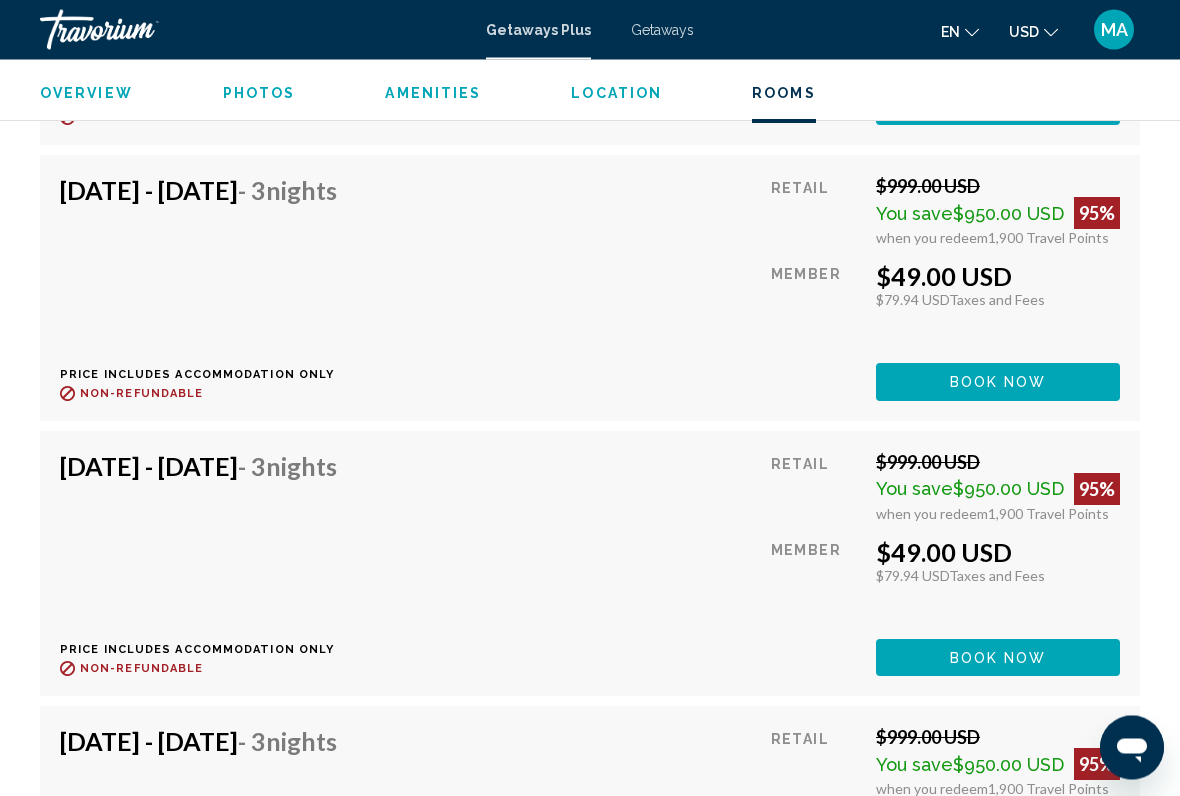 scroll, scrollTop: 9830, scrollLeft: 0, axis: vertical 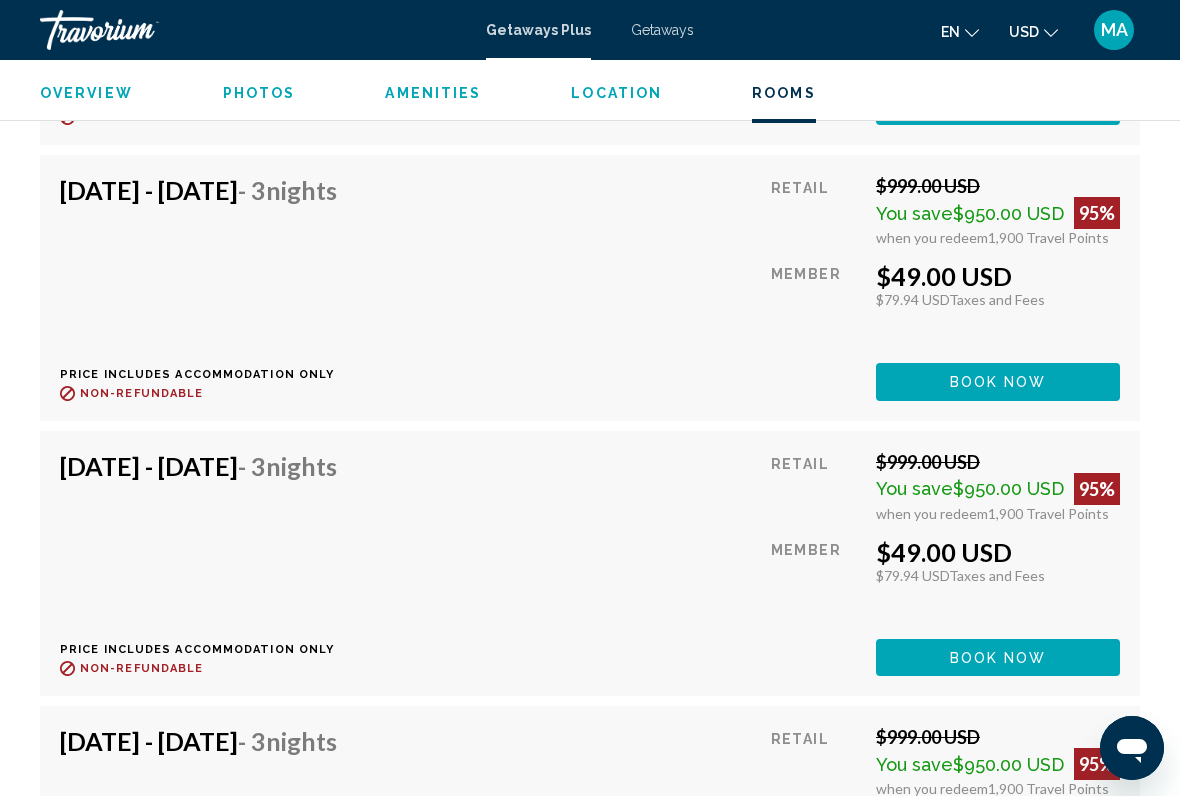 click on "Book now" at bounding box center [998, -5675] 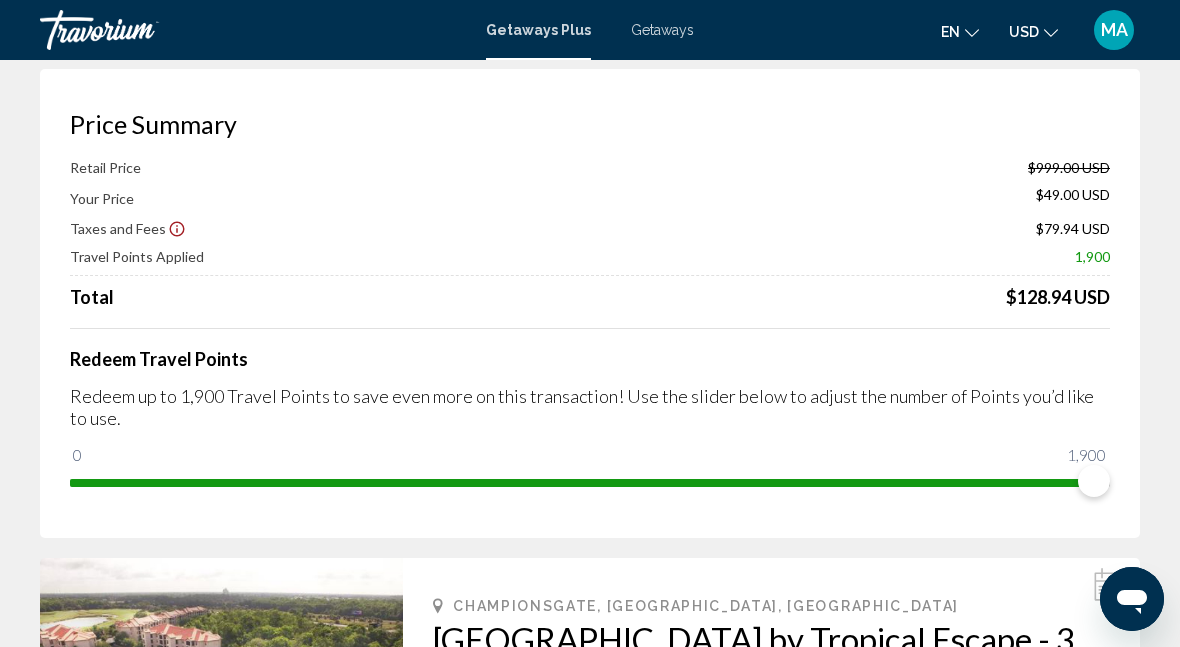 scroll, scrollTop: 0, scrollLeft: 0, axis: both 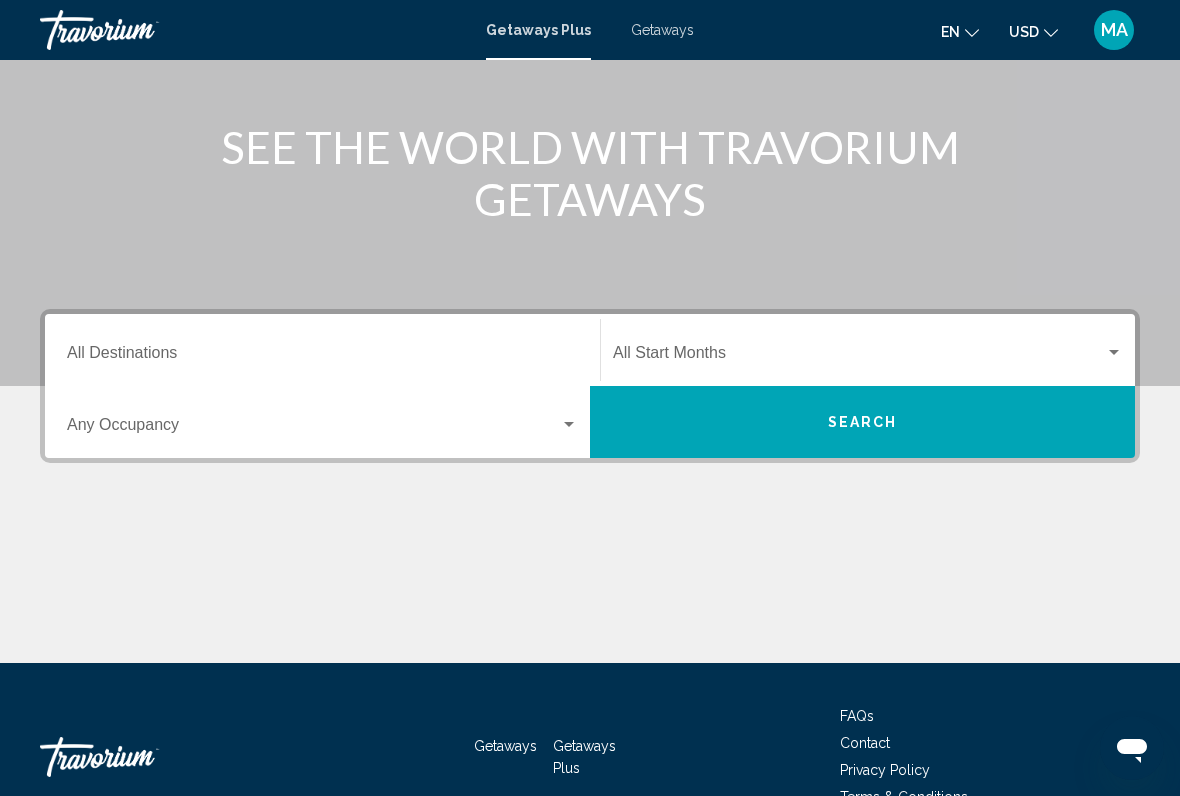 click at bounding box center [859, 357] 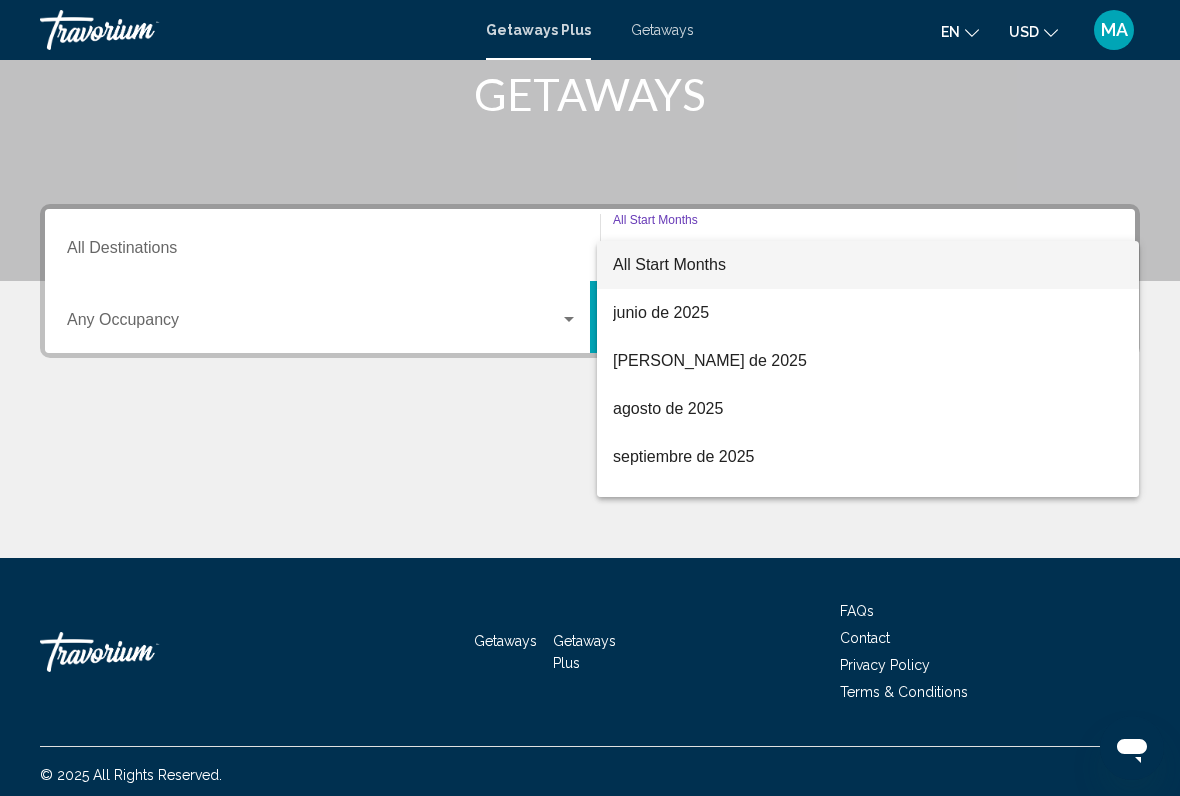 scroll, scrollTop: 326, scrollLeft: 0, axis: vertical 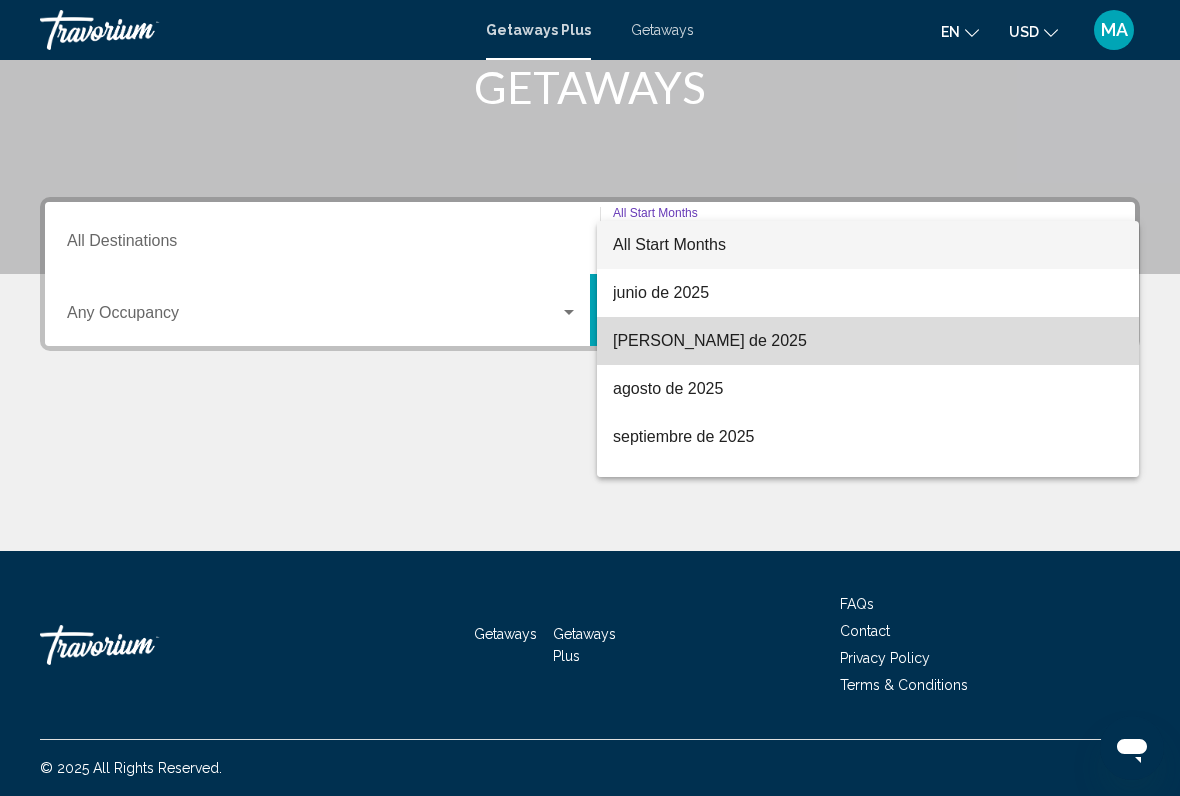 click on "[PERSON_NAME] de 2025" at bounding box center [868, 341] 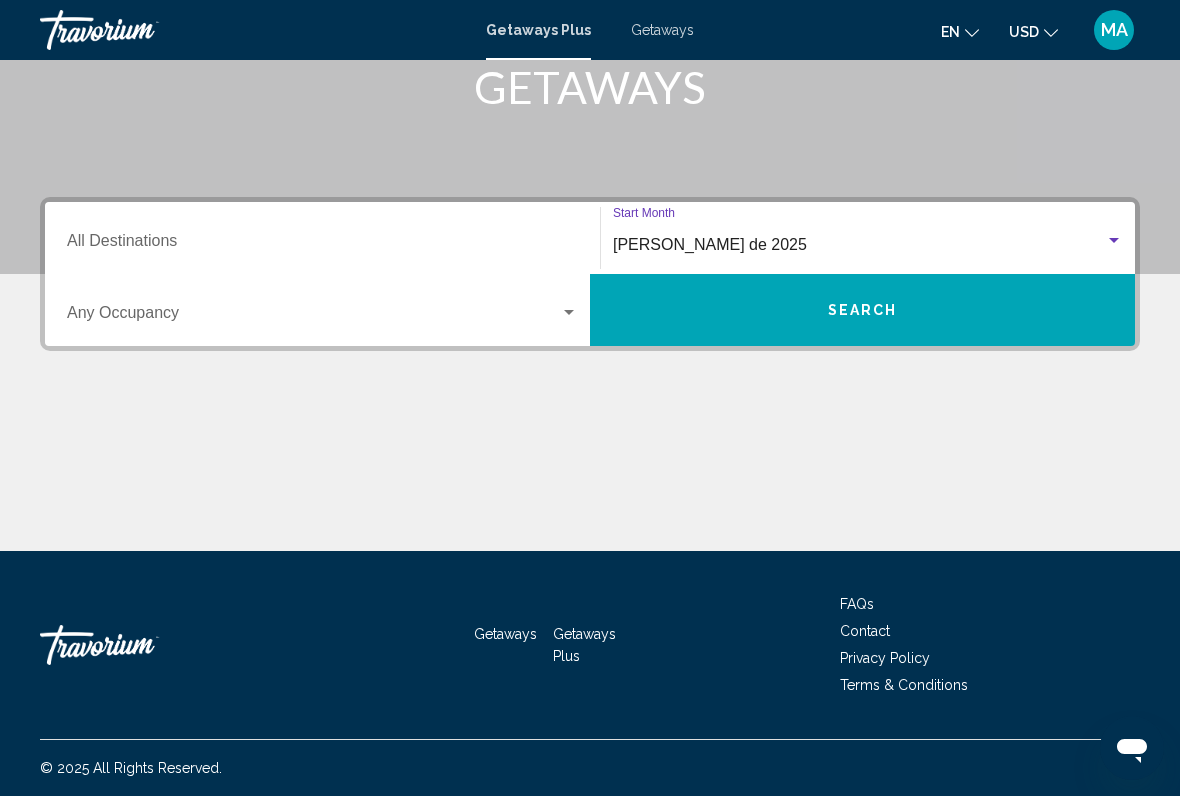click at bounding box center [569, 313] 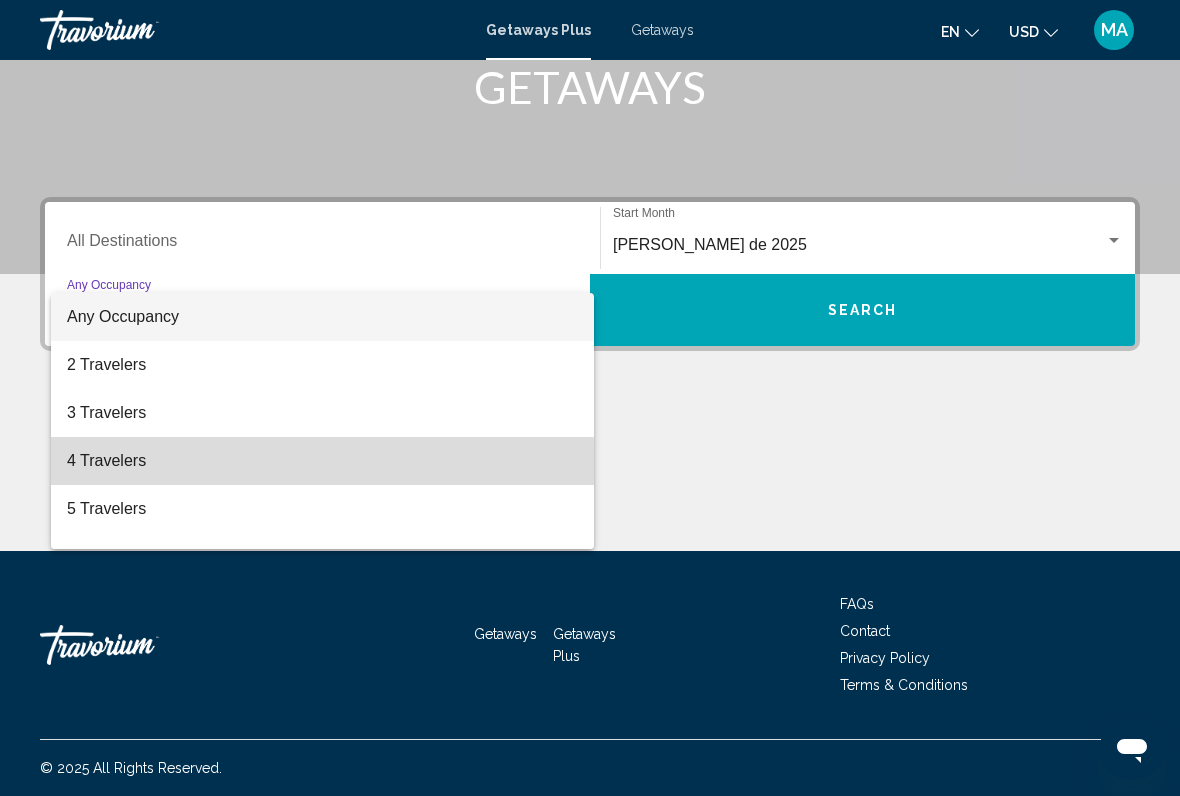 click on "4 Travelers" at bounding box center [322, 461] 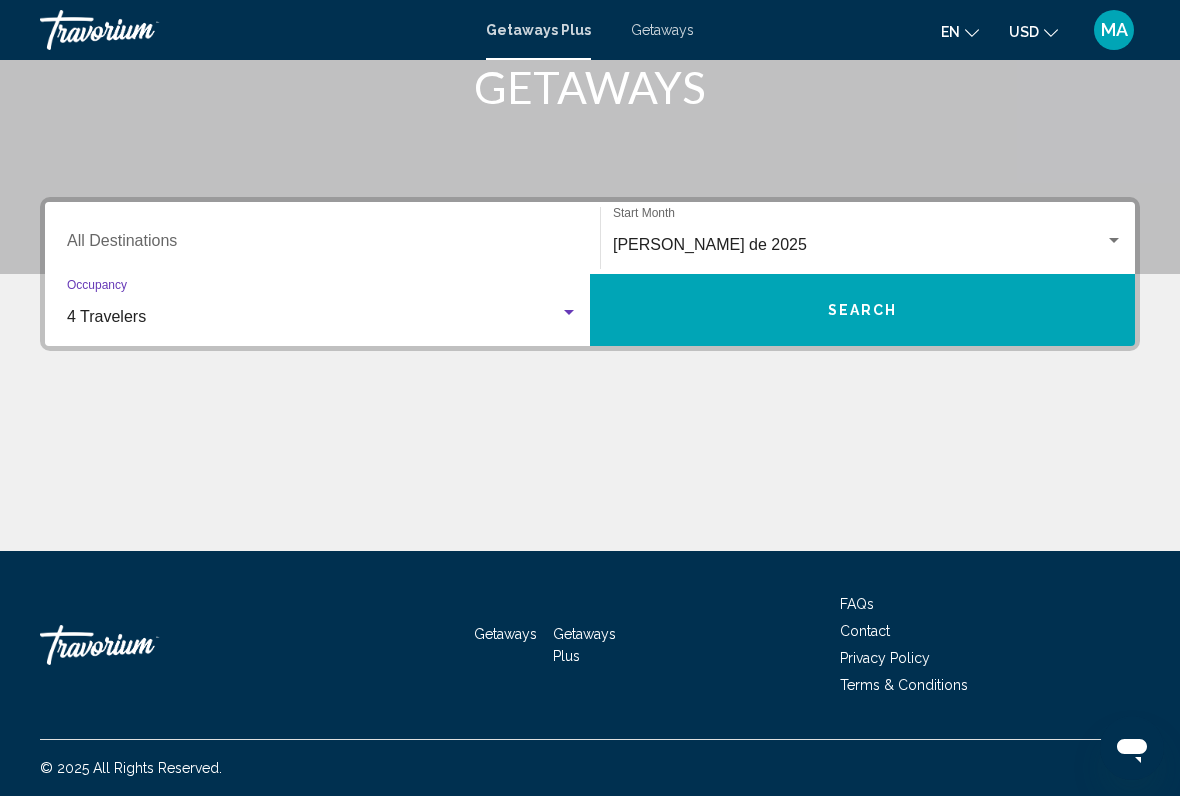 click on "Destination All Destinations" at bounding box center [322, 245] 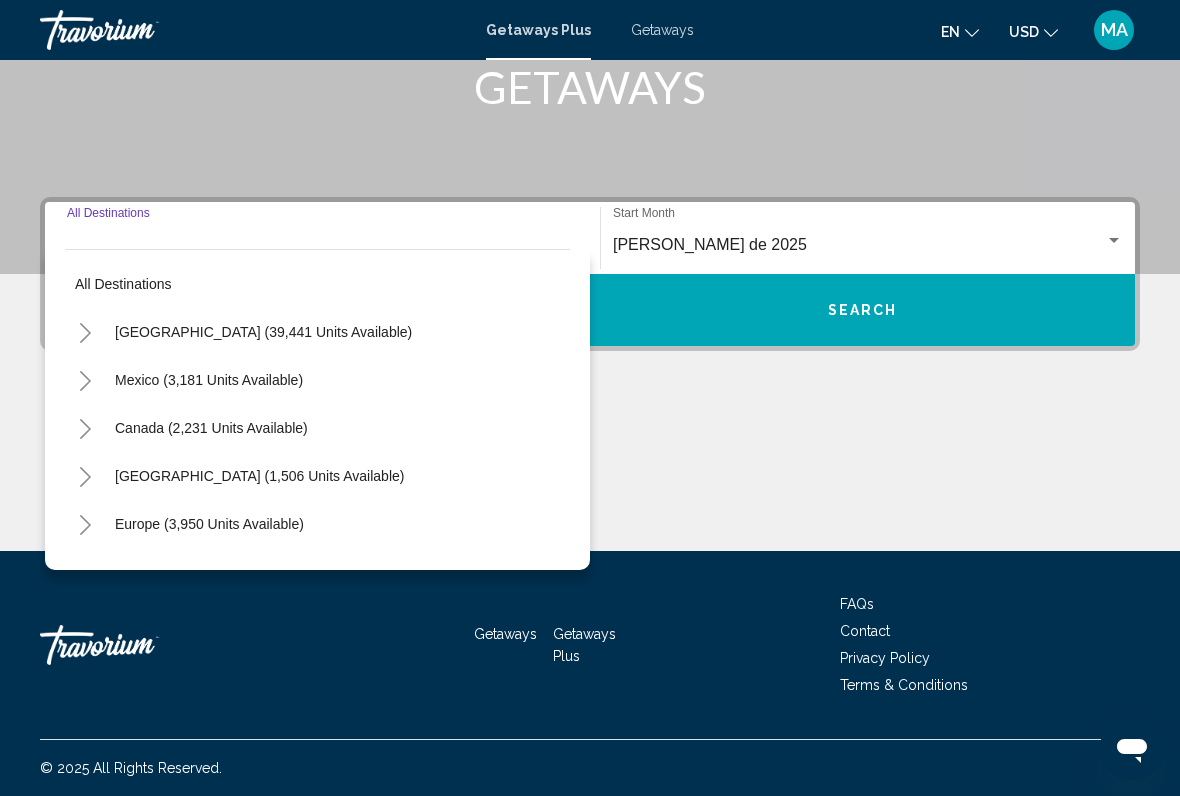 click on "[GEOGRAPHIC_DATA] (39,441 units available)" at bounding box center (209, 380) 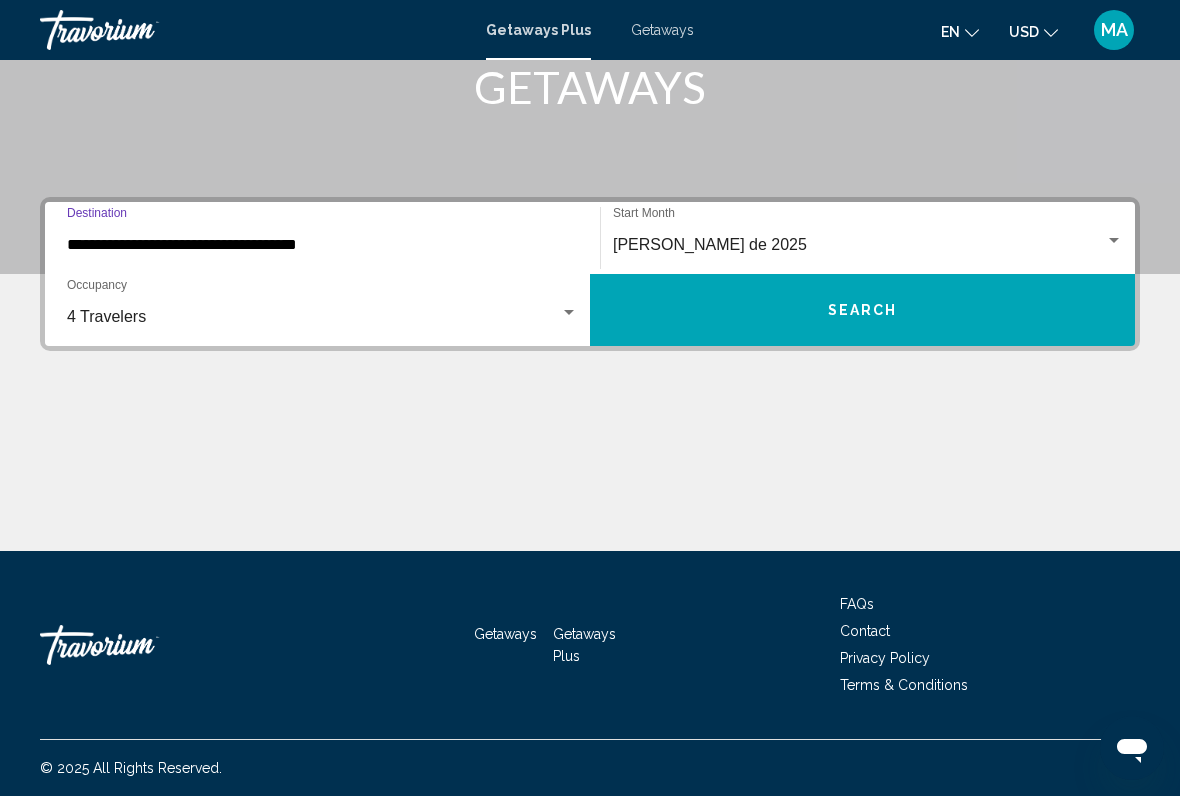 click on "**********" at bounding box center [322, 245] 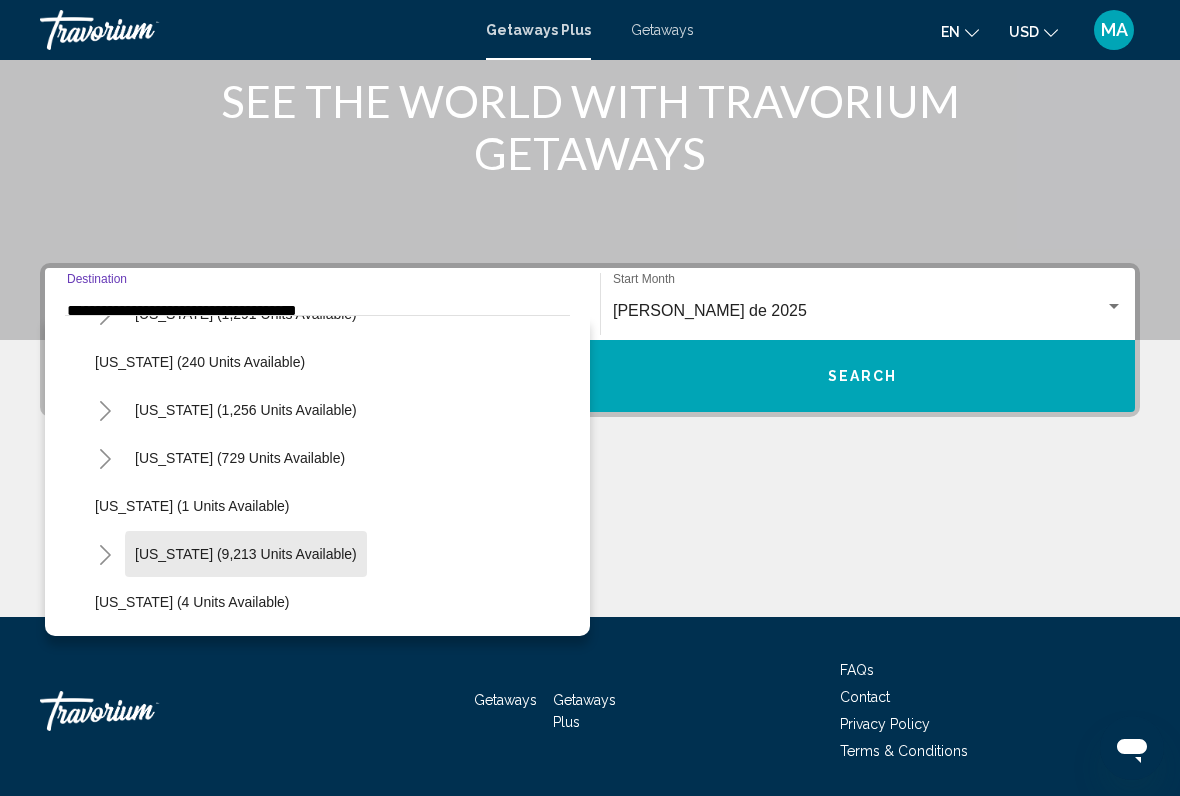 scroll, scrollTop: 160, scrollLeft: 0, axis: vertical 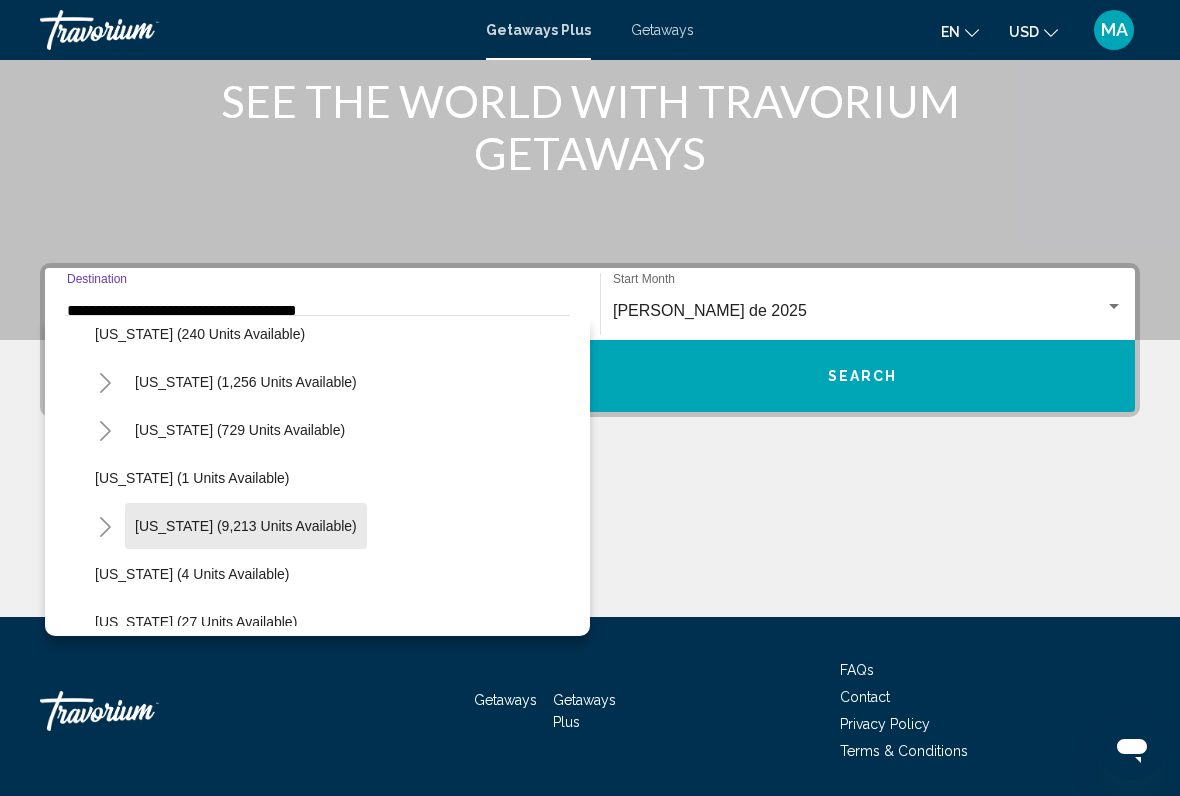 click on "[US_STATE] (9,213 units available)" 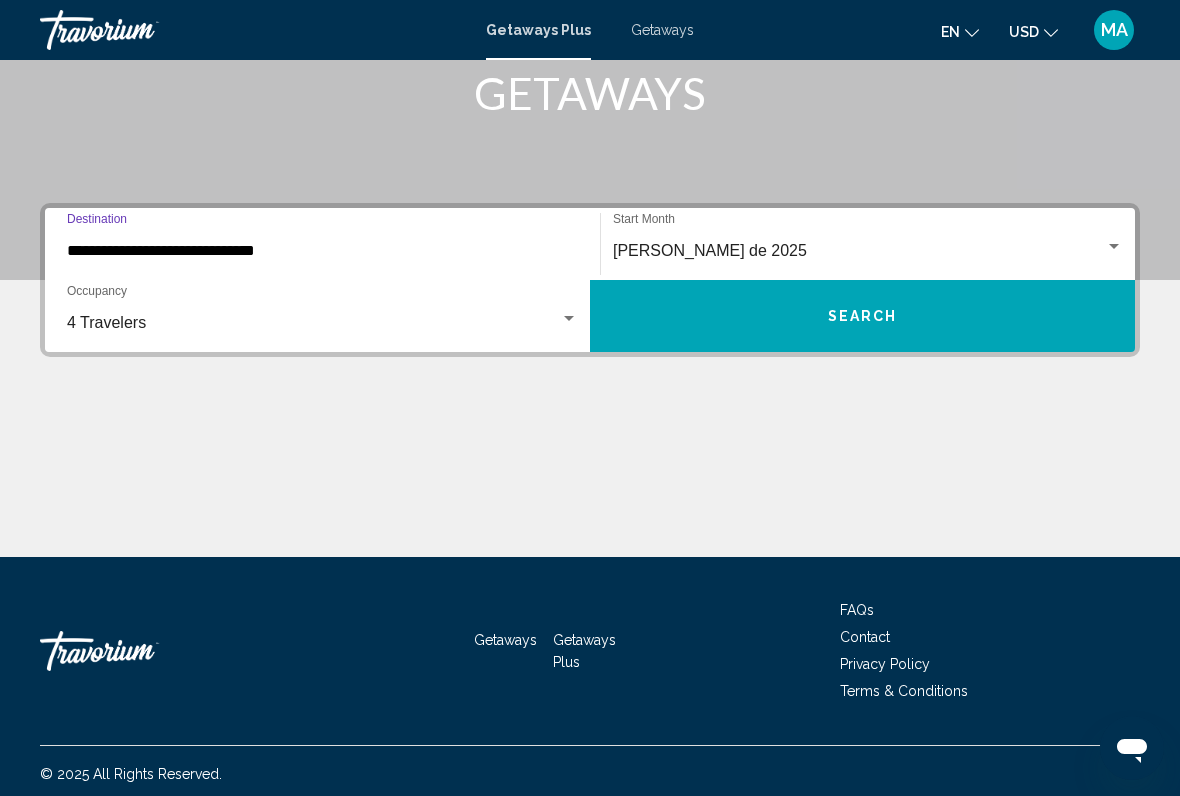 scroll, scrollTop: 326, scrollLeft: 0, axis: vertical 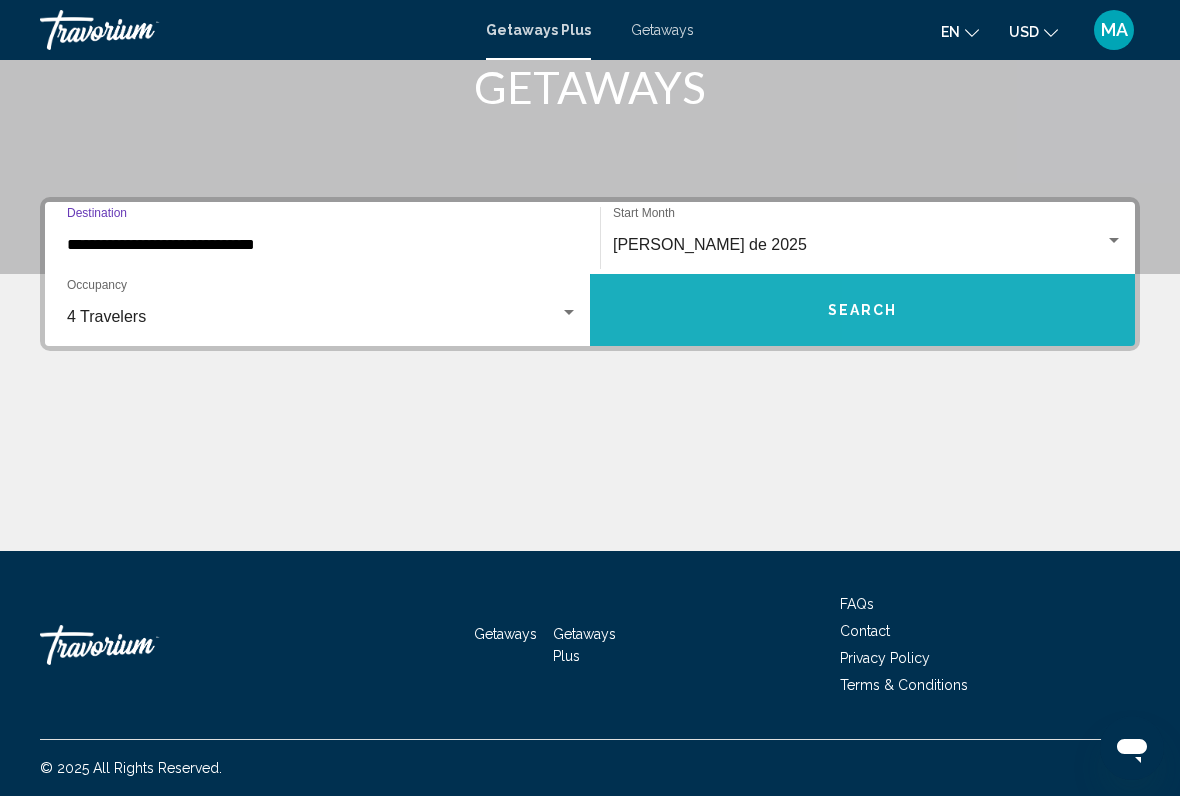 click on "Search" at bounding box center (862, 310) 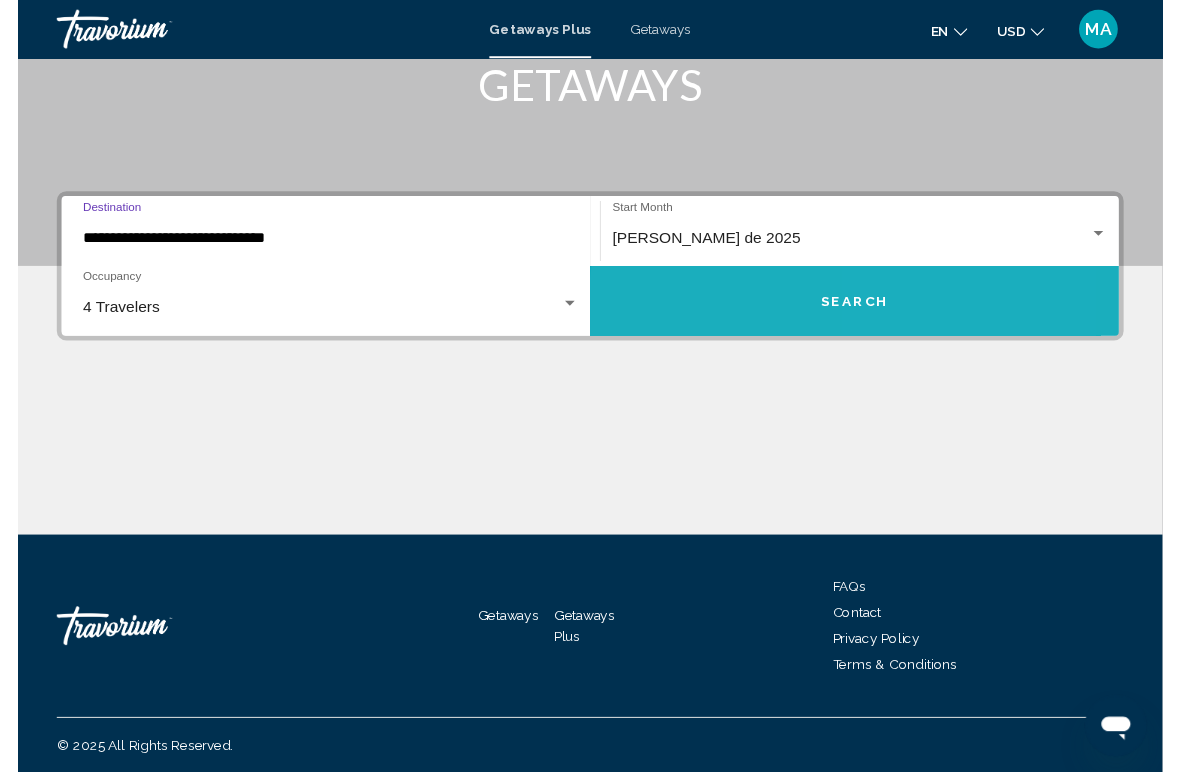 scroll, scrollTop: 0, scrollLeft: 0, axis: both 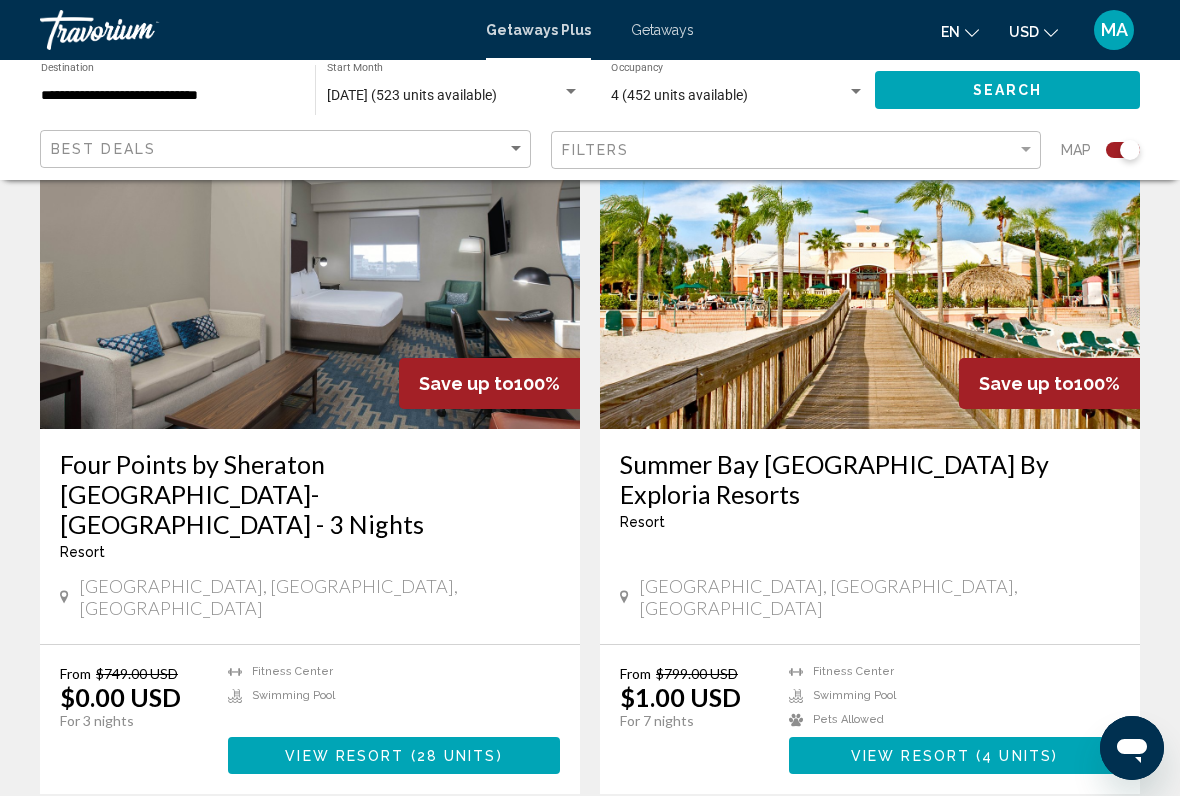 click on "page  2" at bounding box center [625, 854] 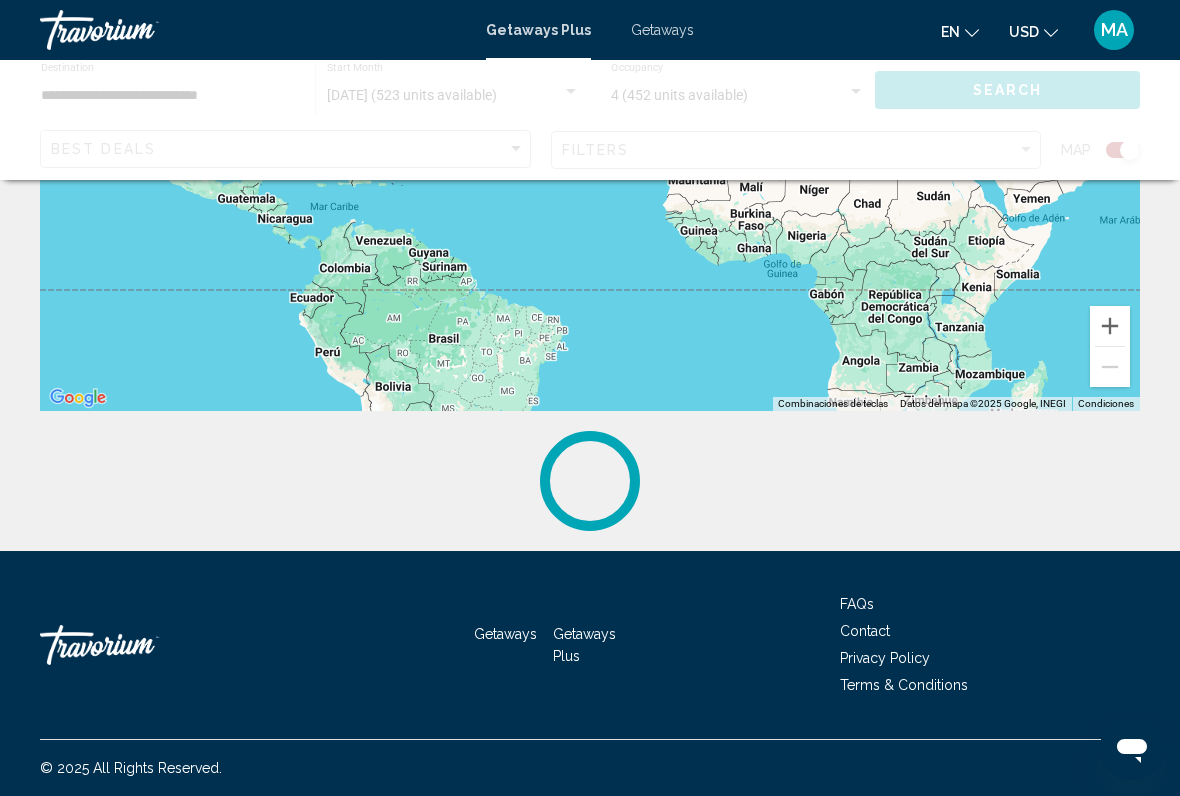 scroll, scrollTop: 0, scrollLeft: 0, axis: both 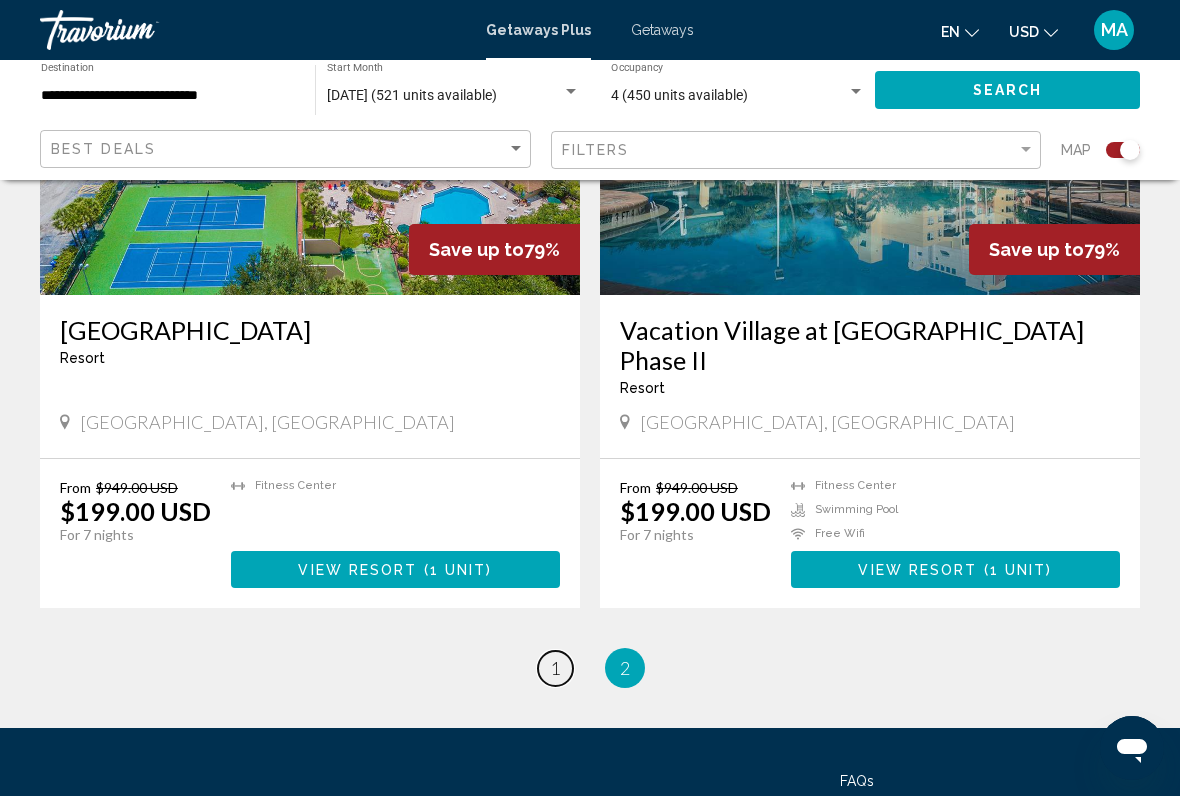 click on "1" at bounding box center (555, 668) 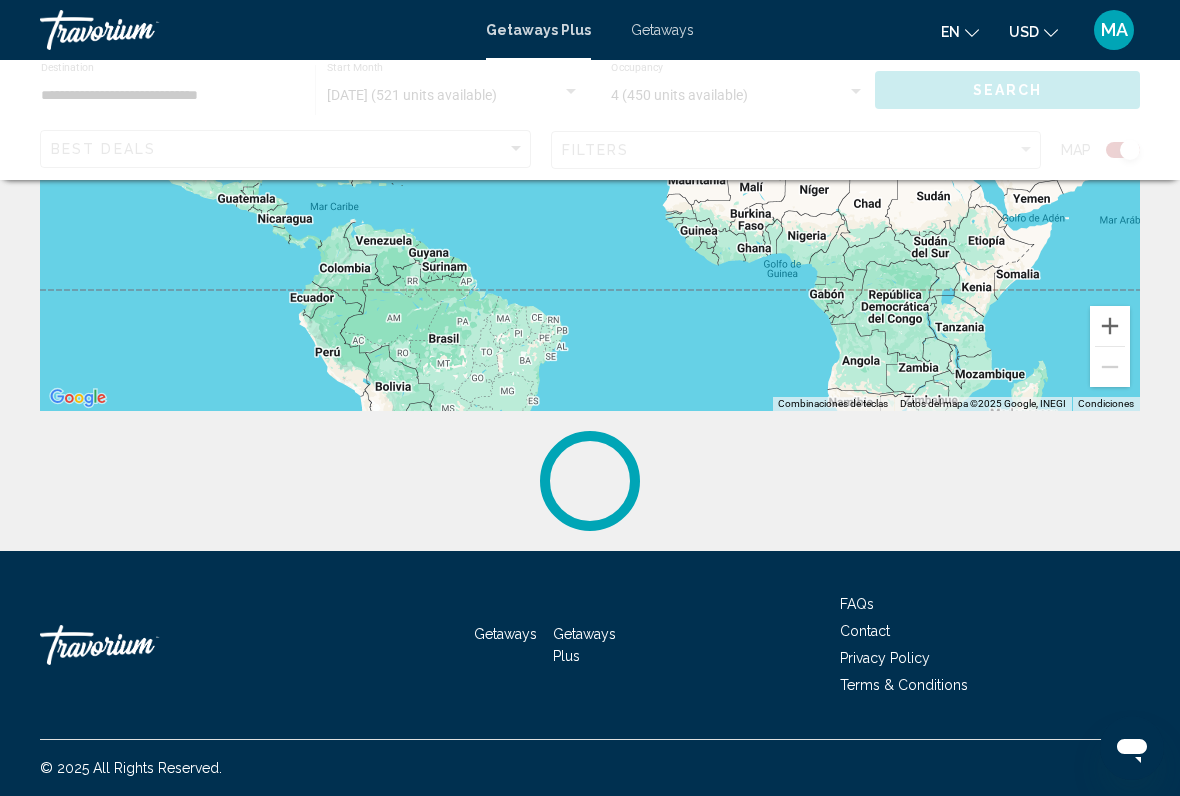 scroll, scrollTop: 0, scrollLeft: 0, axis: both 